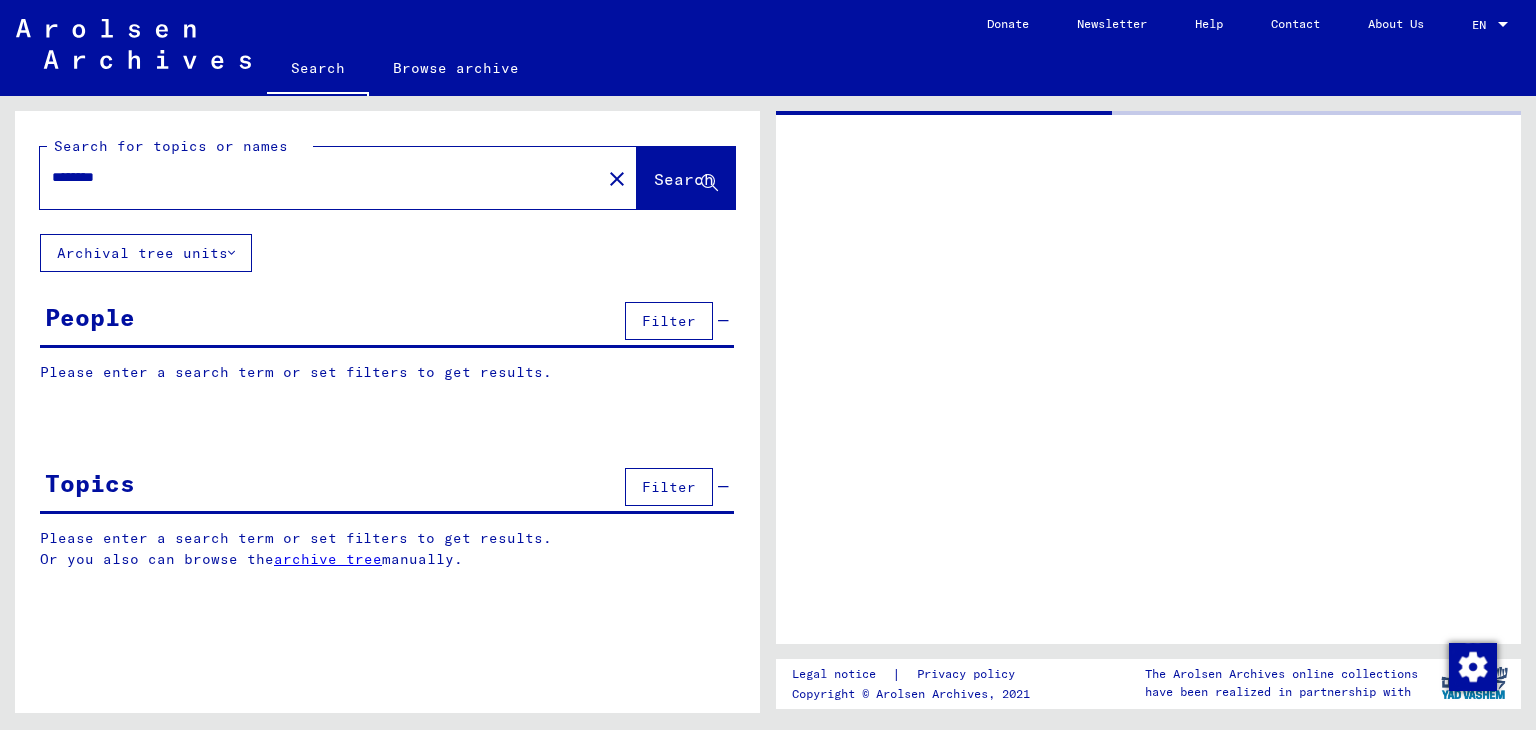 scroll, scrollTop: 0, scrollLeft: 0, axis: both 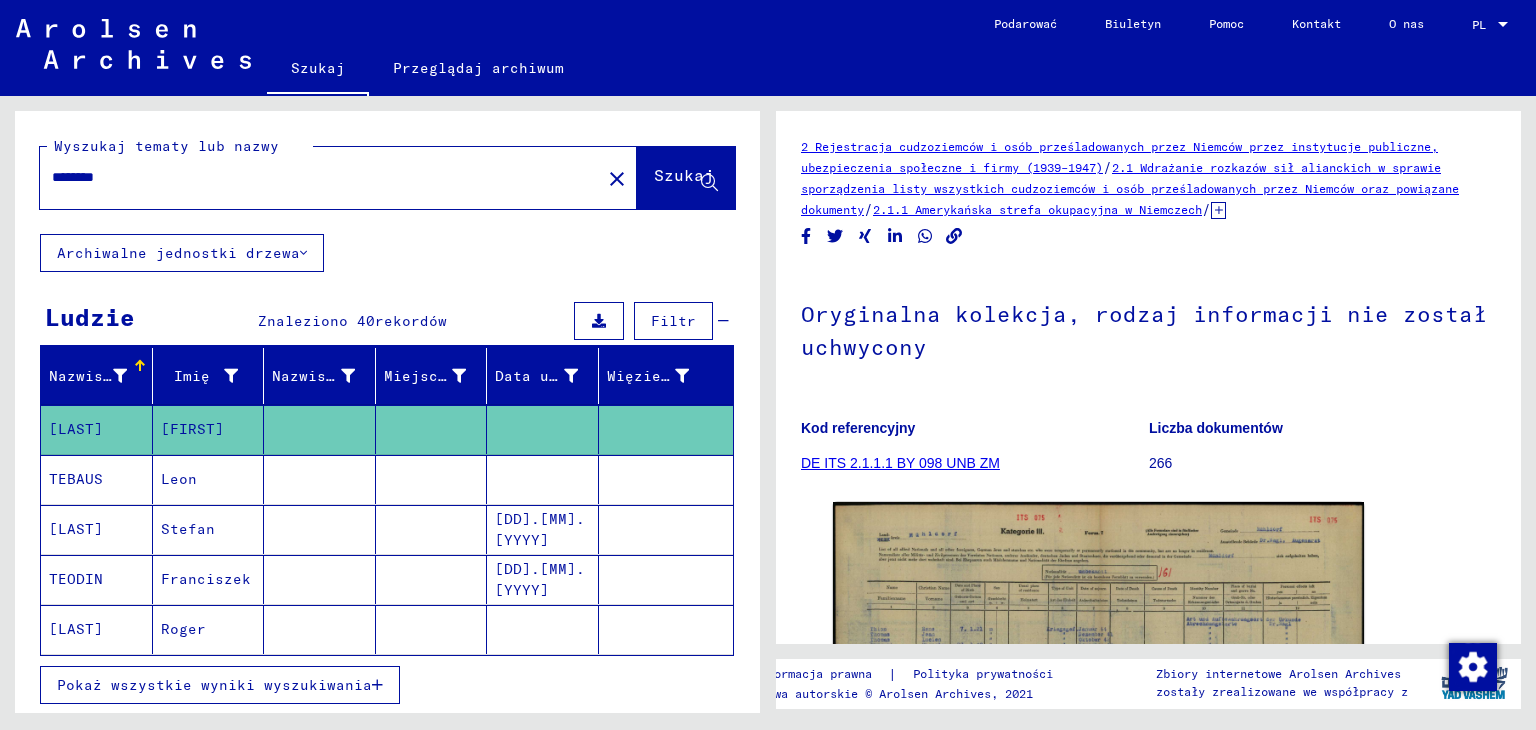 drag, startPoint x: 205, startPoint y: 182, endPoint x: 0, endPoint y: 177, distance: 205.06097 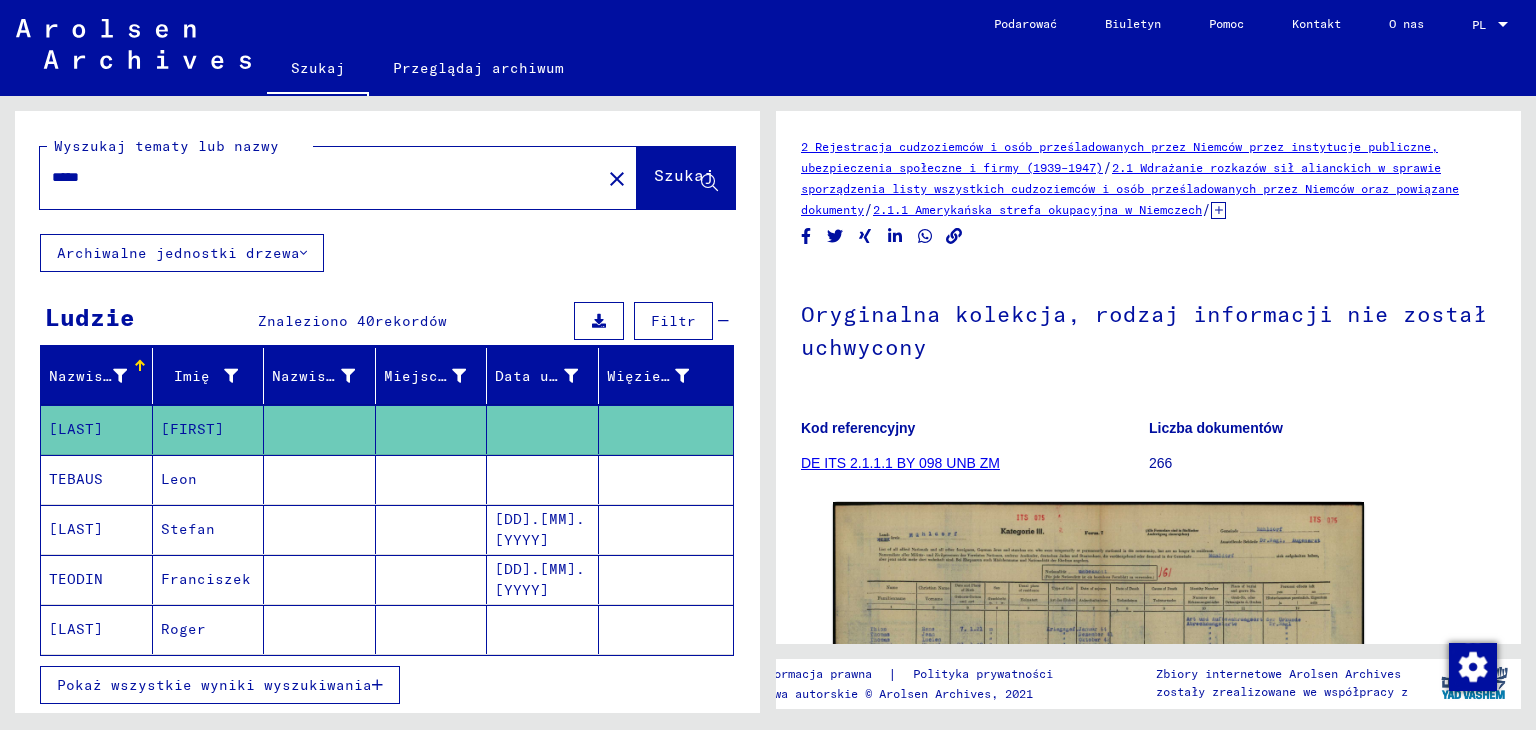 type on "*****" 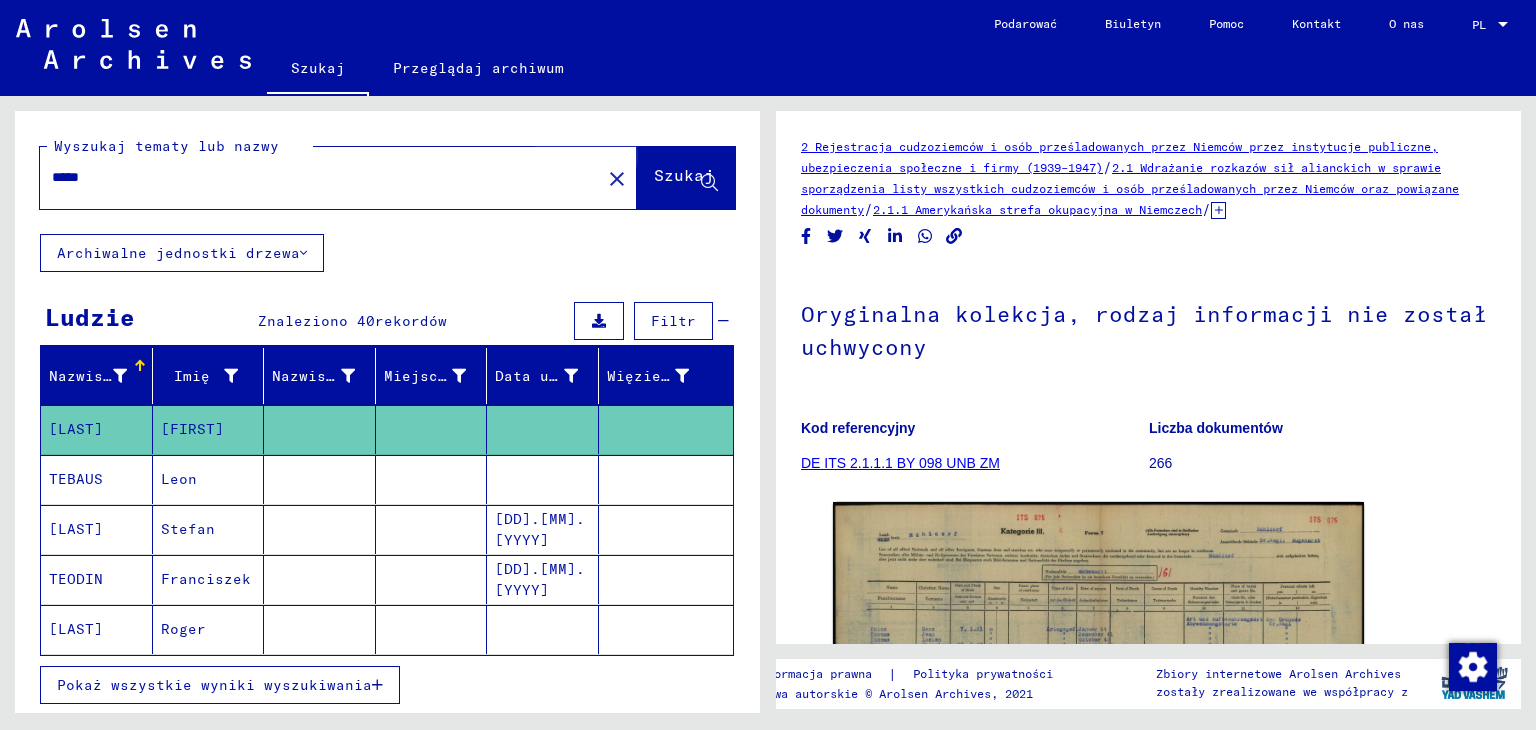 click on "Szukaj" 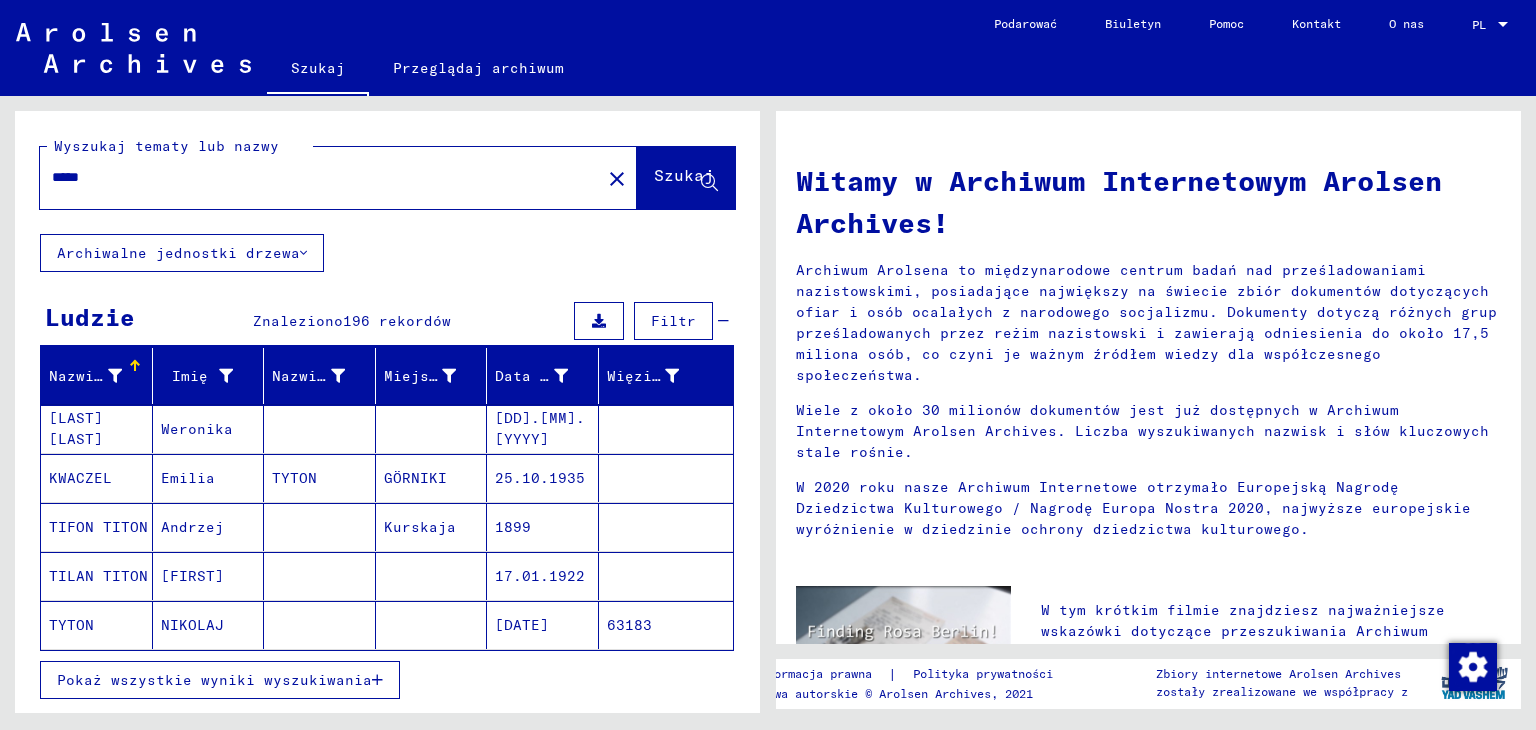 click on "Pokaż wszystkie wyniki wyszukiwania" at bounding box center [214, 680] 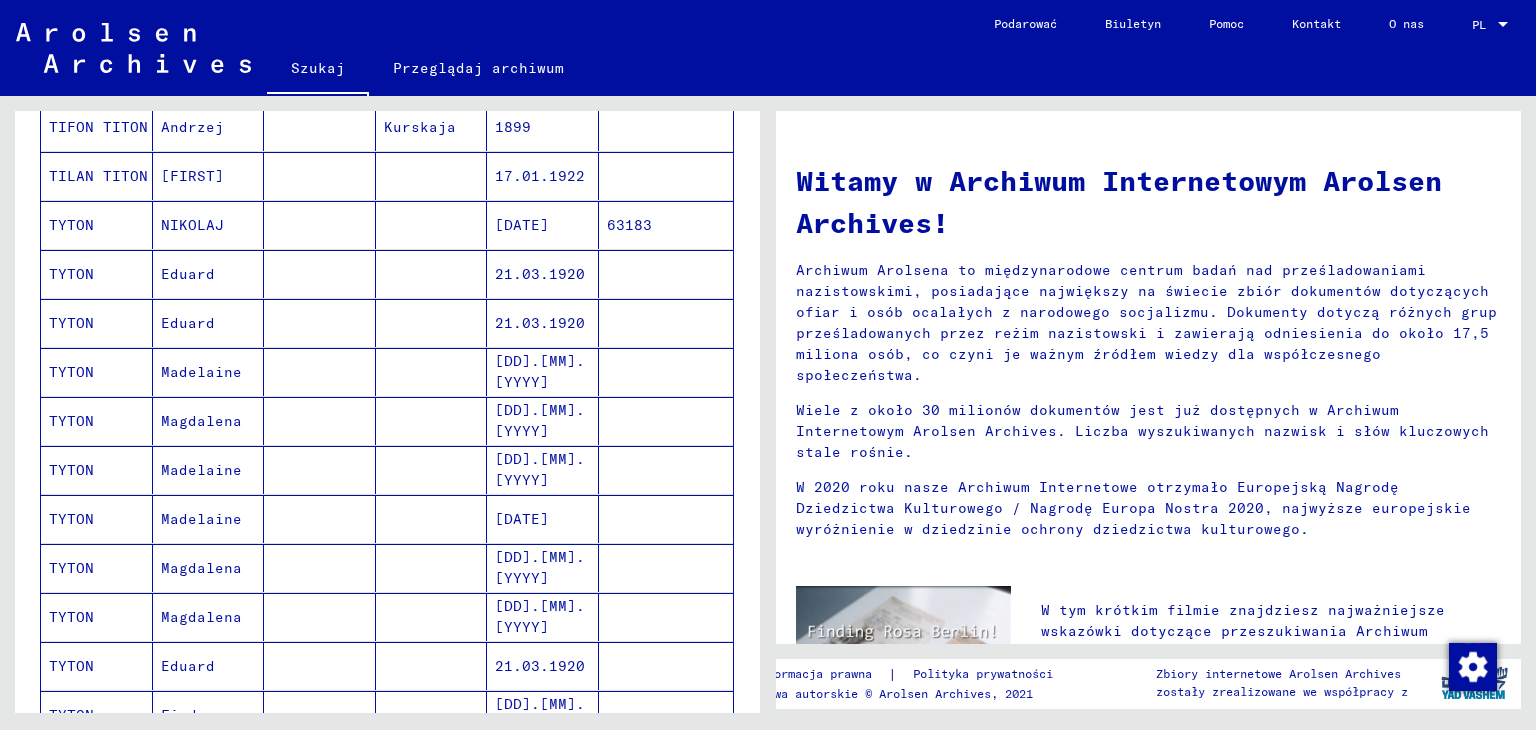 scroll, scrollTop: 600, scrollLeft: 0, axis: vertical 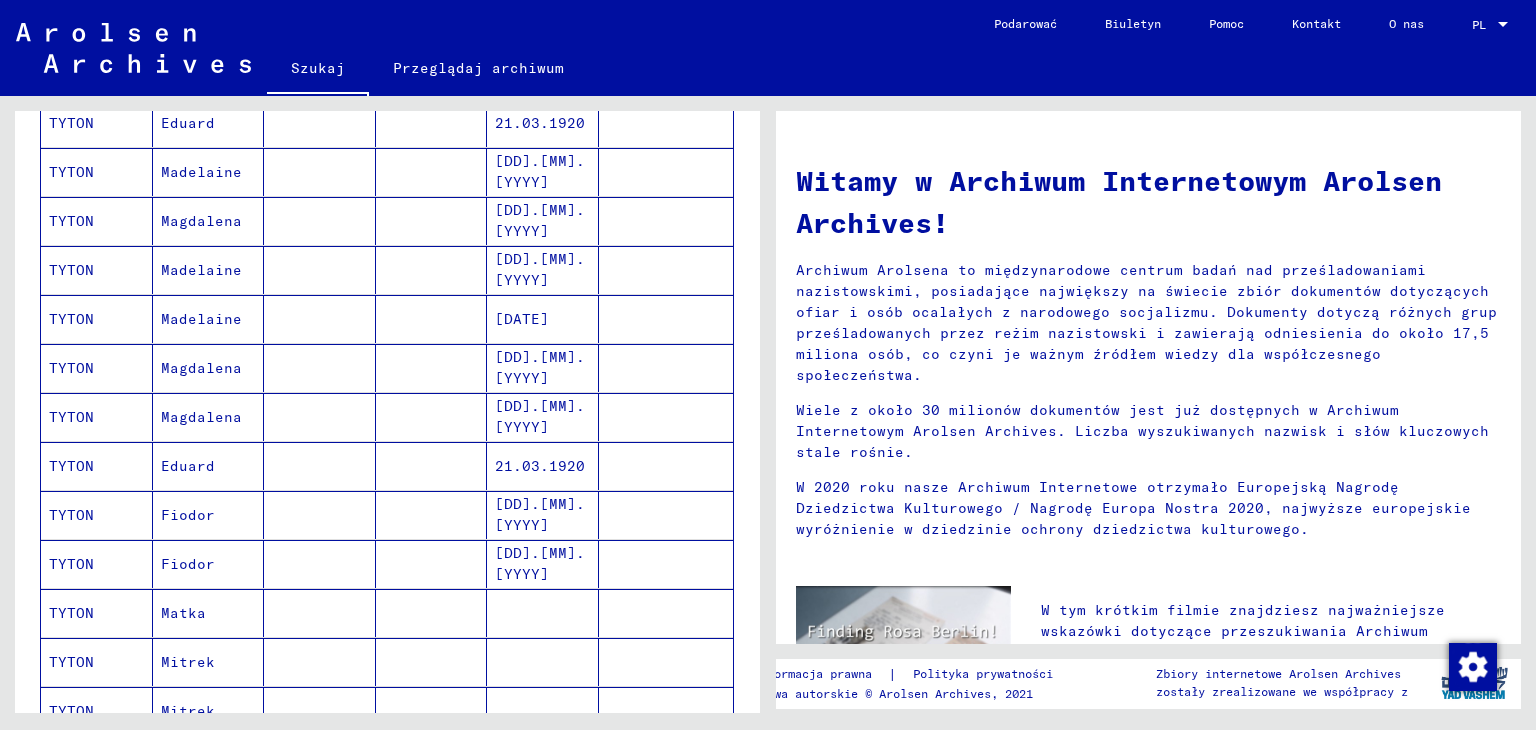 click on "TYTON" at bounding box center (71, 417) 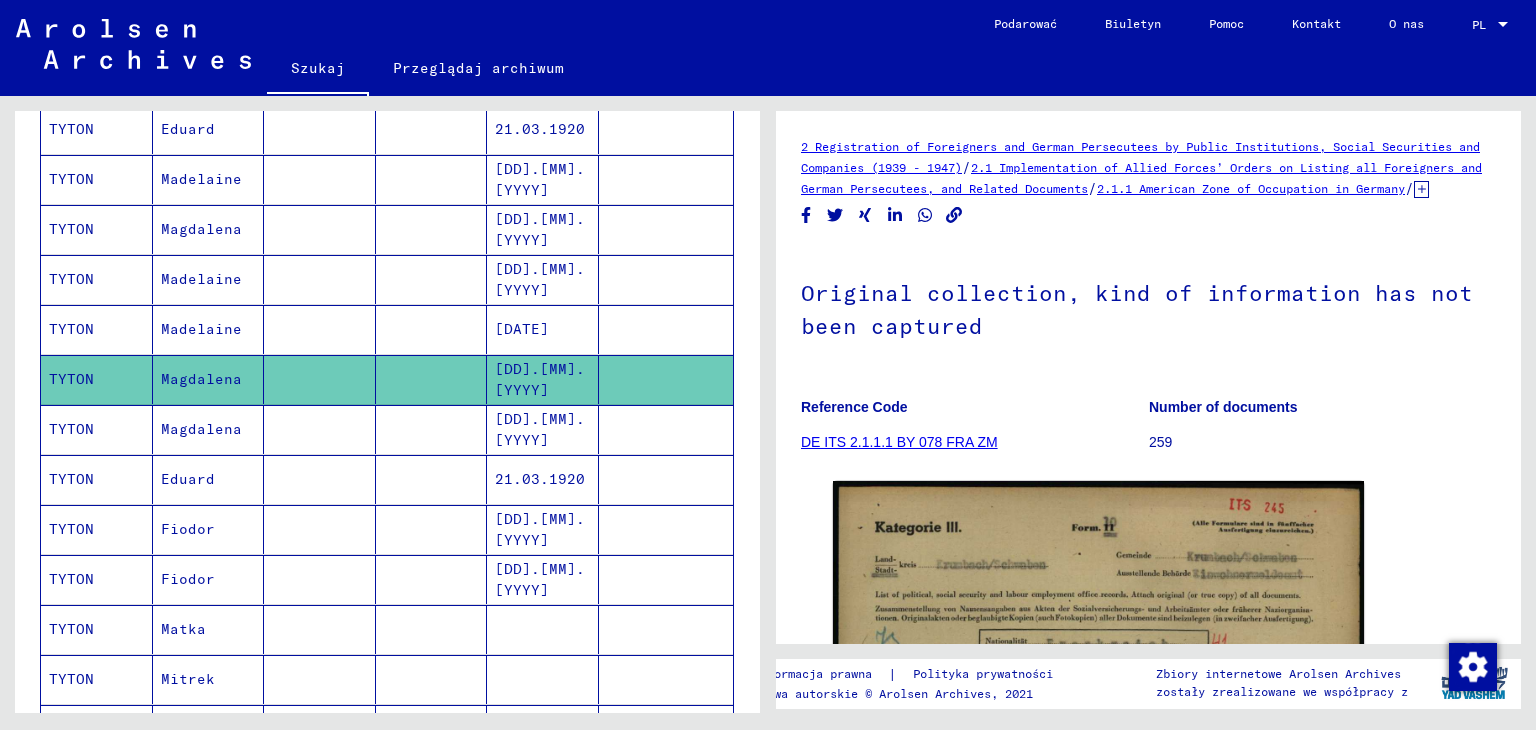 scroll, scrollTop: 605, scrollLeft: 0, axis: vertical 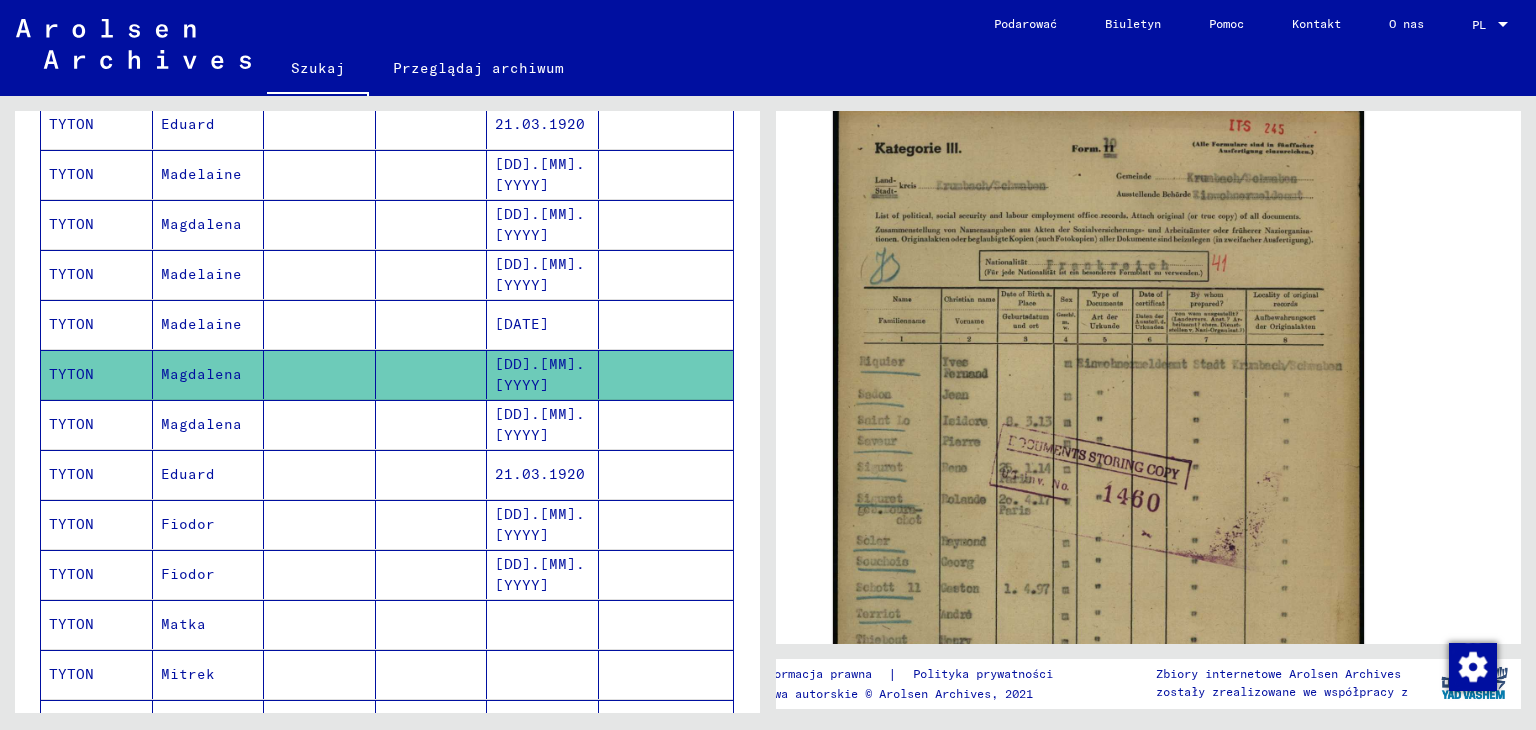 click on "TYTON" at bounding box center [71, 474] 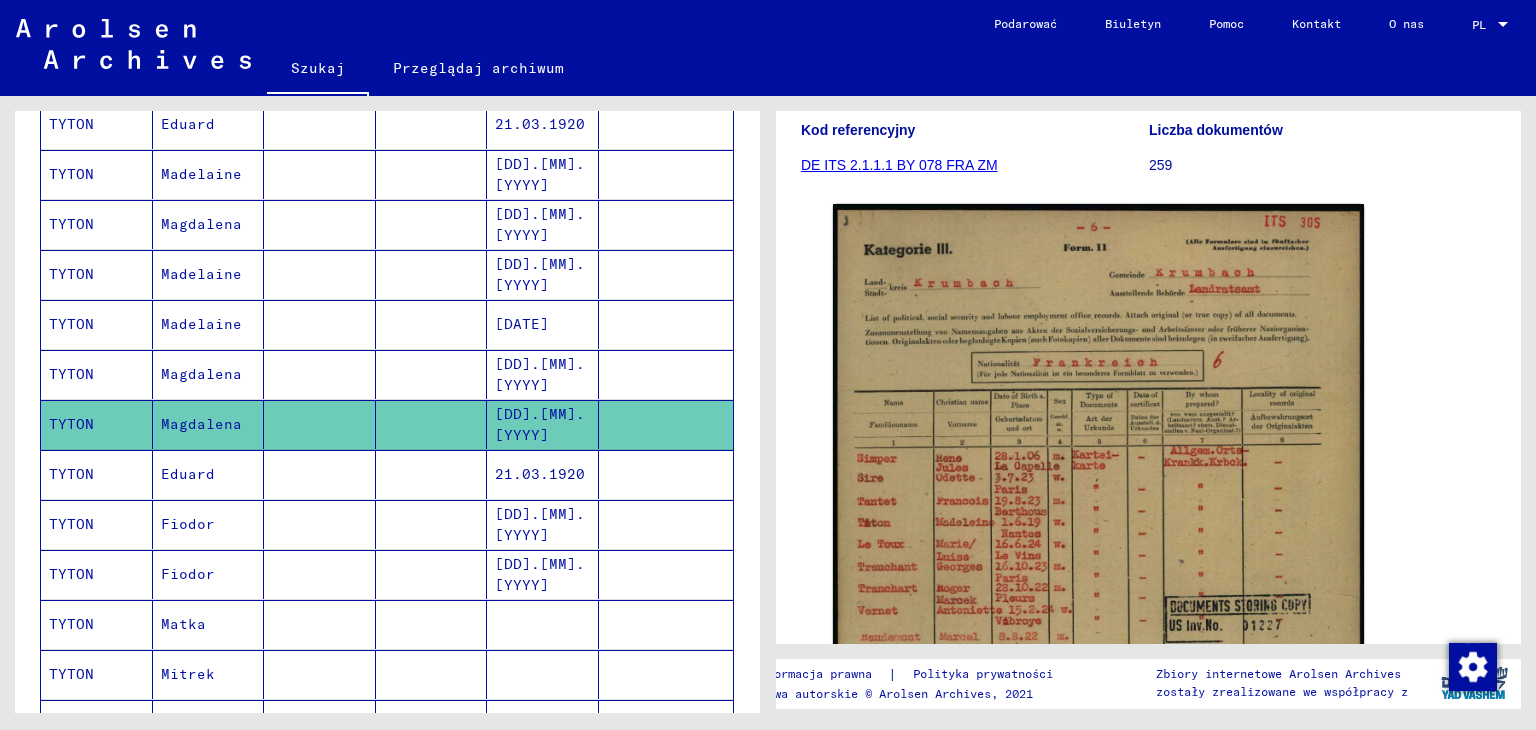 scroll, scrollTop: 300, scrollLeft: 0, axis: vertical 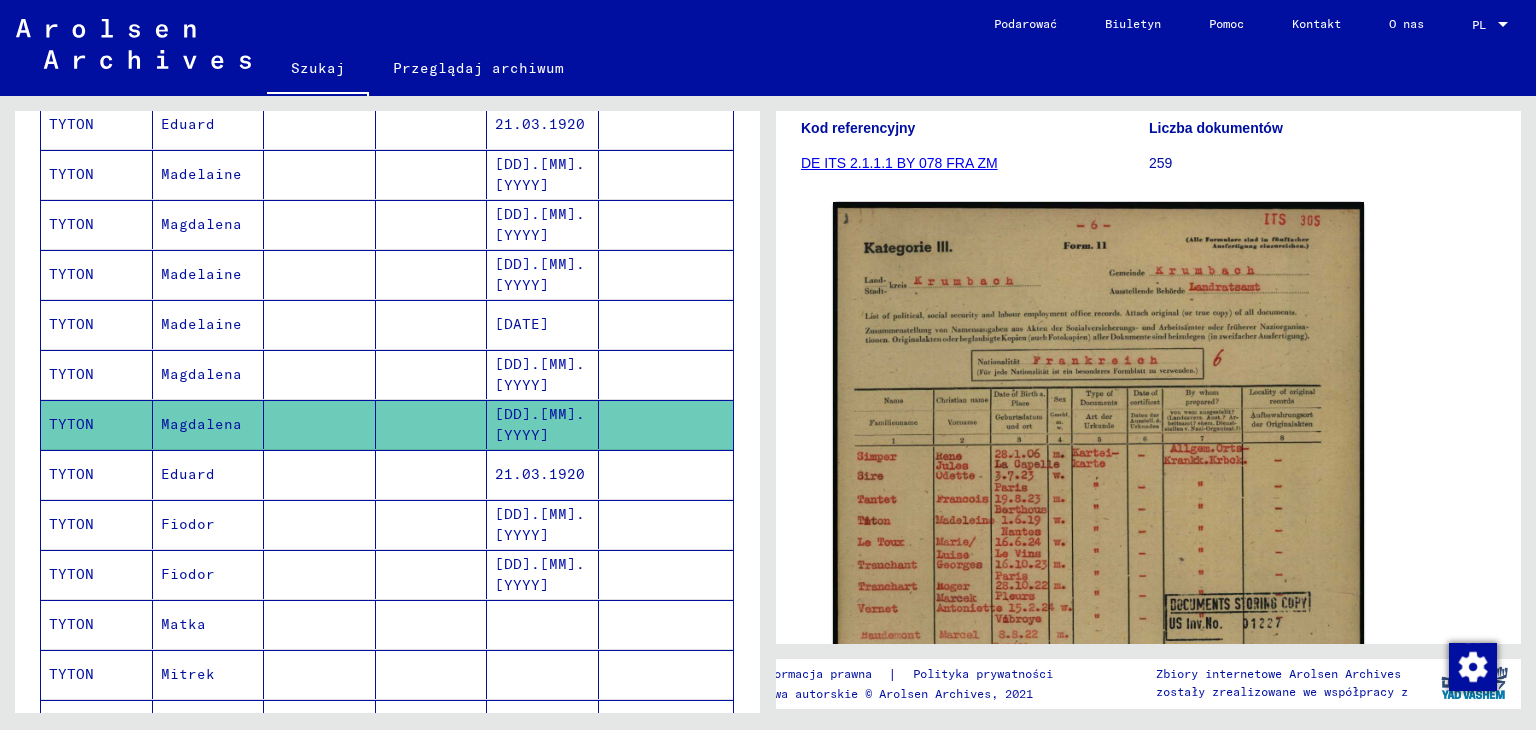 click 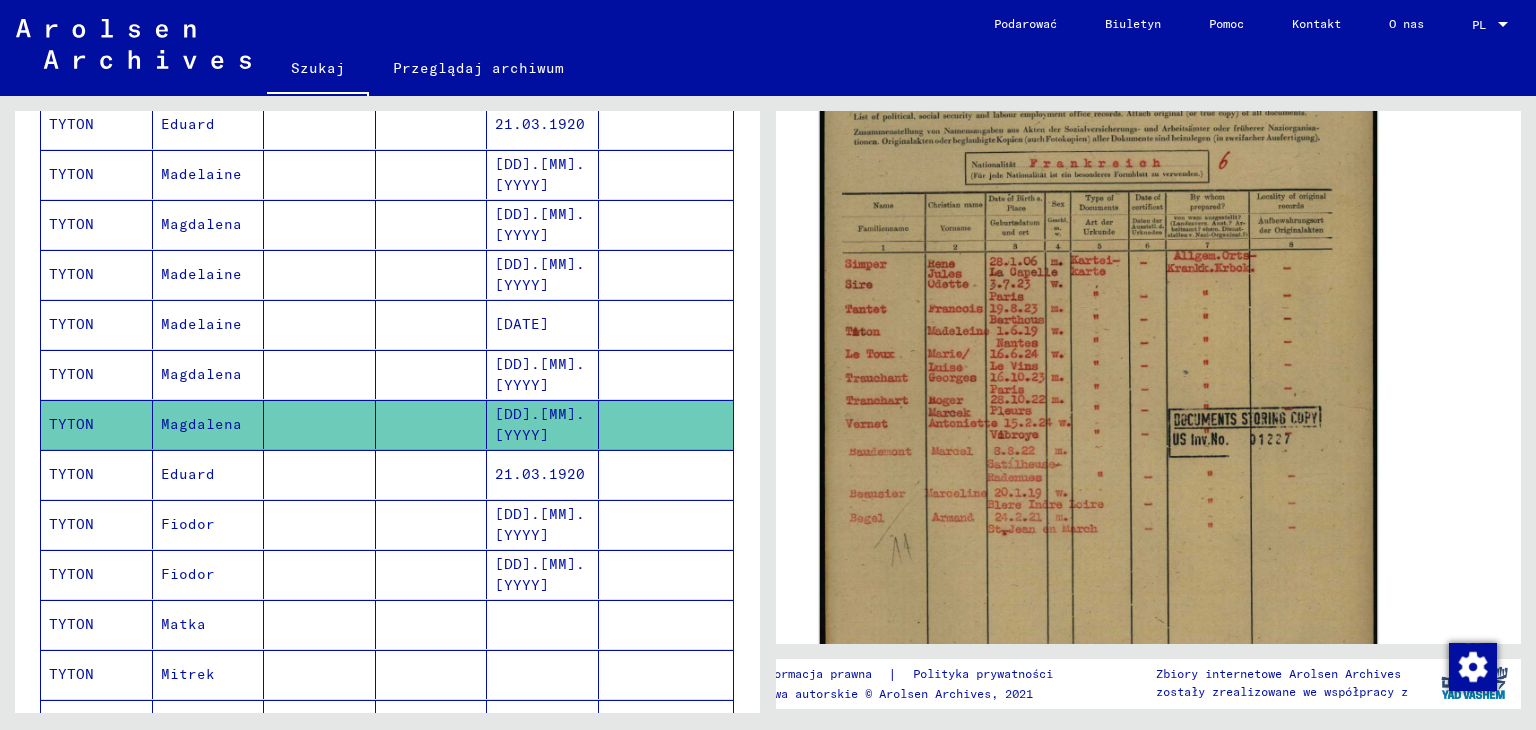 scroll, scrollTop: 700, scrollLeft: 0, axis: vertical 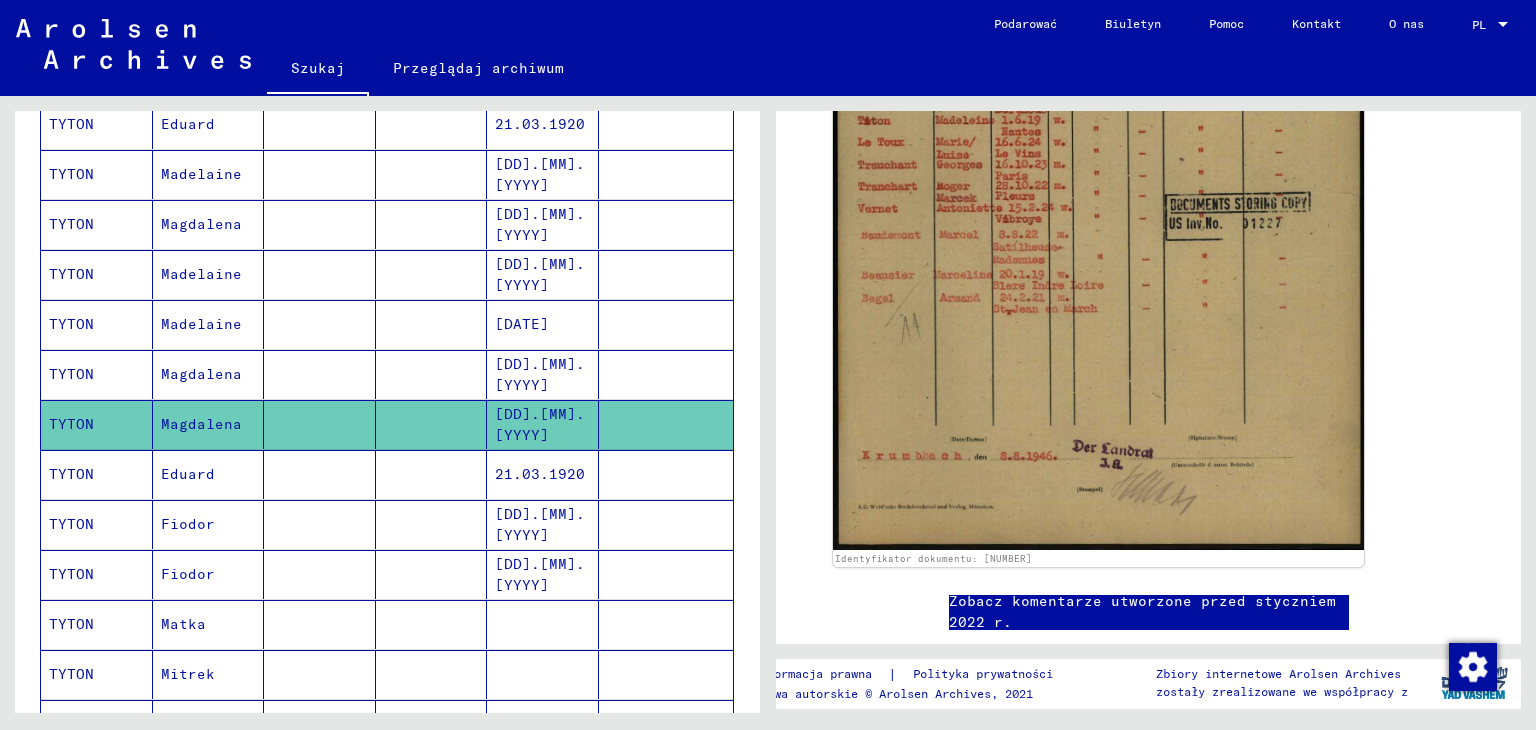 click on "TYTON" at bounding box center [71, 624] 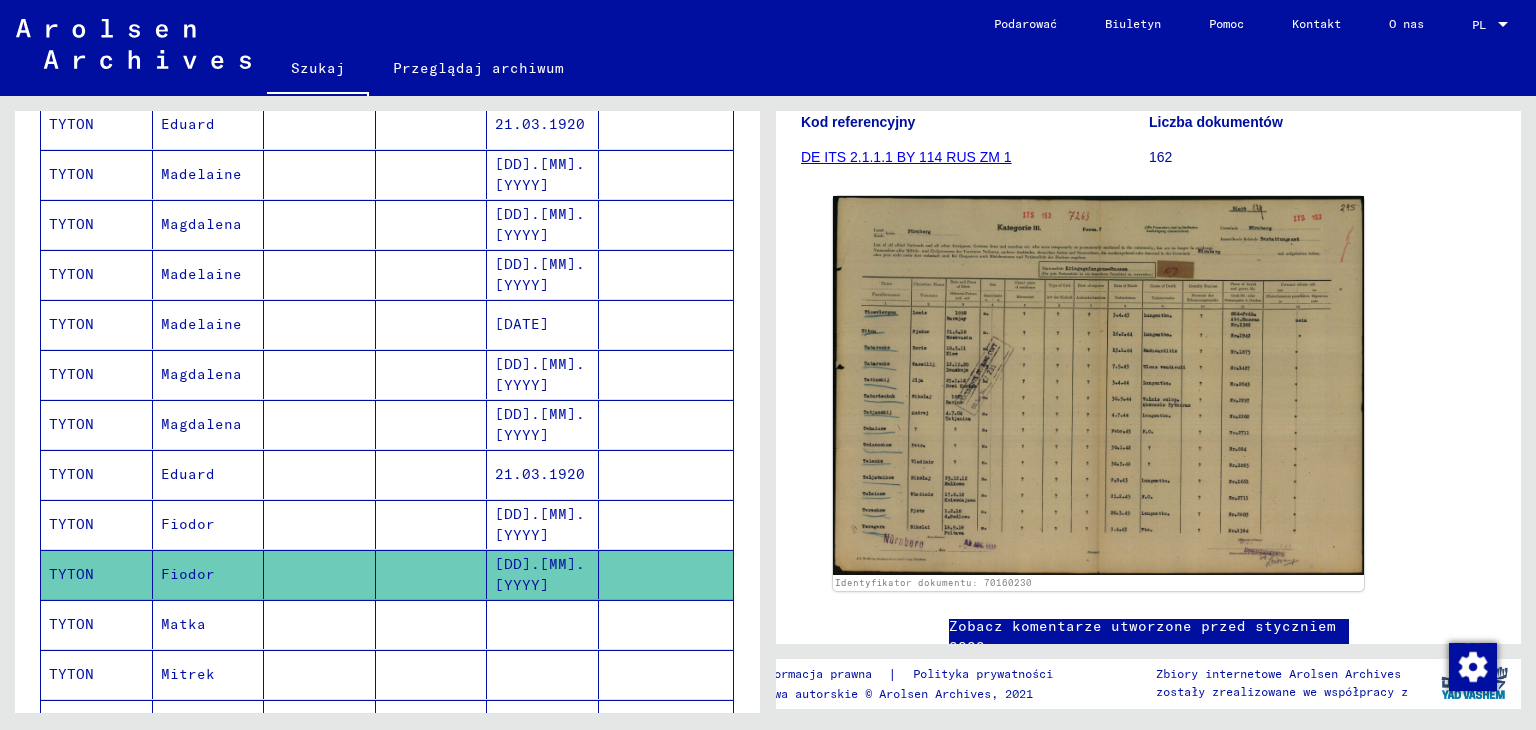 scroll, scrollTop: 400, scrollLeft: 0, axis: vertical 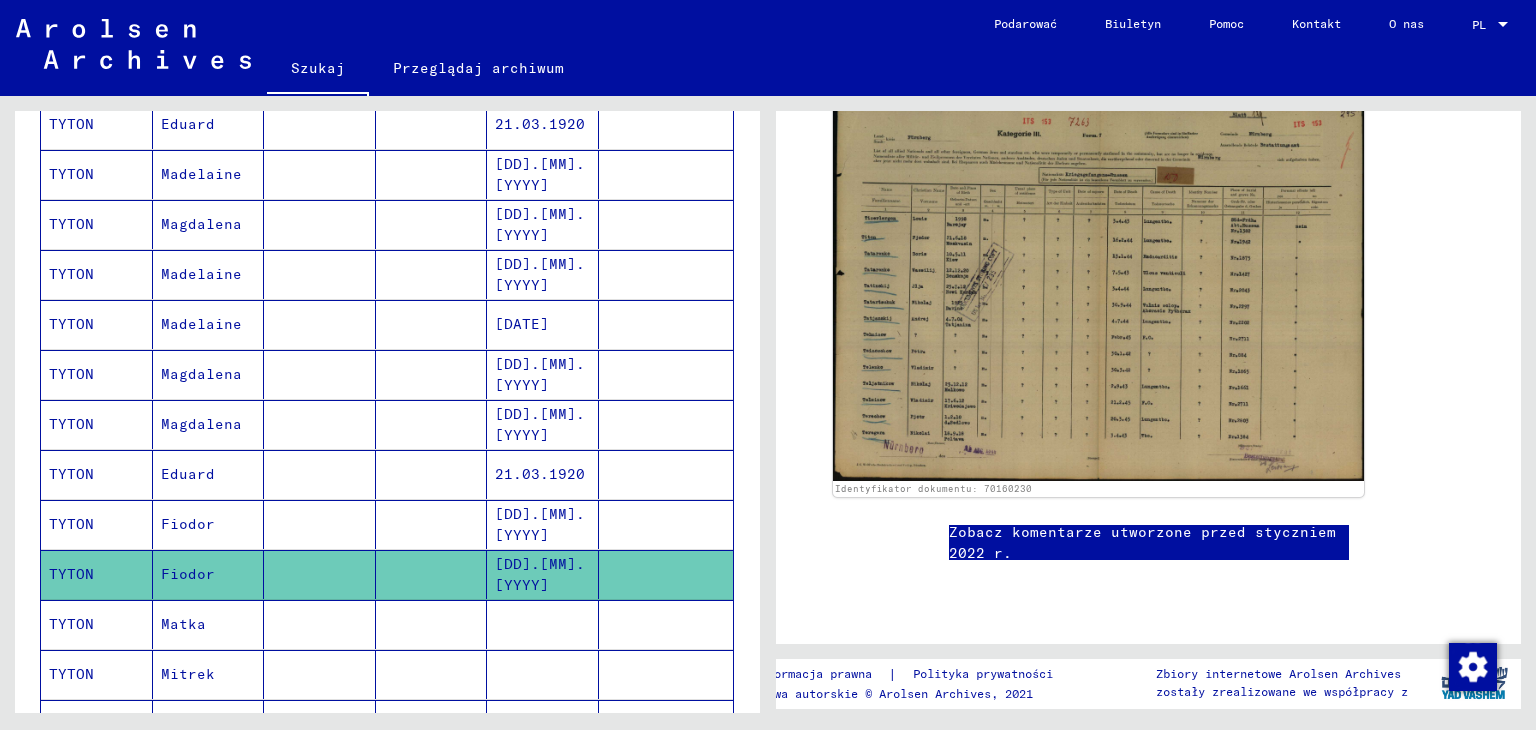 click 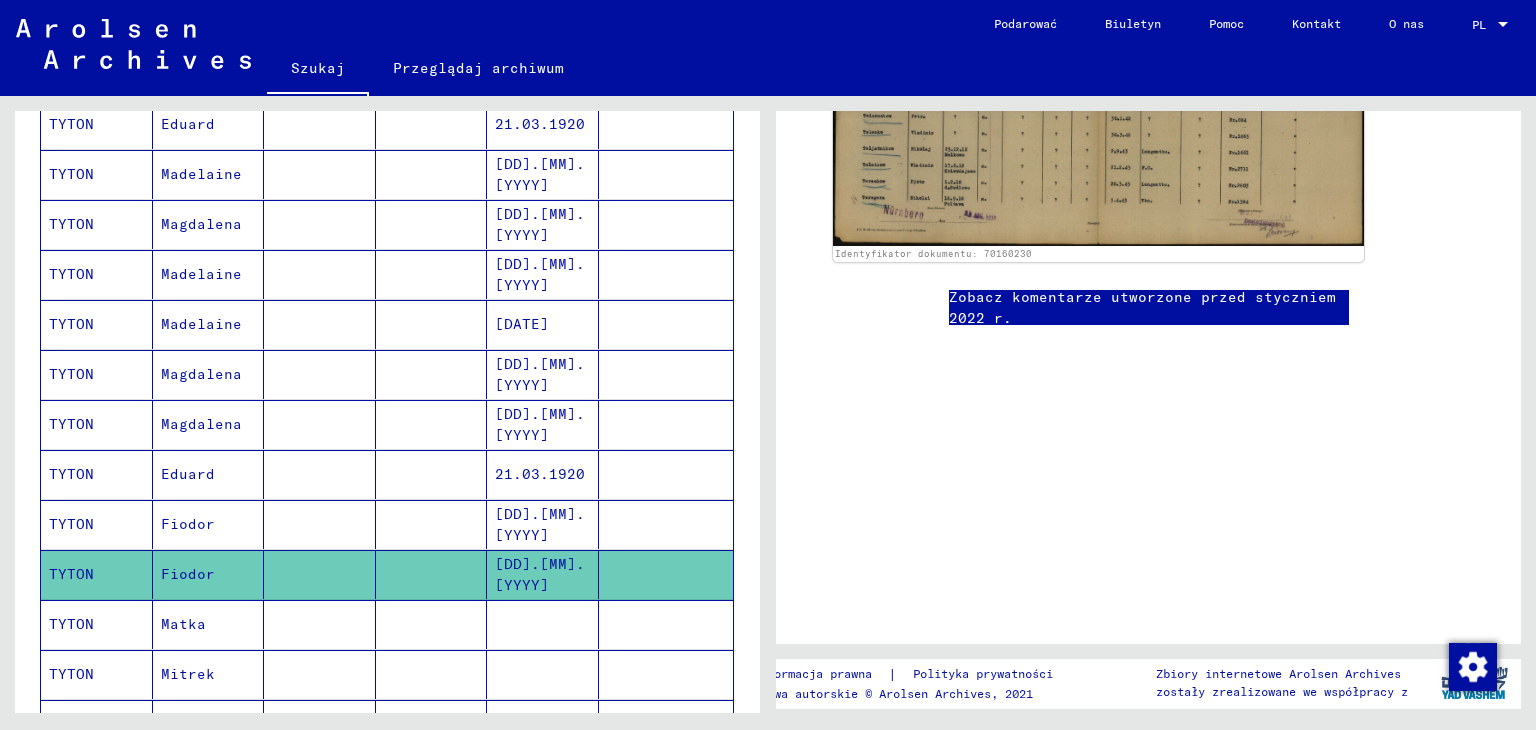 scroll, scrollTop: 400, scrollLeft: 0, axis: vertical 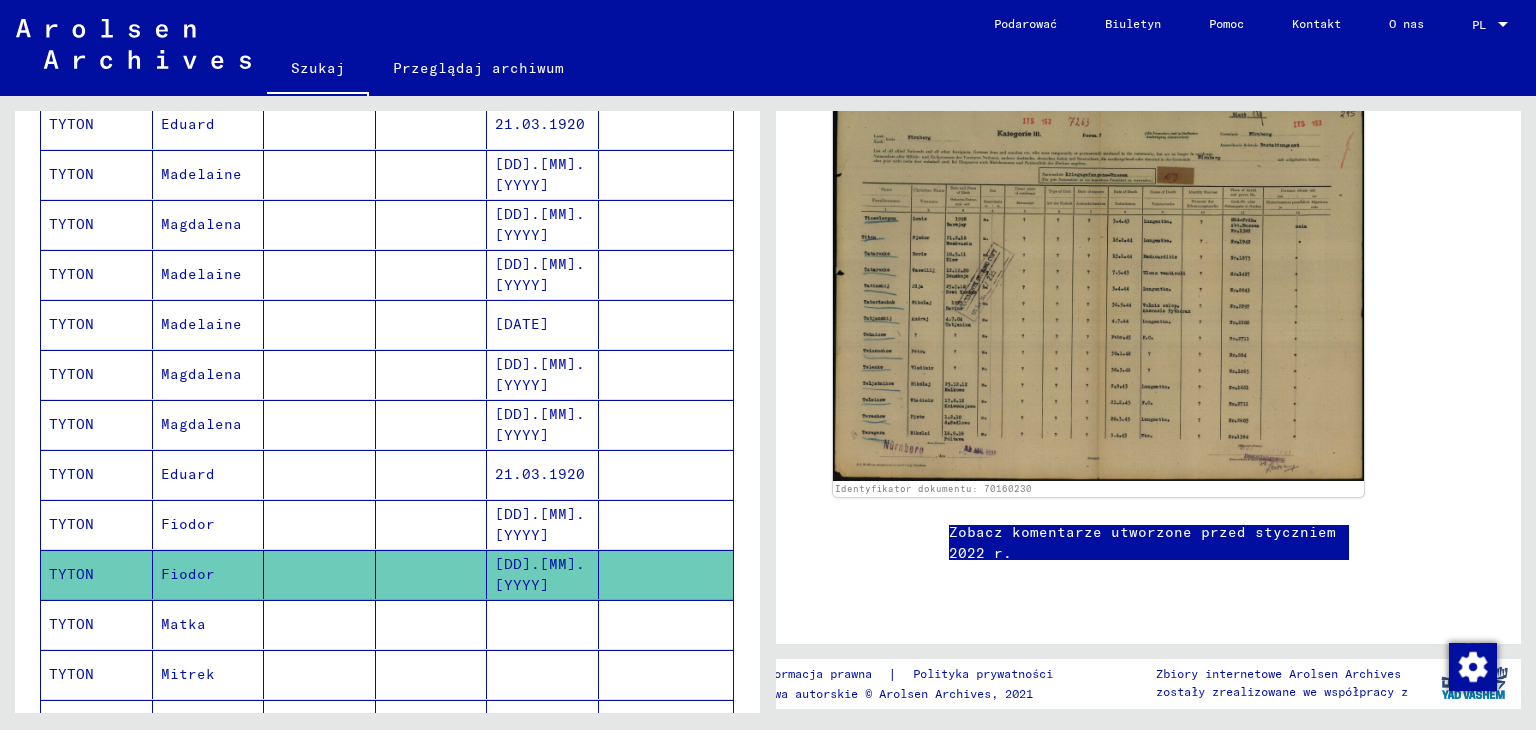 click 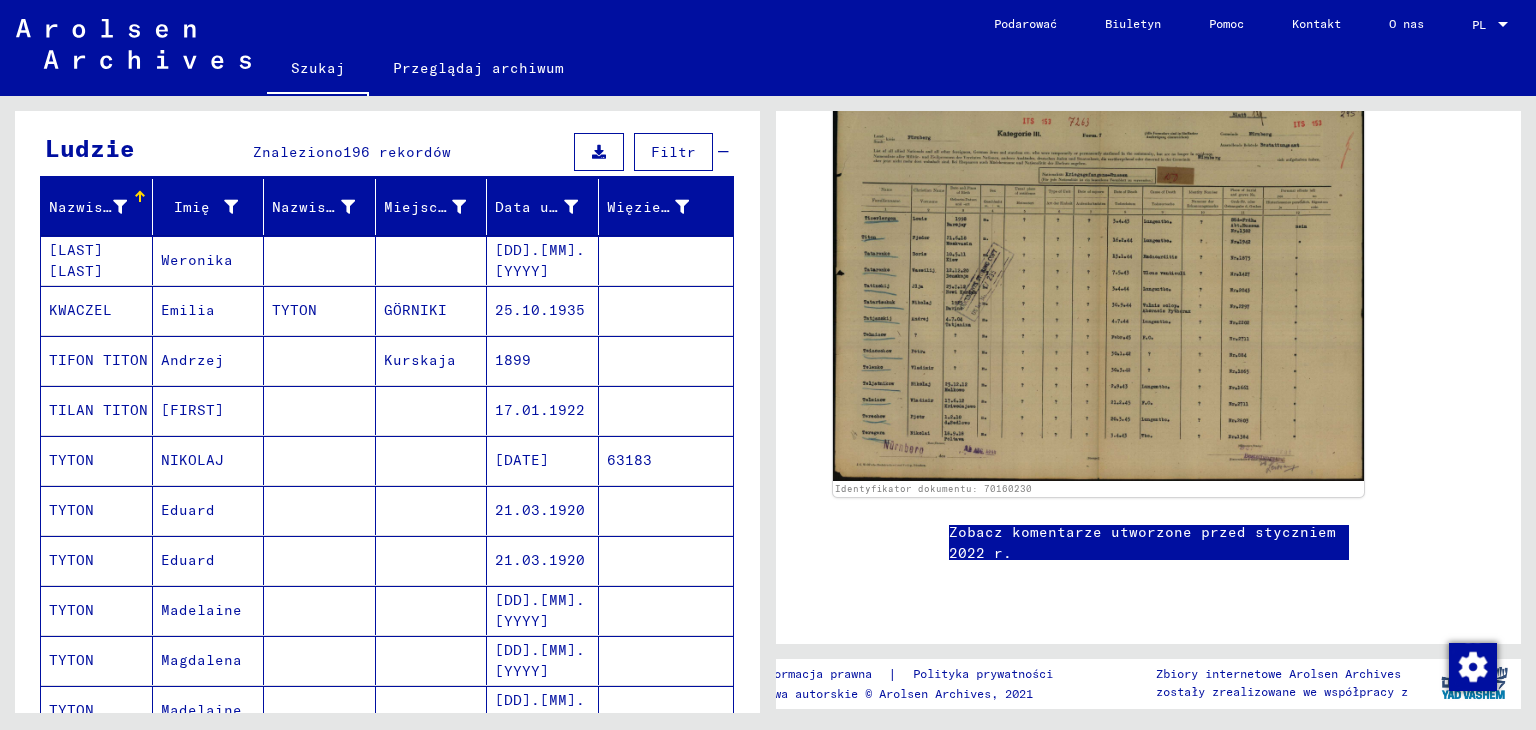 scroll, scrollTop: 5, scrollLeft: 0, axis: vertical 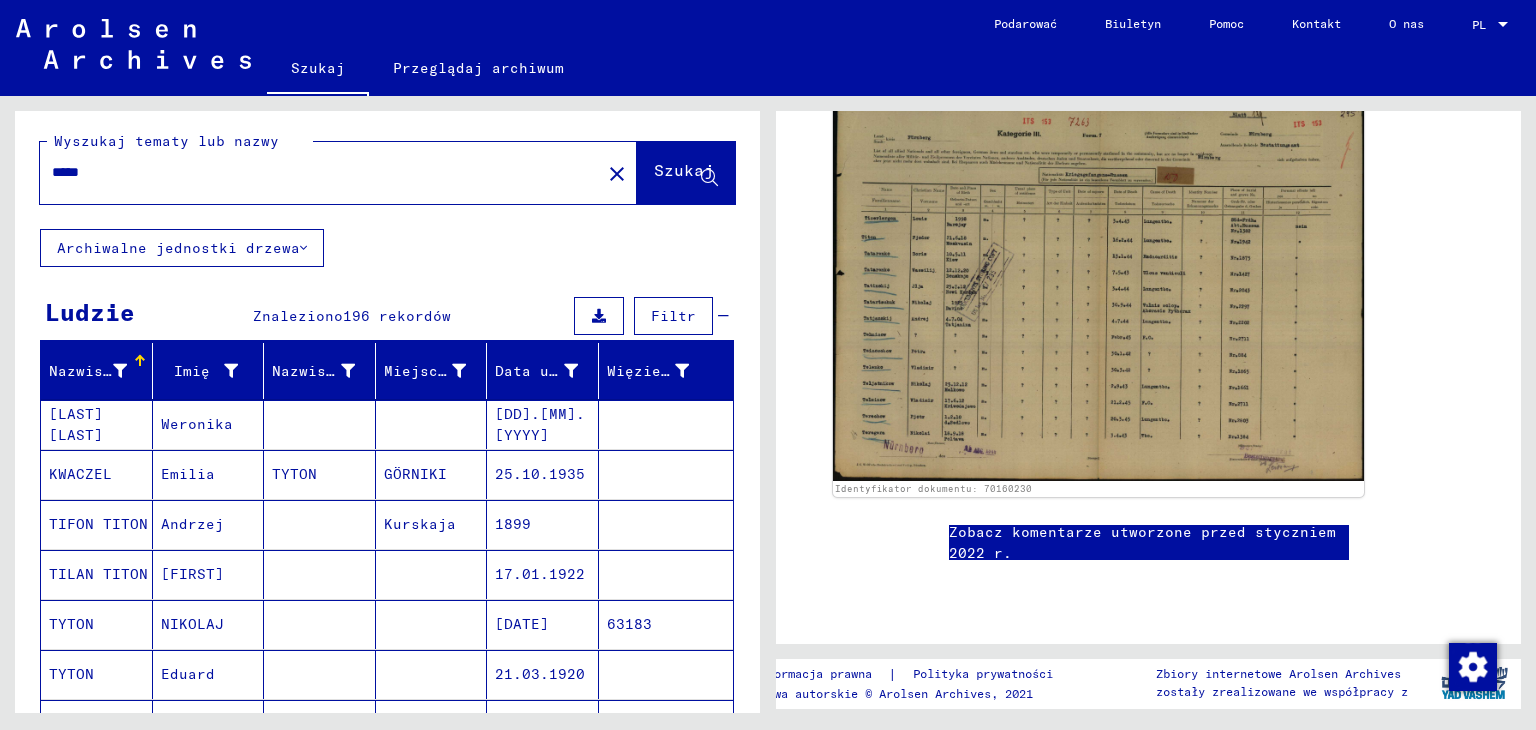 click on "KWACZEL" at bounding box center [98, 524] 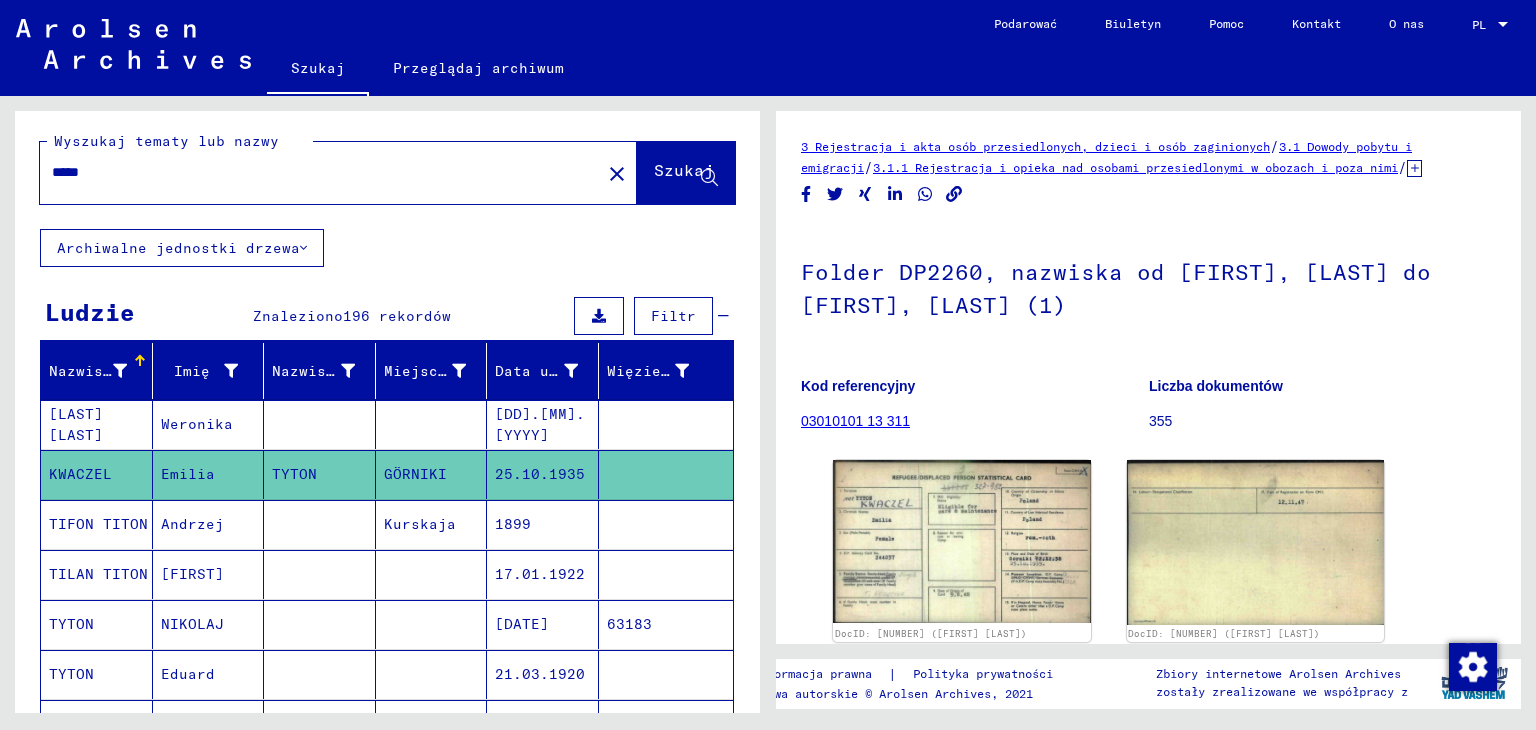 scroll, scrollTop: 200, scrollLeft: 0, axis: vertical 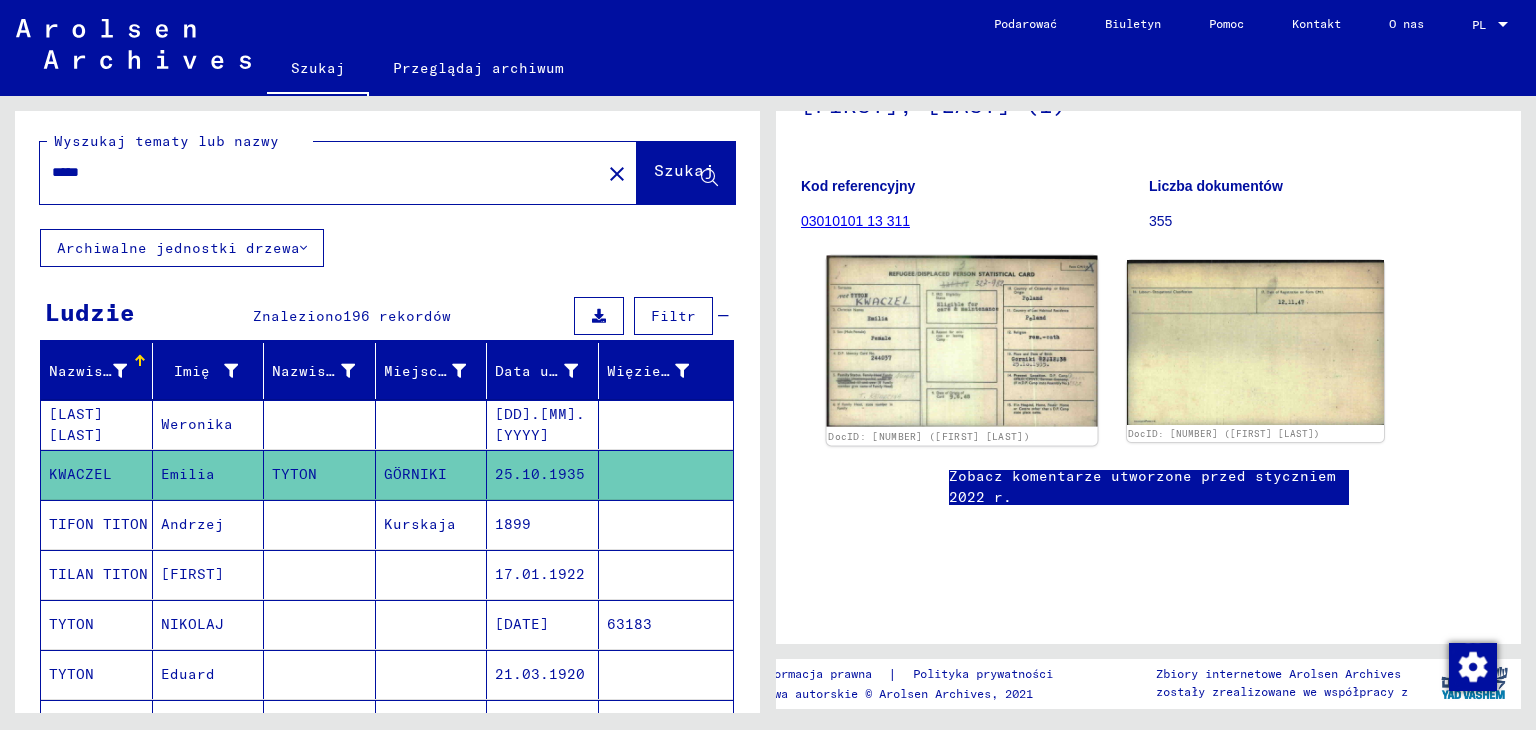 click 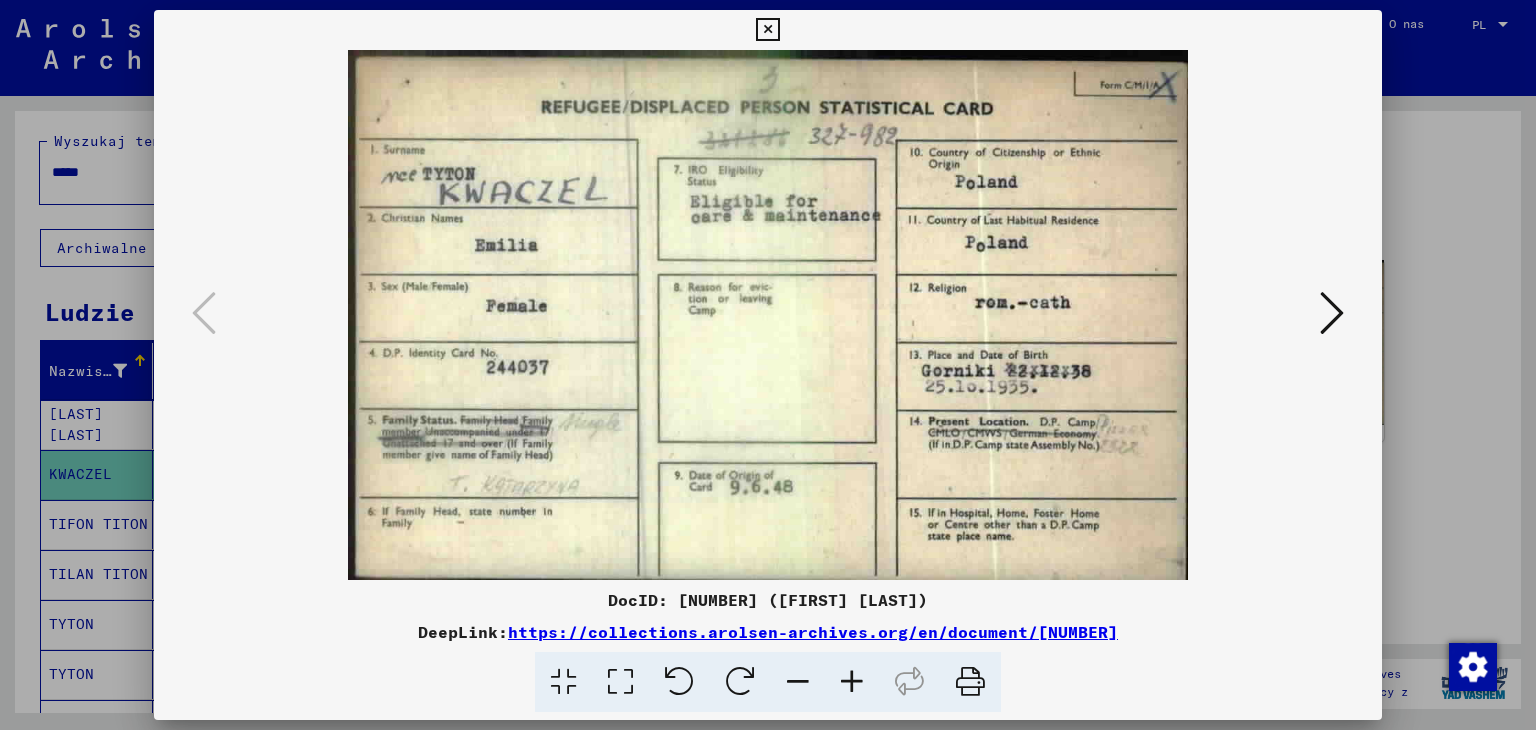 click at bounding box center [767, 30] 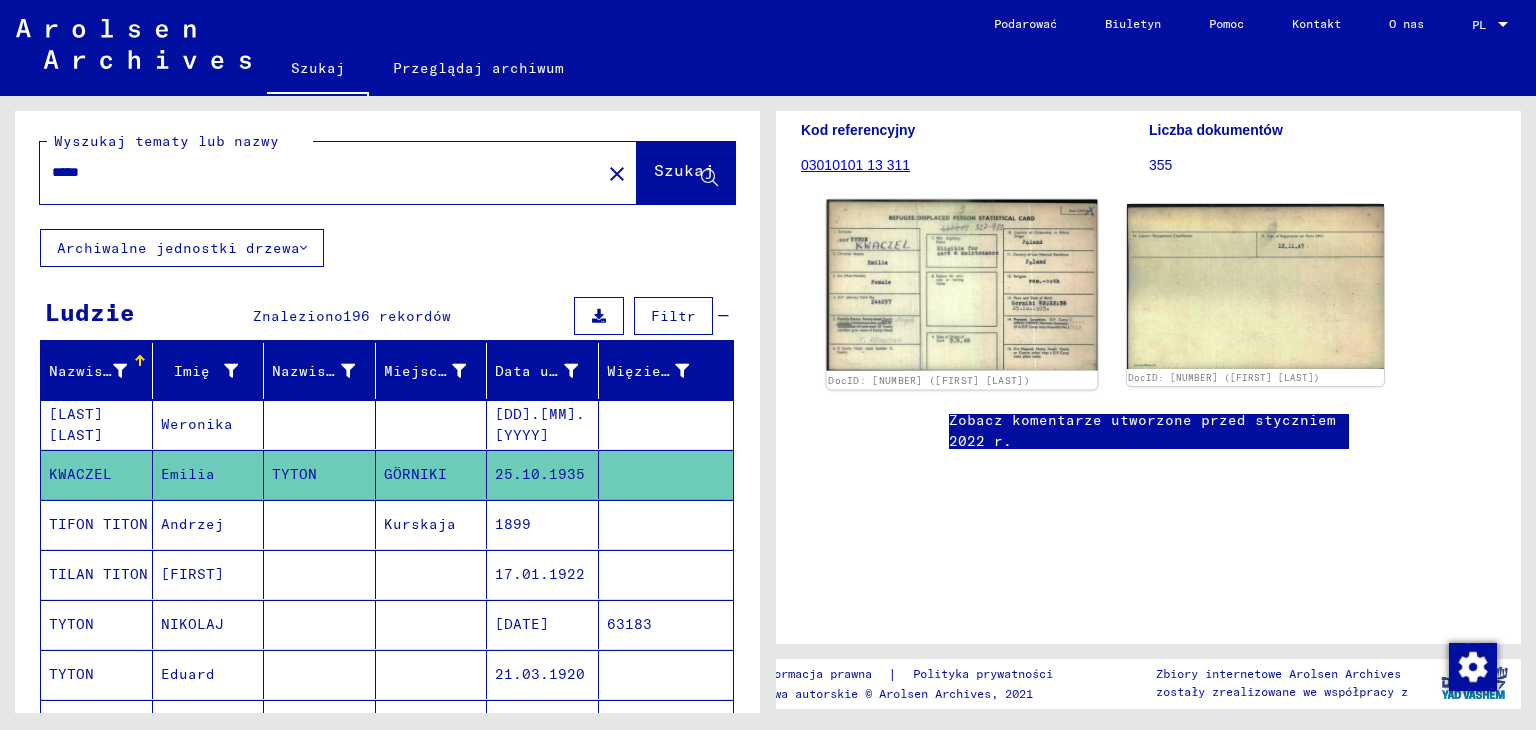 scroll, scrollTop: 400, scrollLeft: 0, axis: vertical 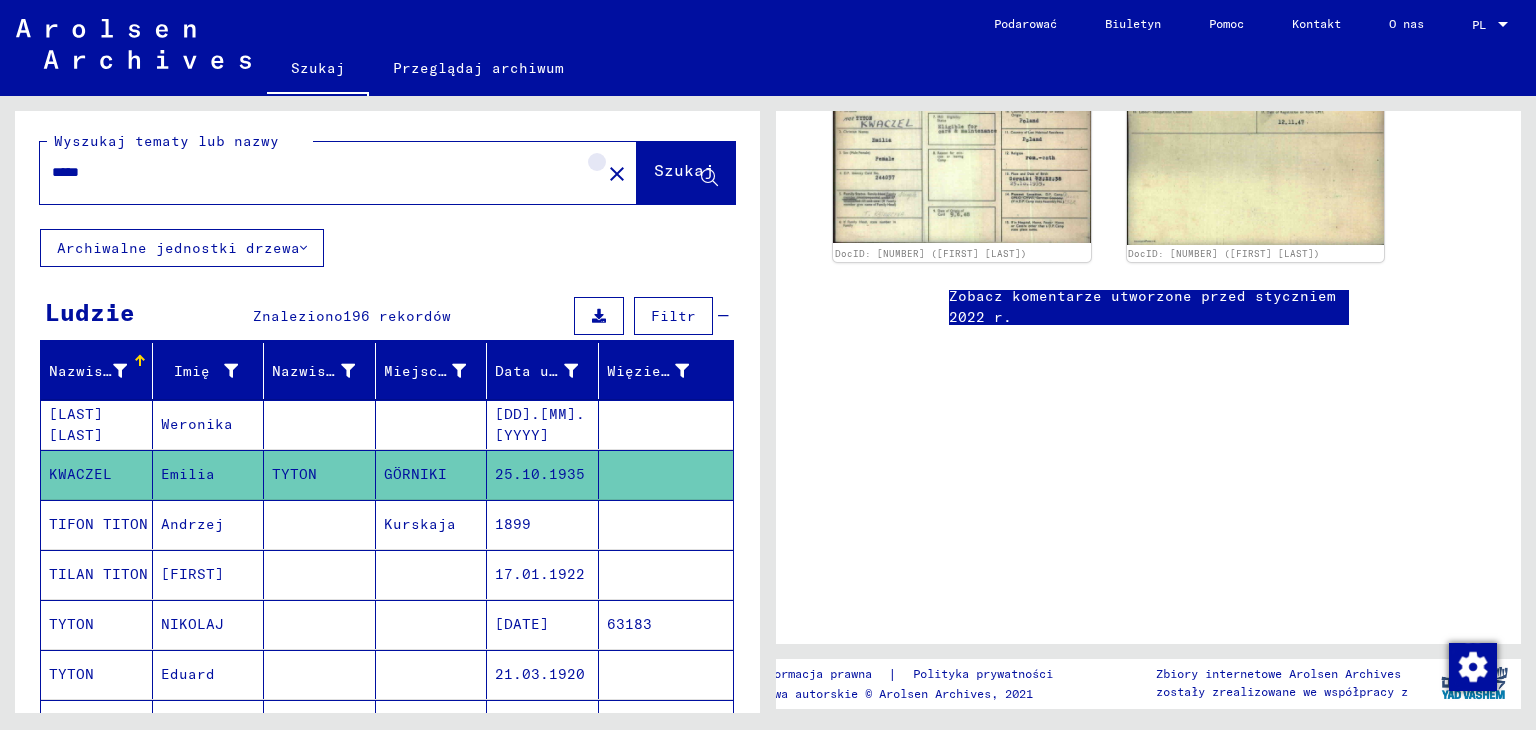 click on "close" 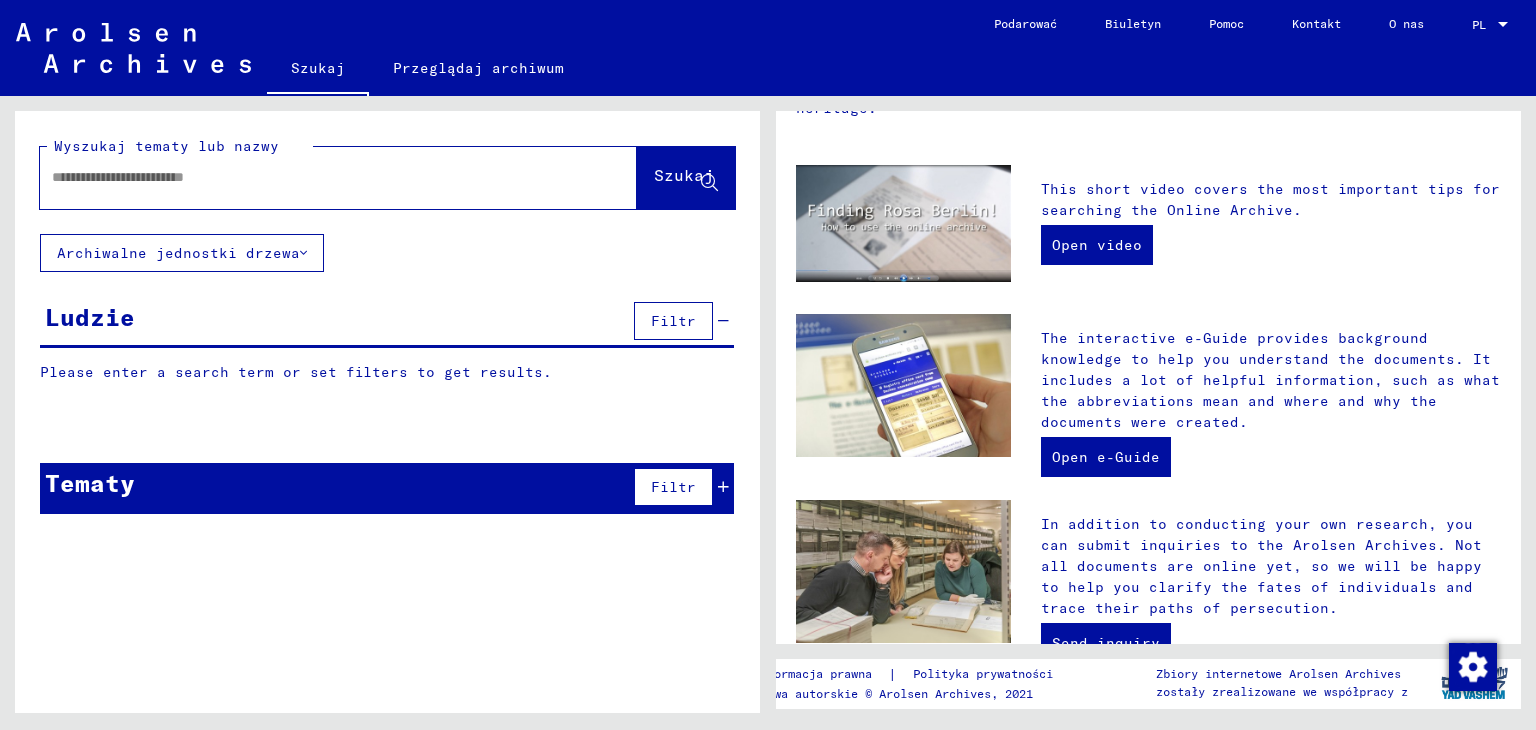 scroll, scrollTop: 0, scrollLeft: 0, axis: both 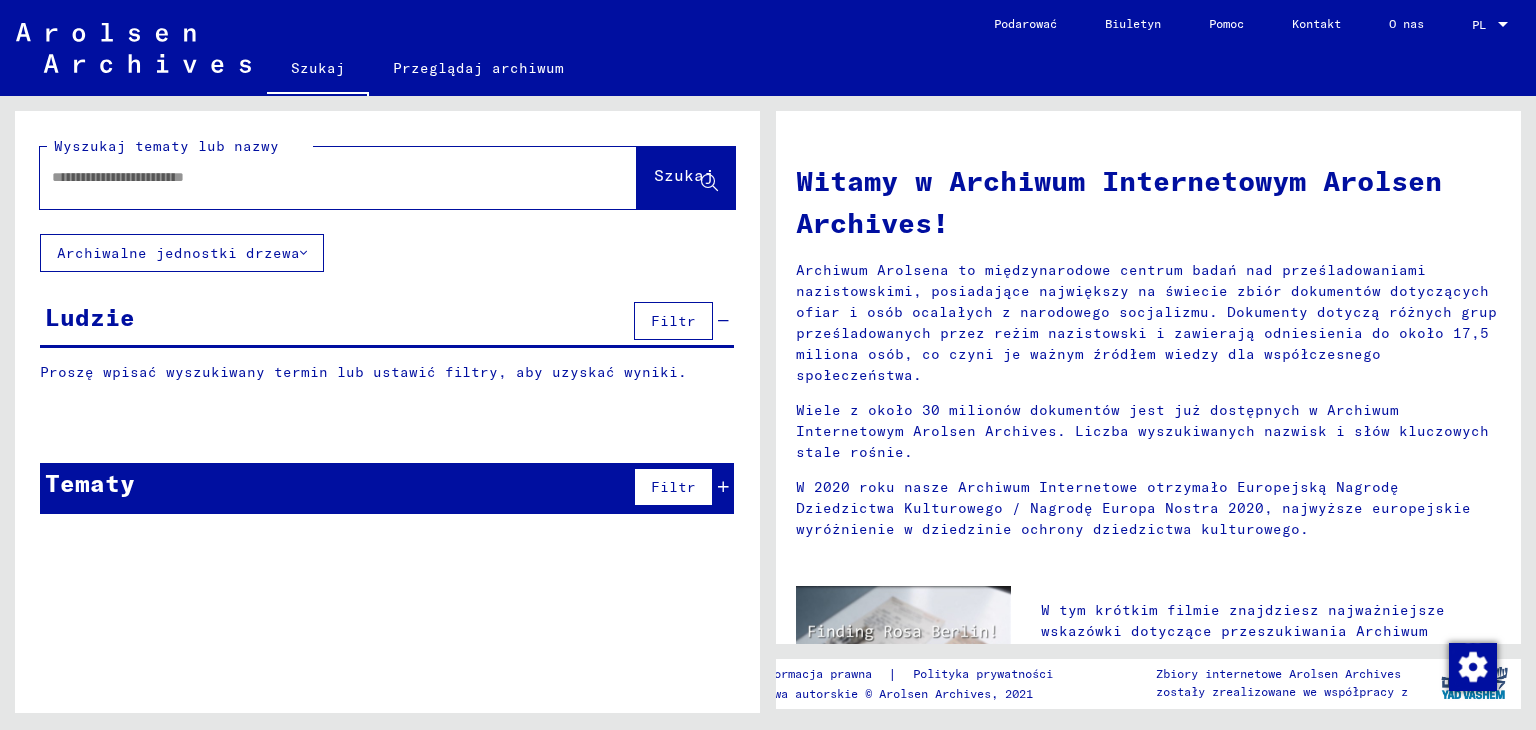 click at bounding box center [314, 177] 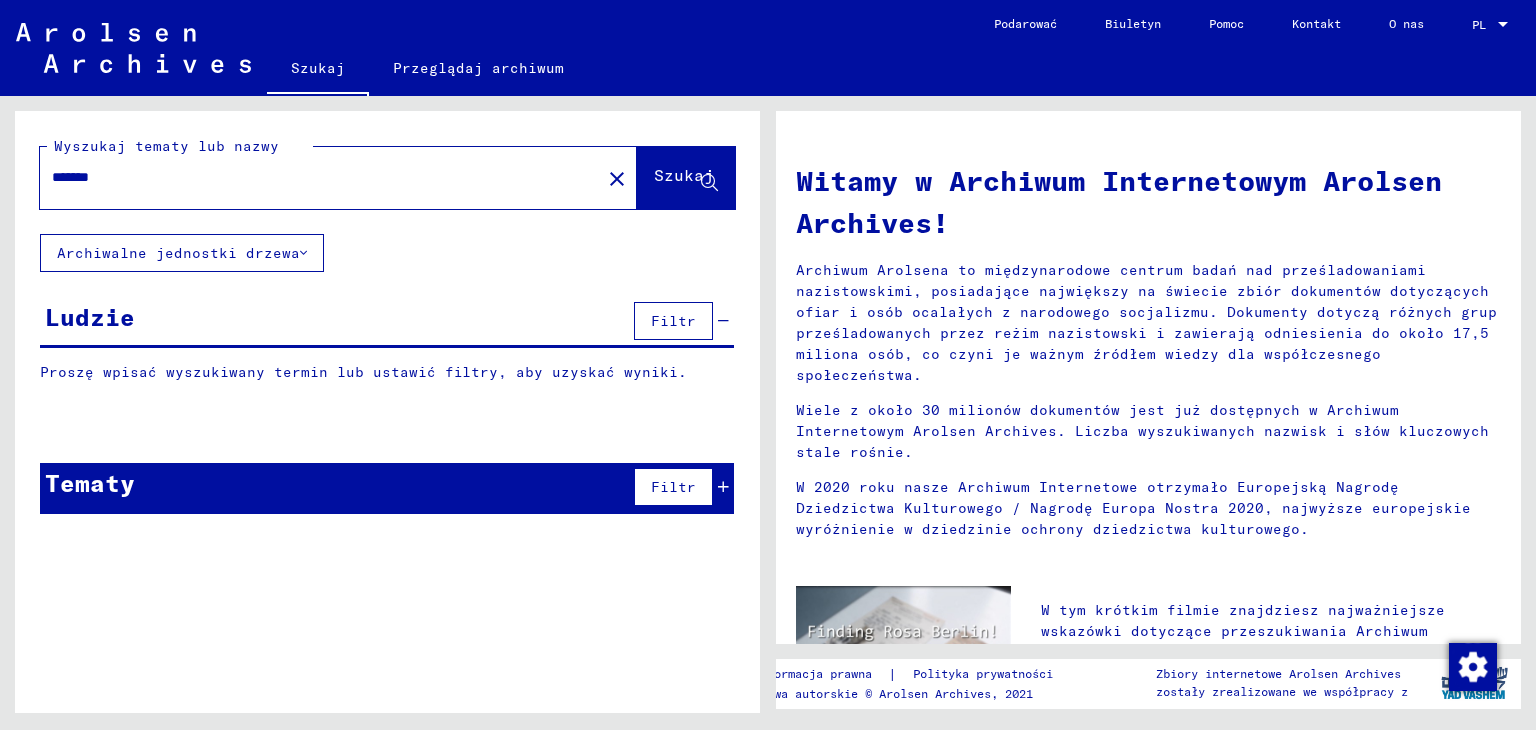 type on "*******" 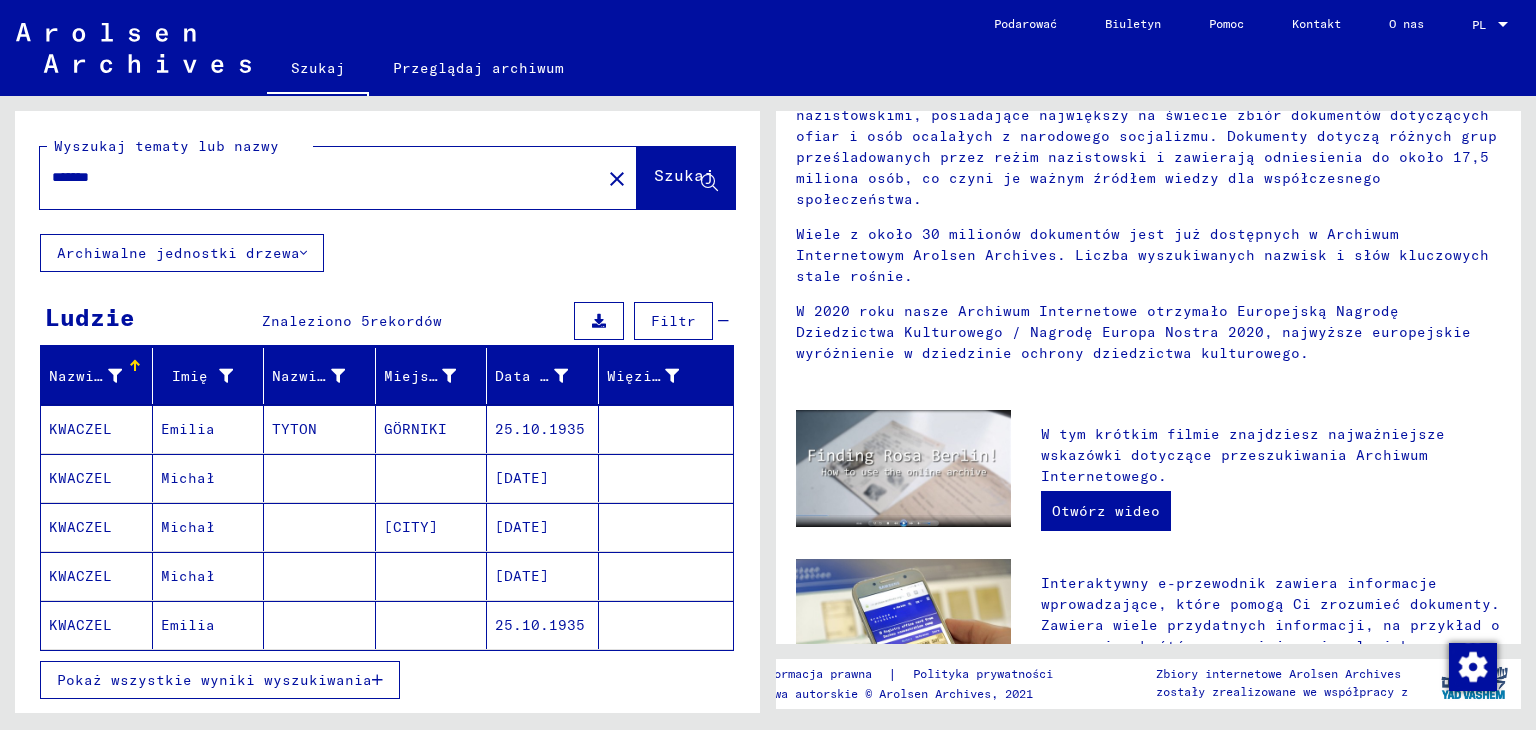 scroll, scrollTop: 200, scrollLeft: 0, axis: vertical 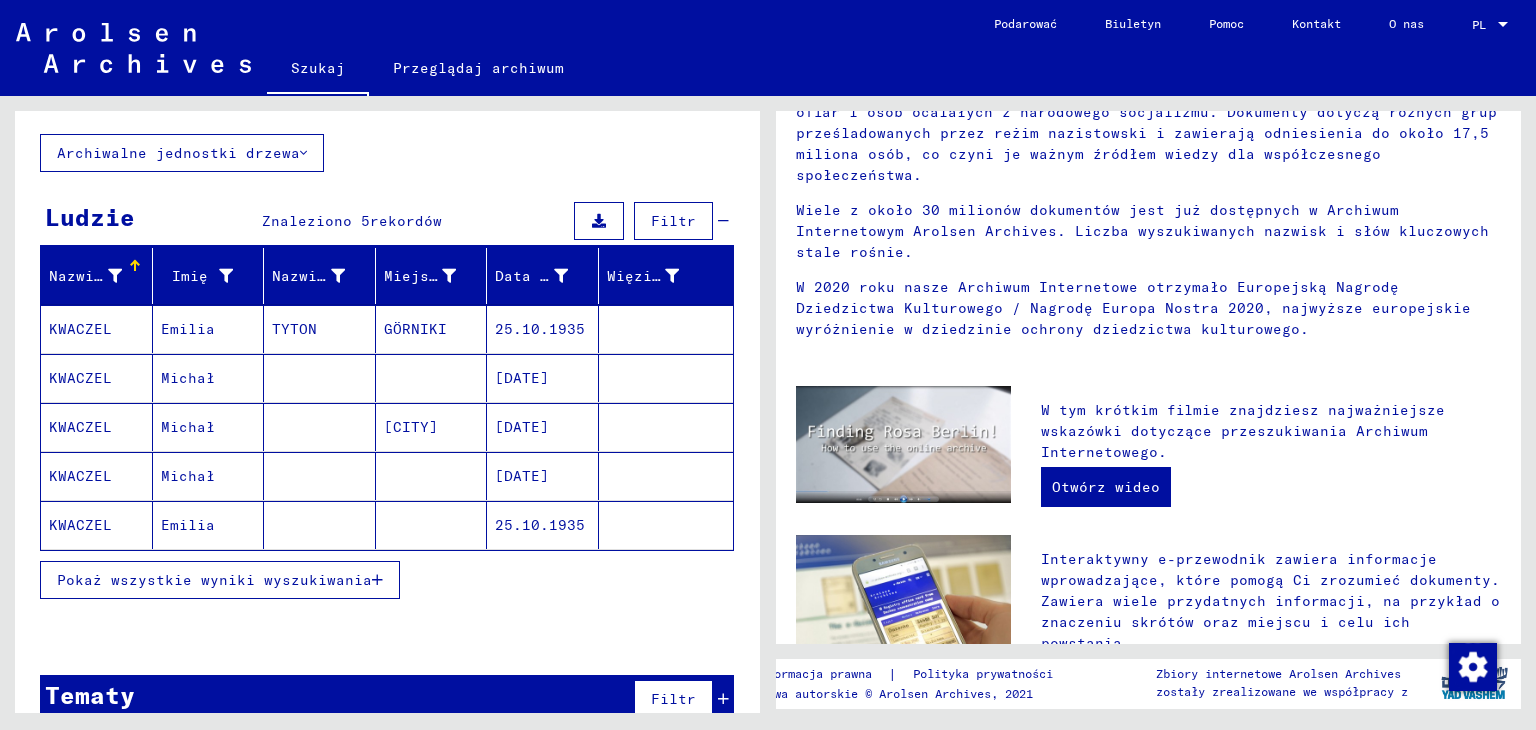 click on "KWACZEL" 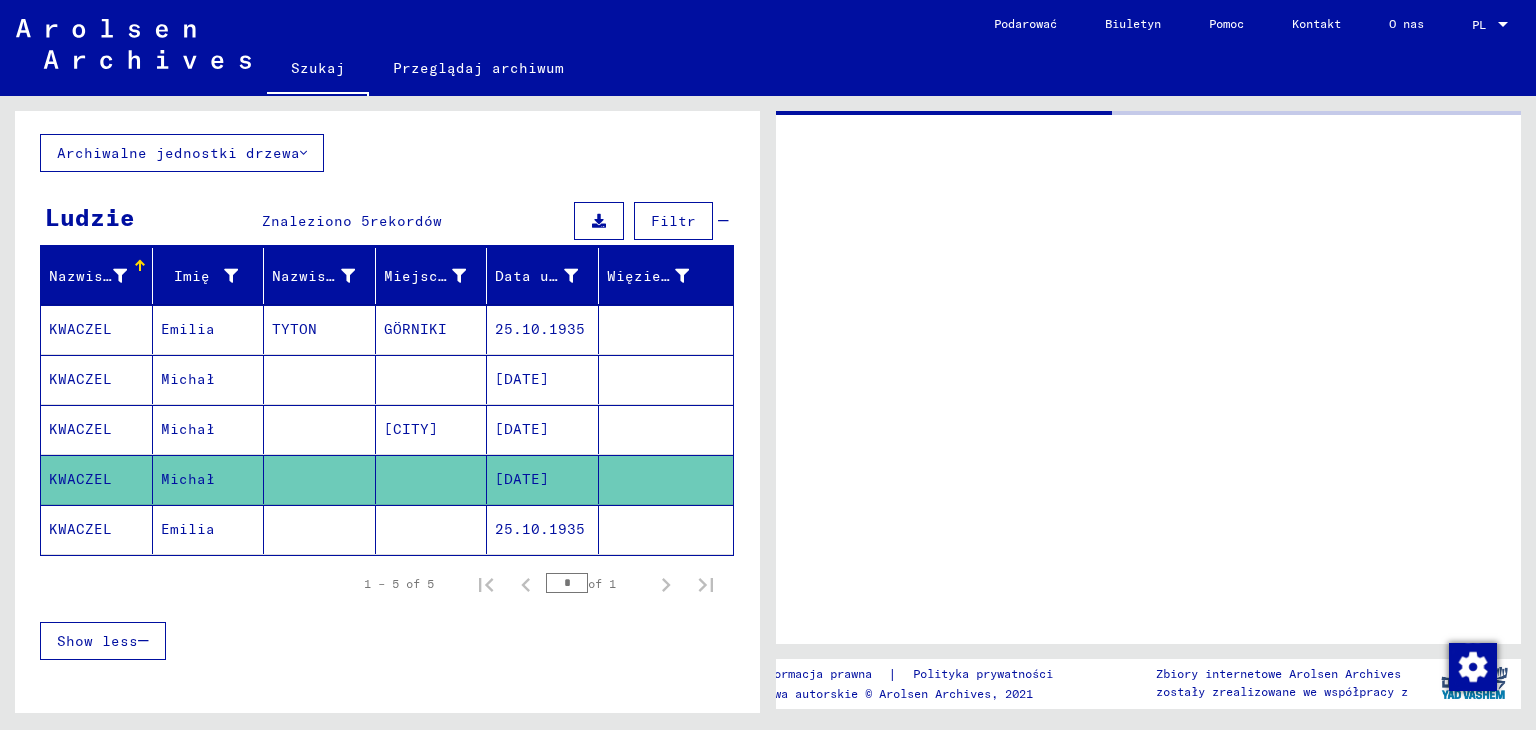 scroll, scrollTop: 0, scrollLeft: 0, axis: both 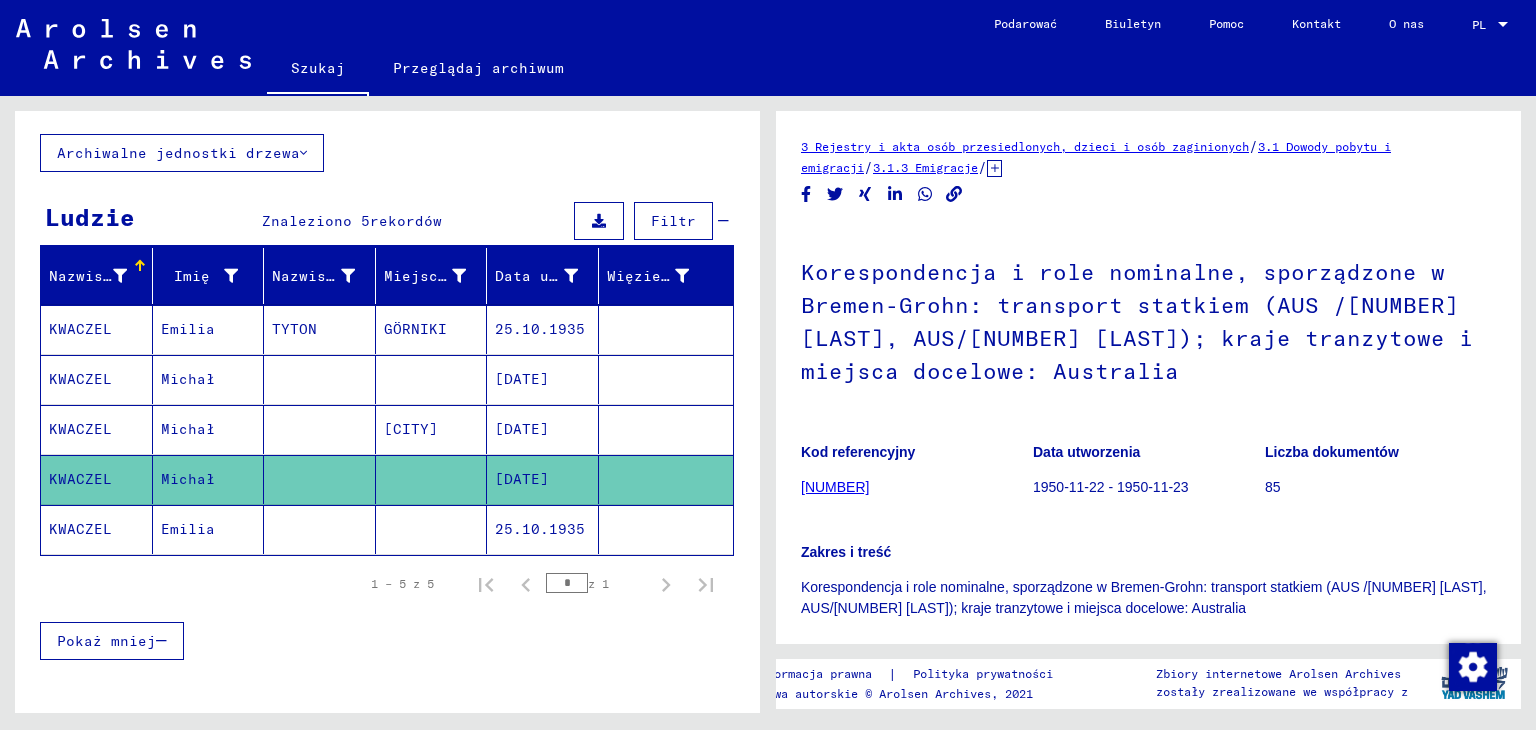 click on "KWACZEL" 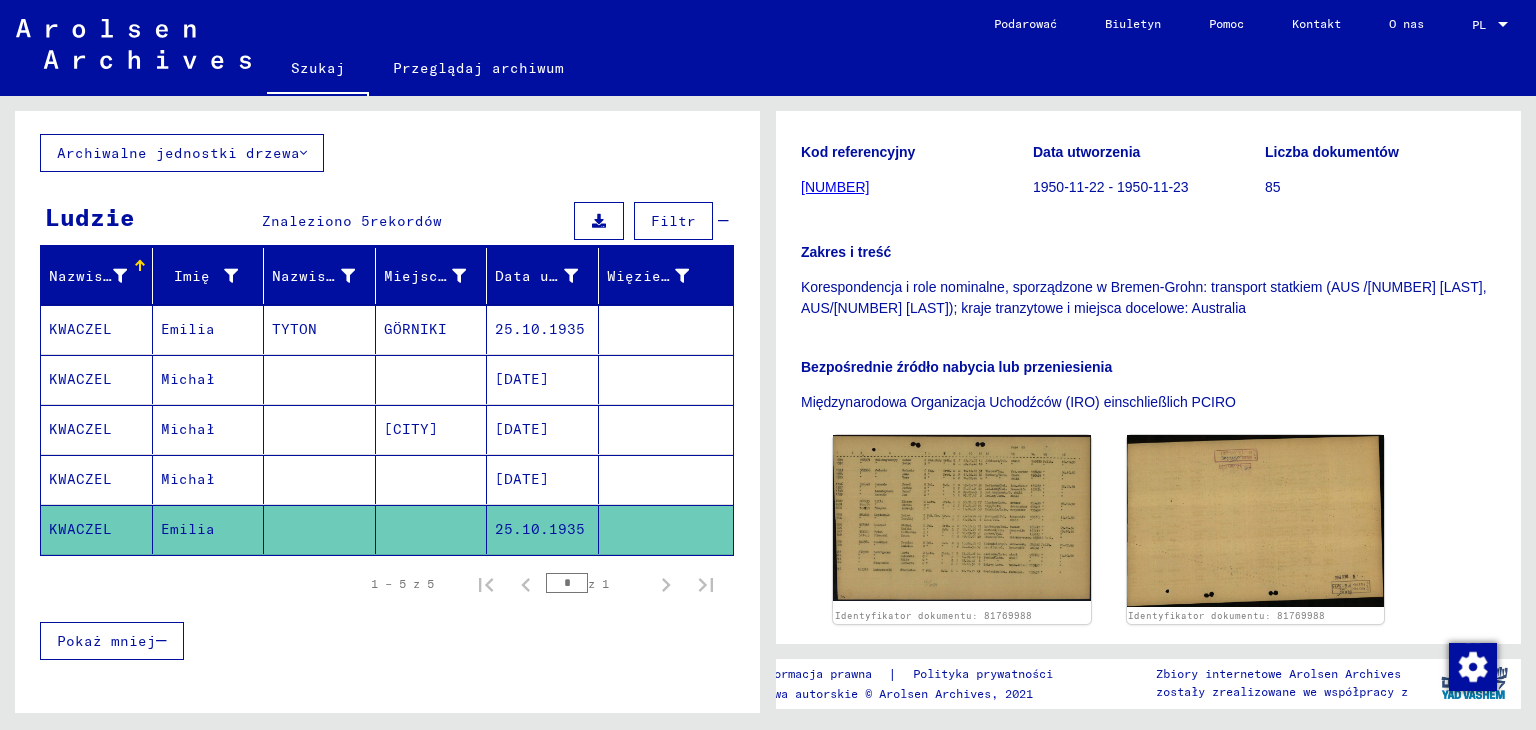 scroll, scrollTop: 400, scrollLeft: 0, axis: vertical 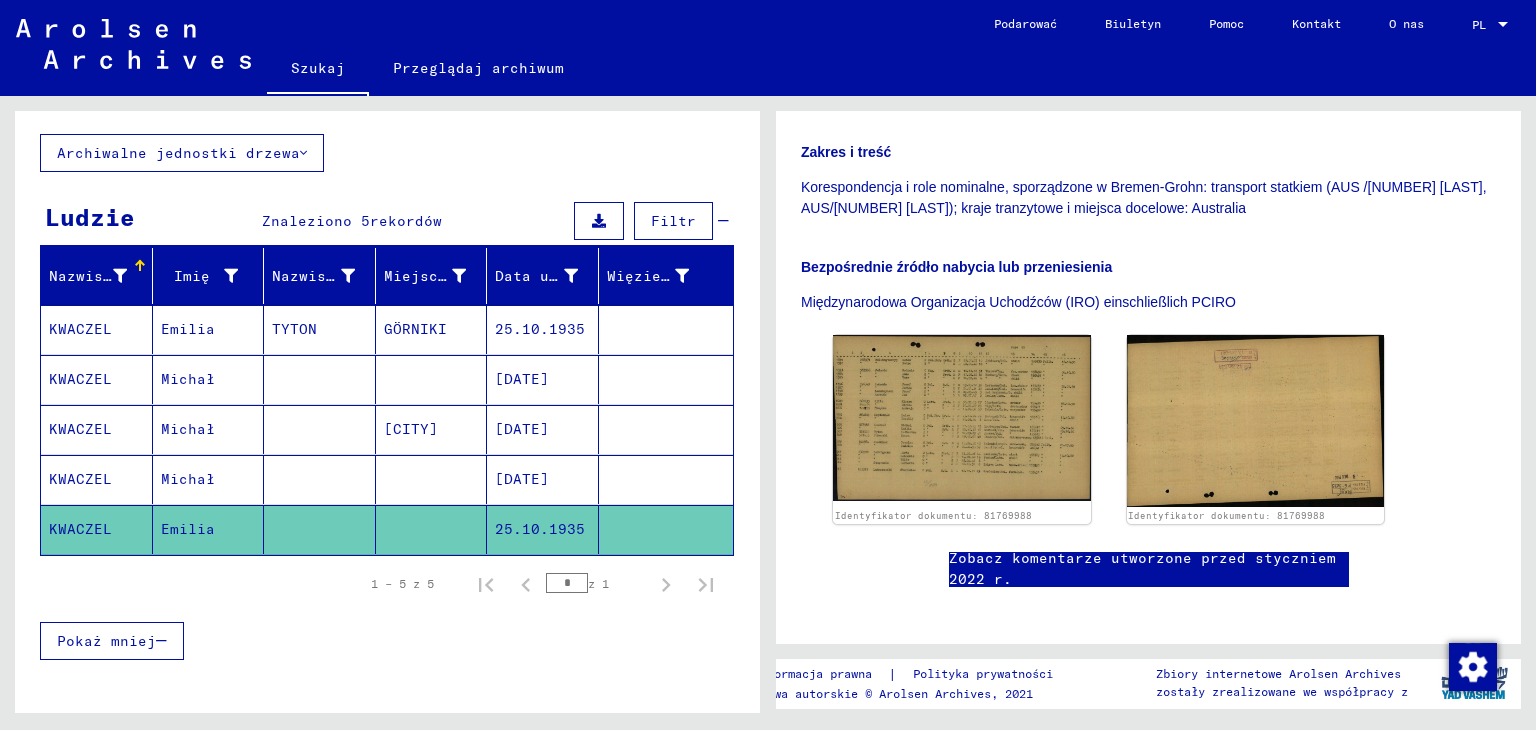 click on "KWACZEL" at bounding box center [80, 529] 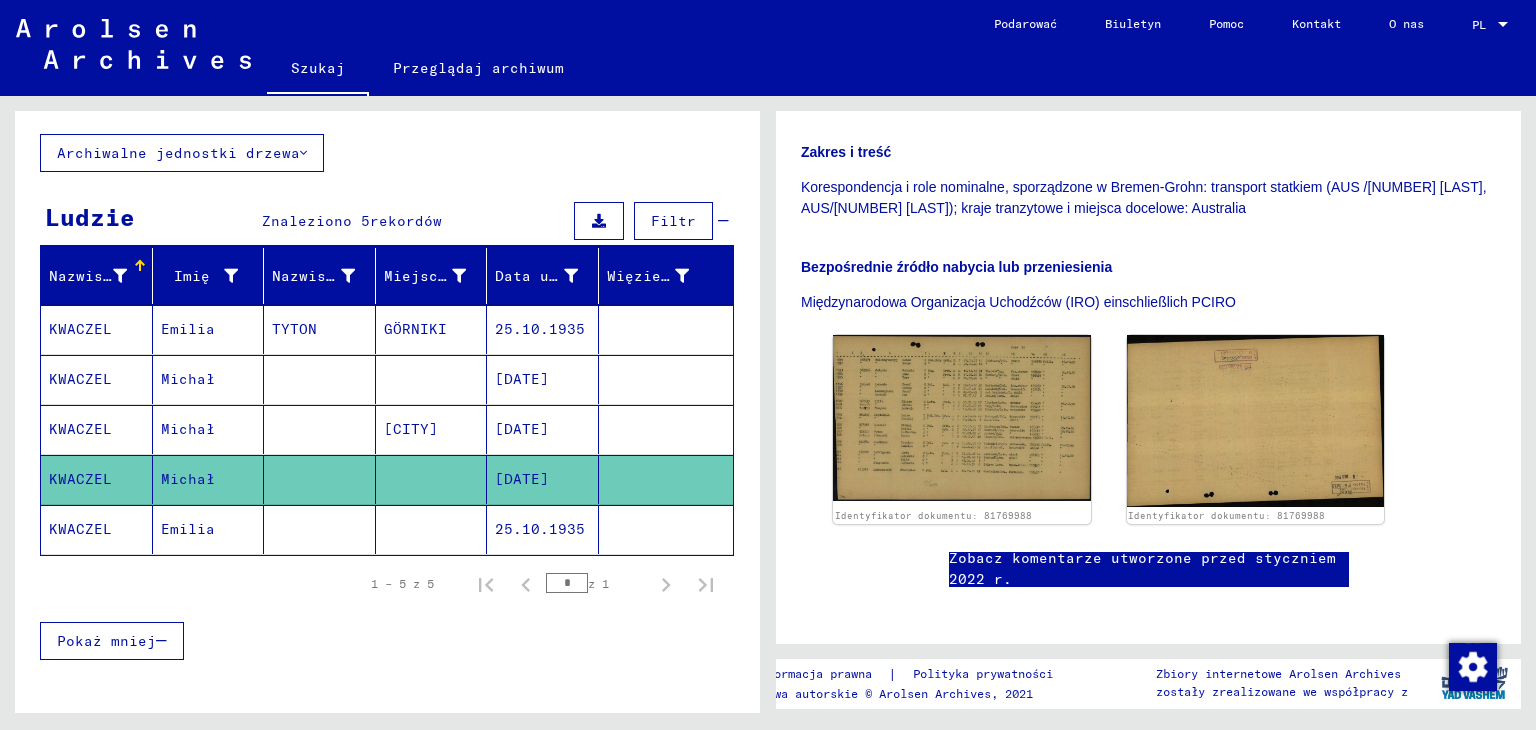 click on "KWACZEL" at bounding box center [80, 479] 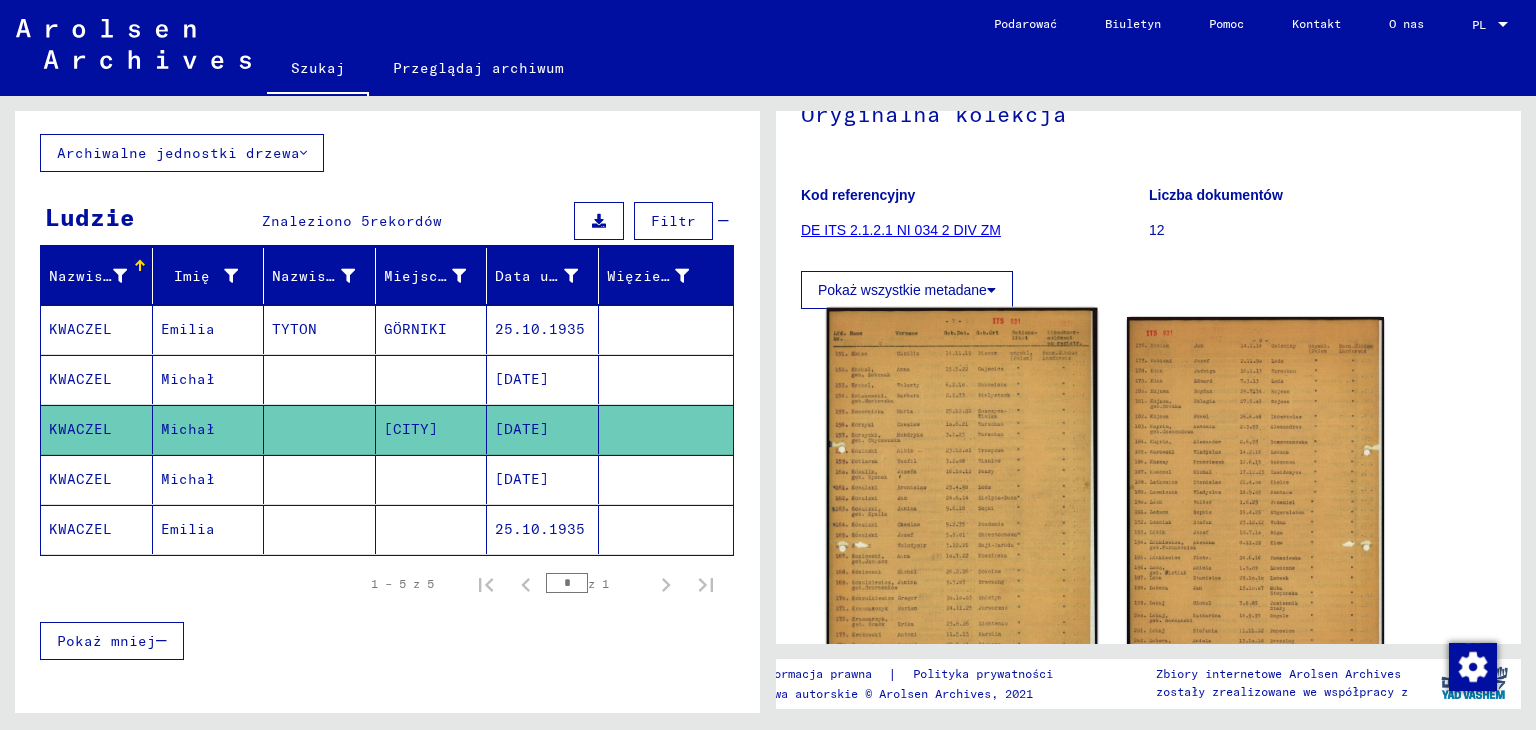 scroll, scrollTop: 400, scrollLeft: 0, axis: vertical 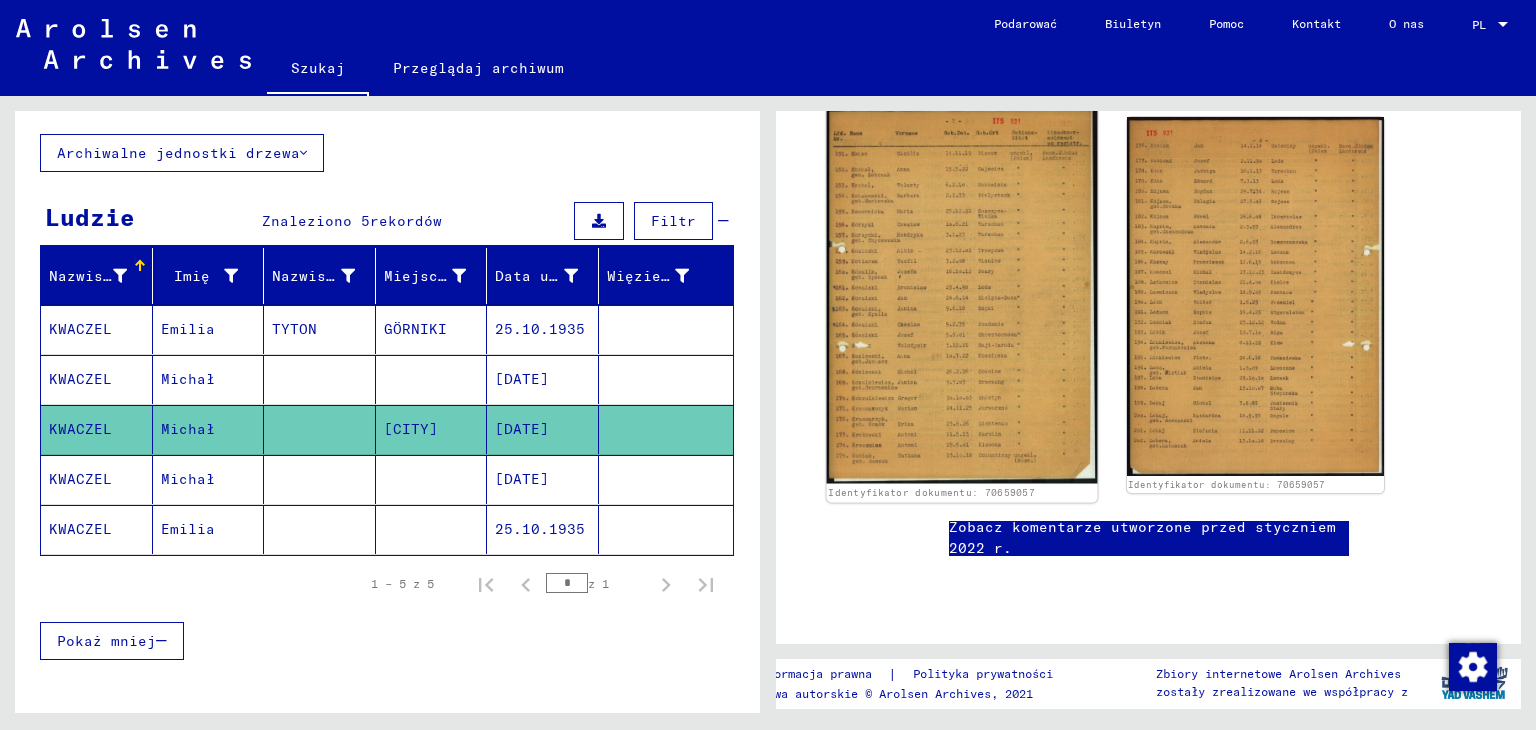 click 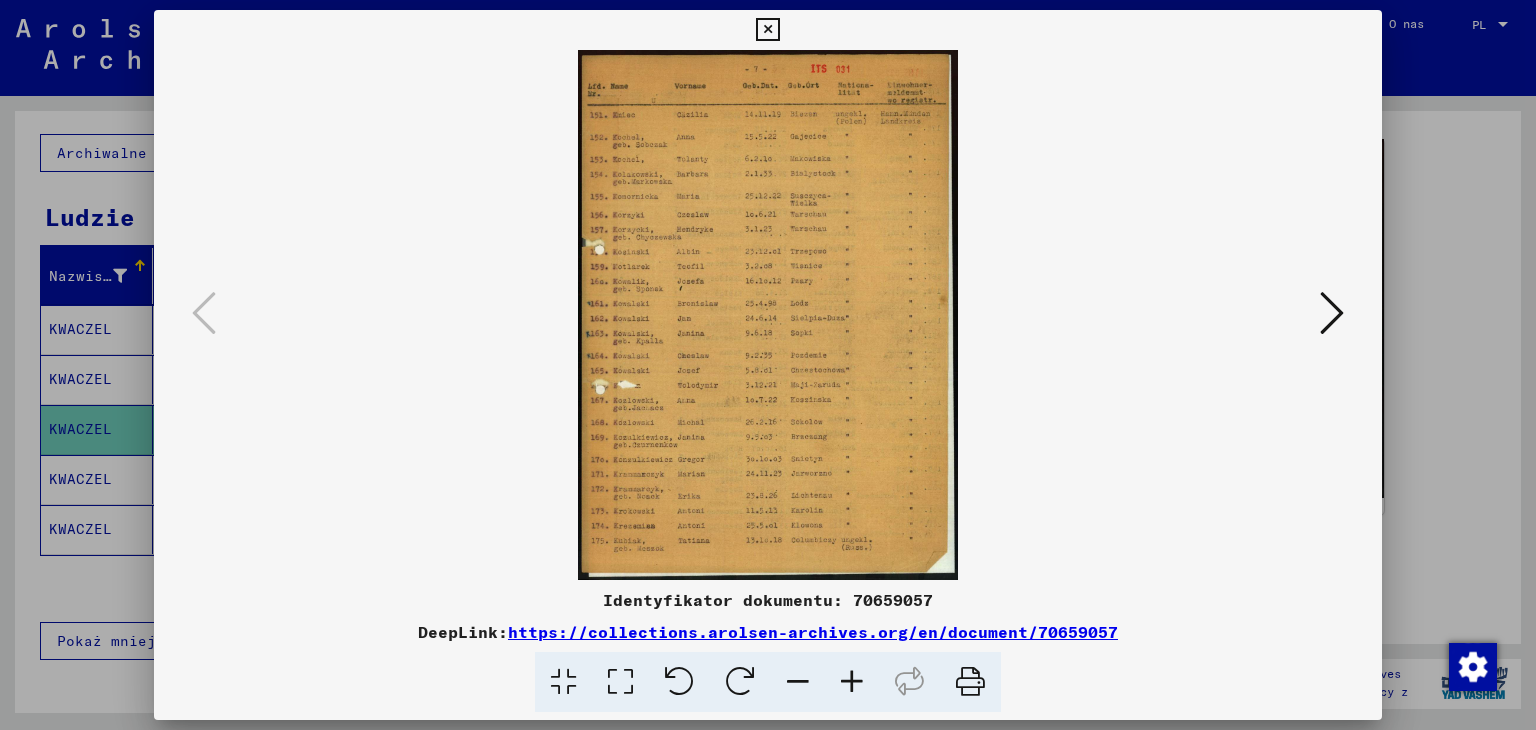 click at bounding box center (1332, 313) 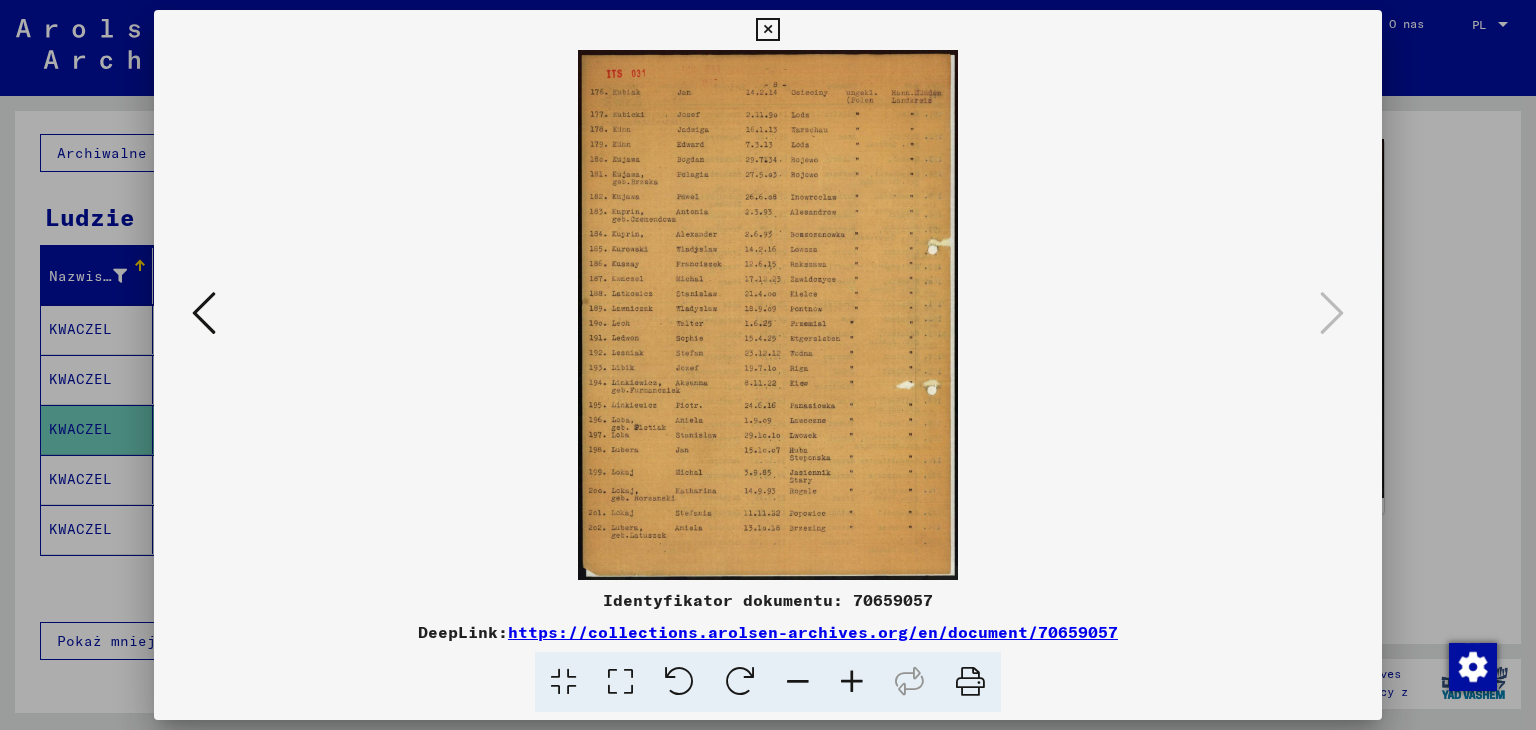 click at bounding box center (767, 30) 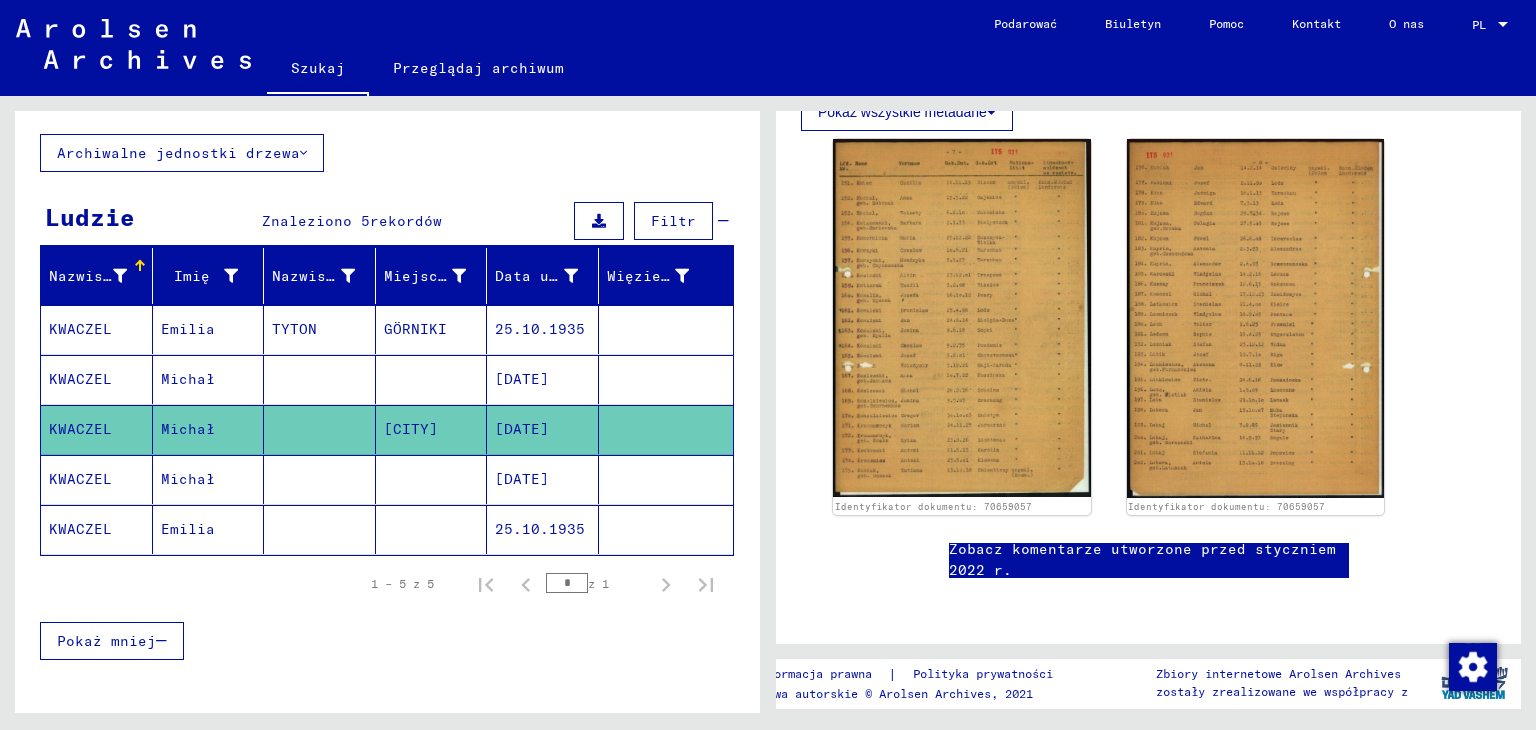 click on "KWACZEL" at bounding box center [80, 529] 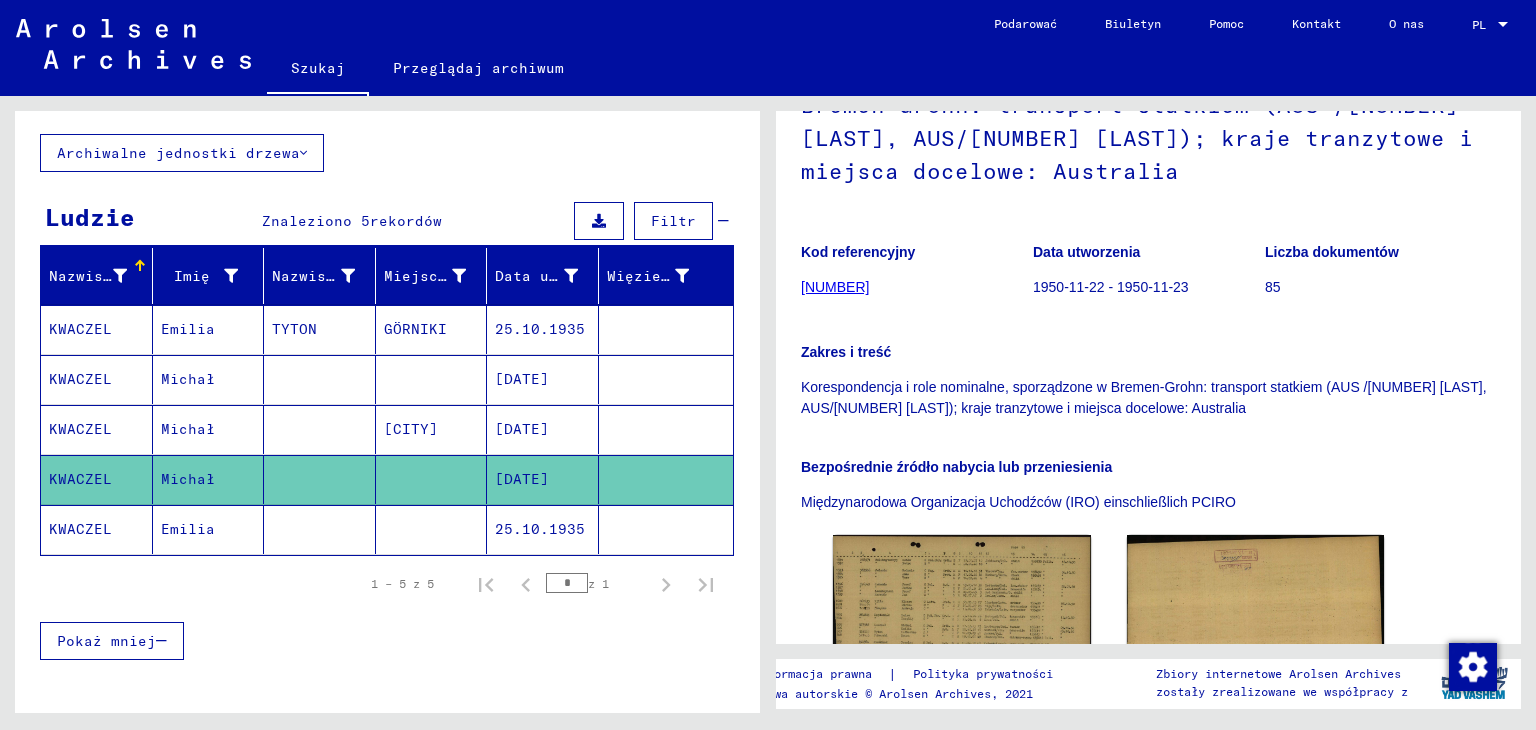 scroll, scrollTop: 400, scrollLeft: 0, axis: vertical 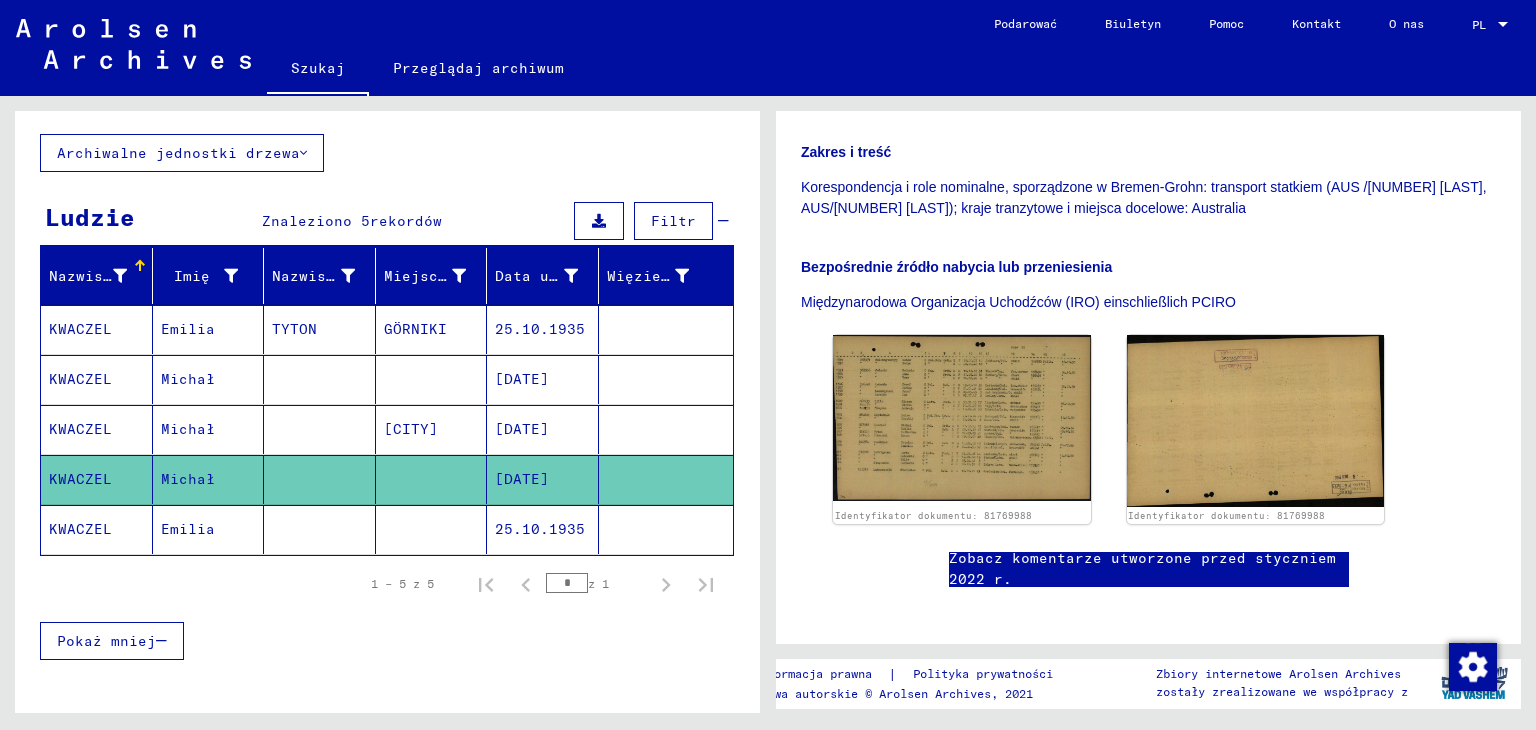 click on "KWACZEL" 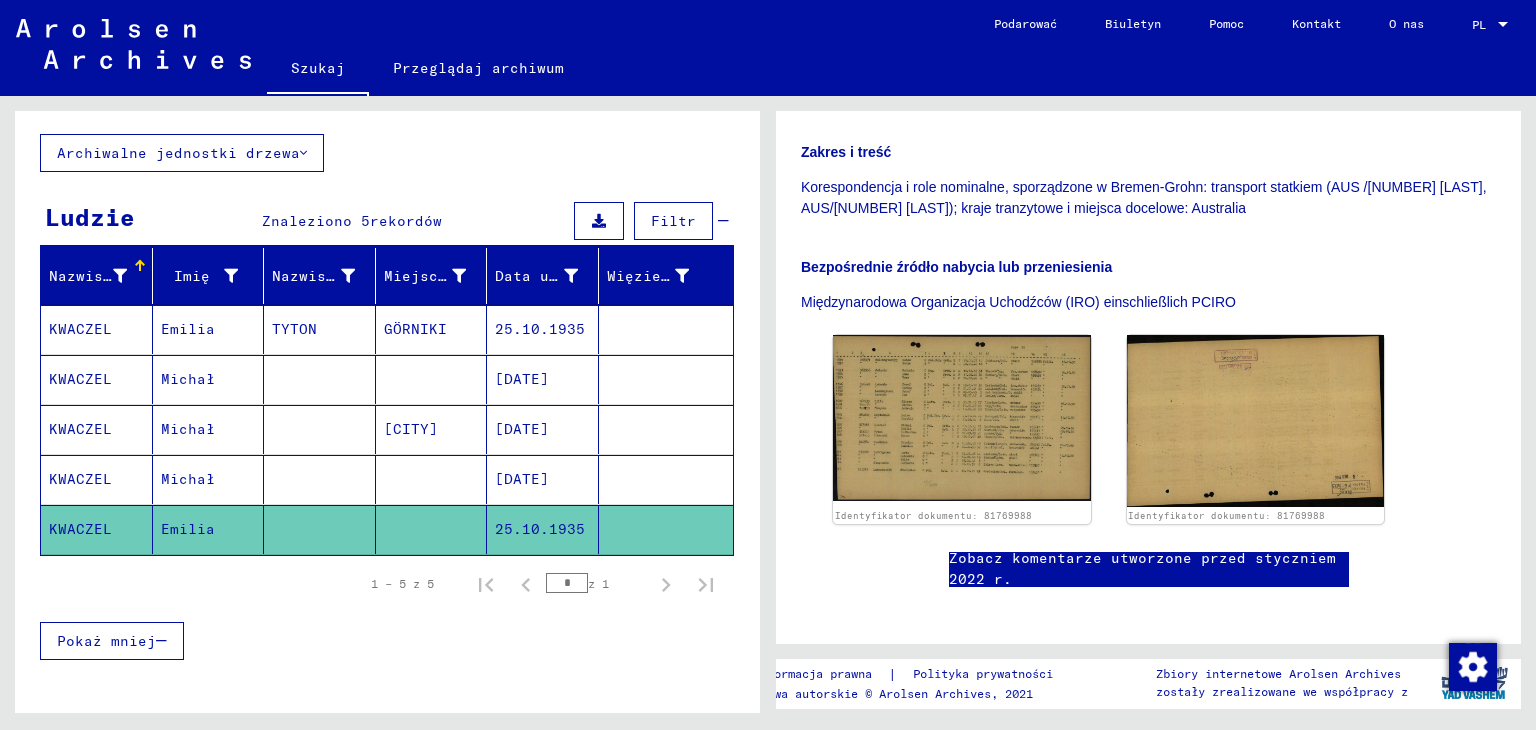 scroll, scrollTop: 0, scrollLeft: 0, axis: both 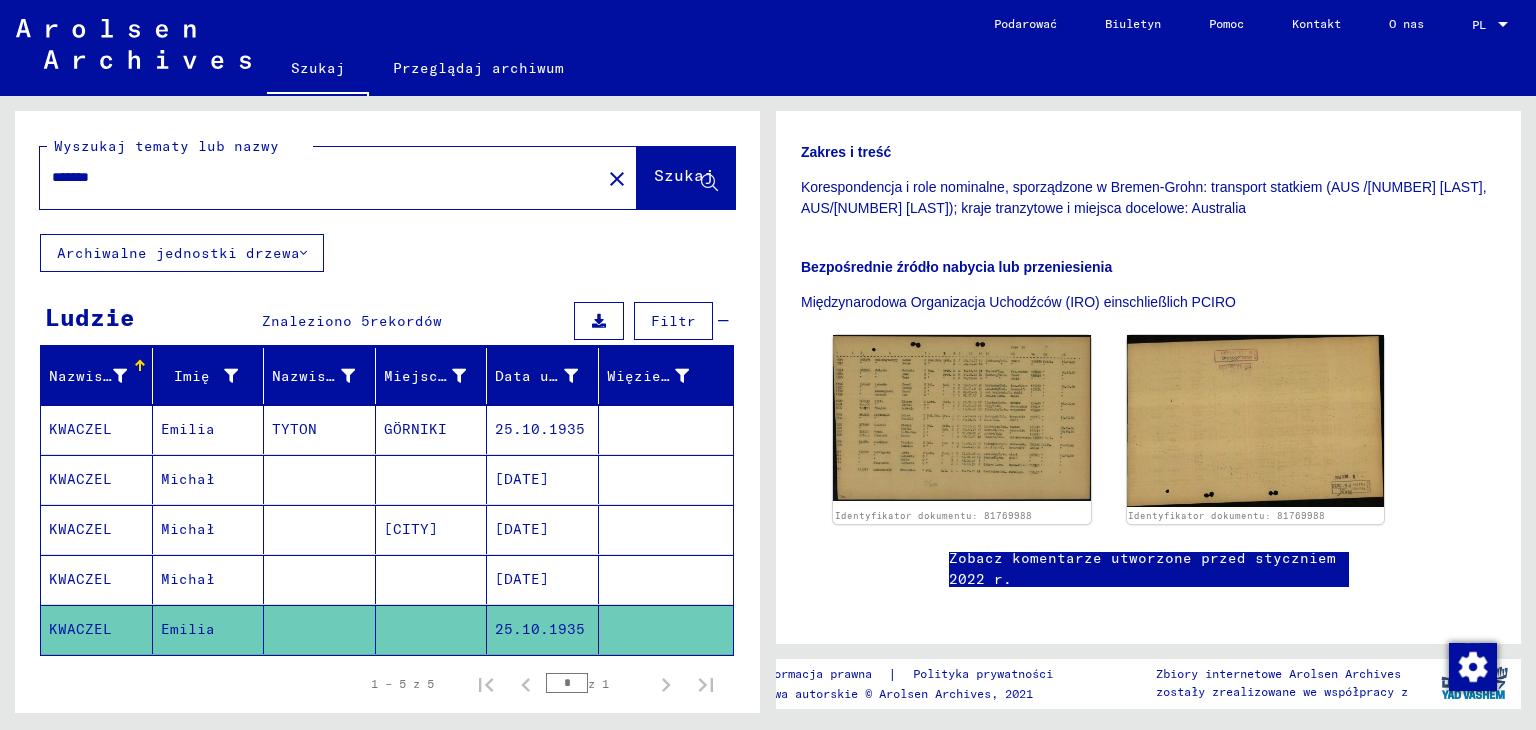 click on "*******" at bounding box center [320, 177] 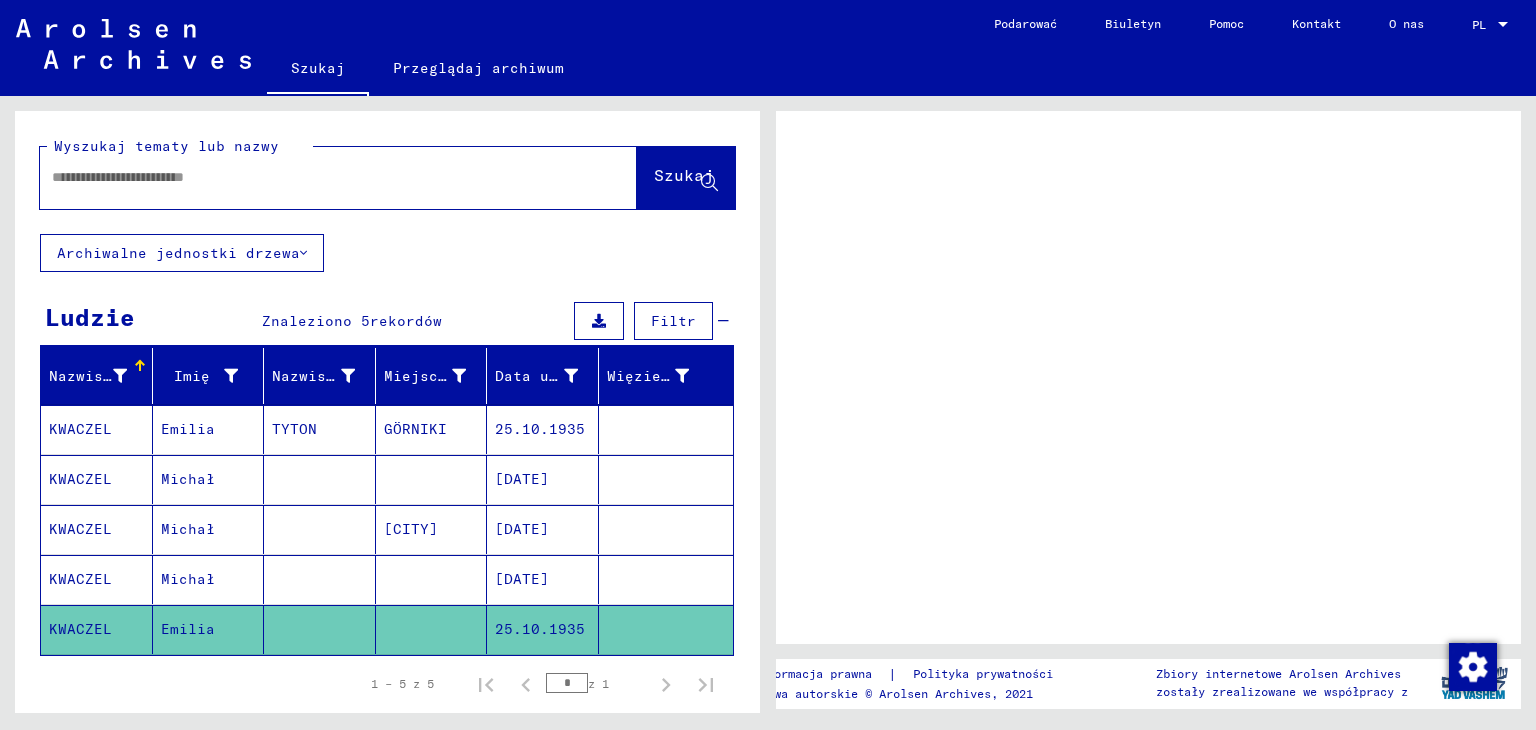 scroll, scrollTop: 0, scrollLeft: 0, axis: both 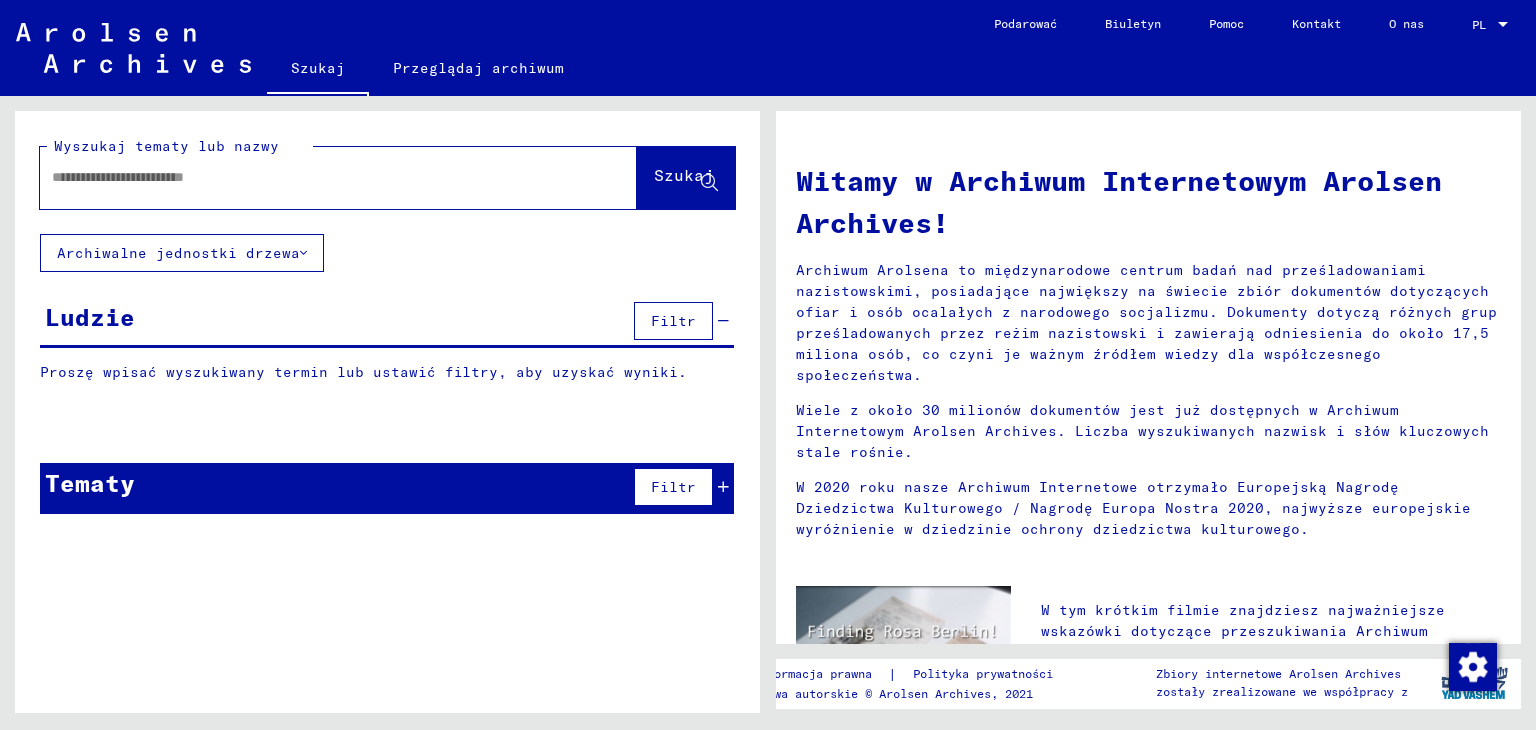 click at bounding box center [314, 177] 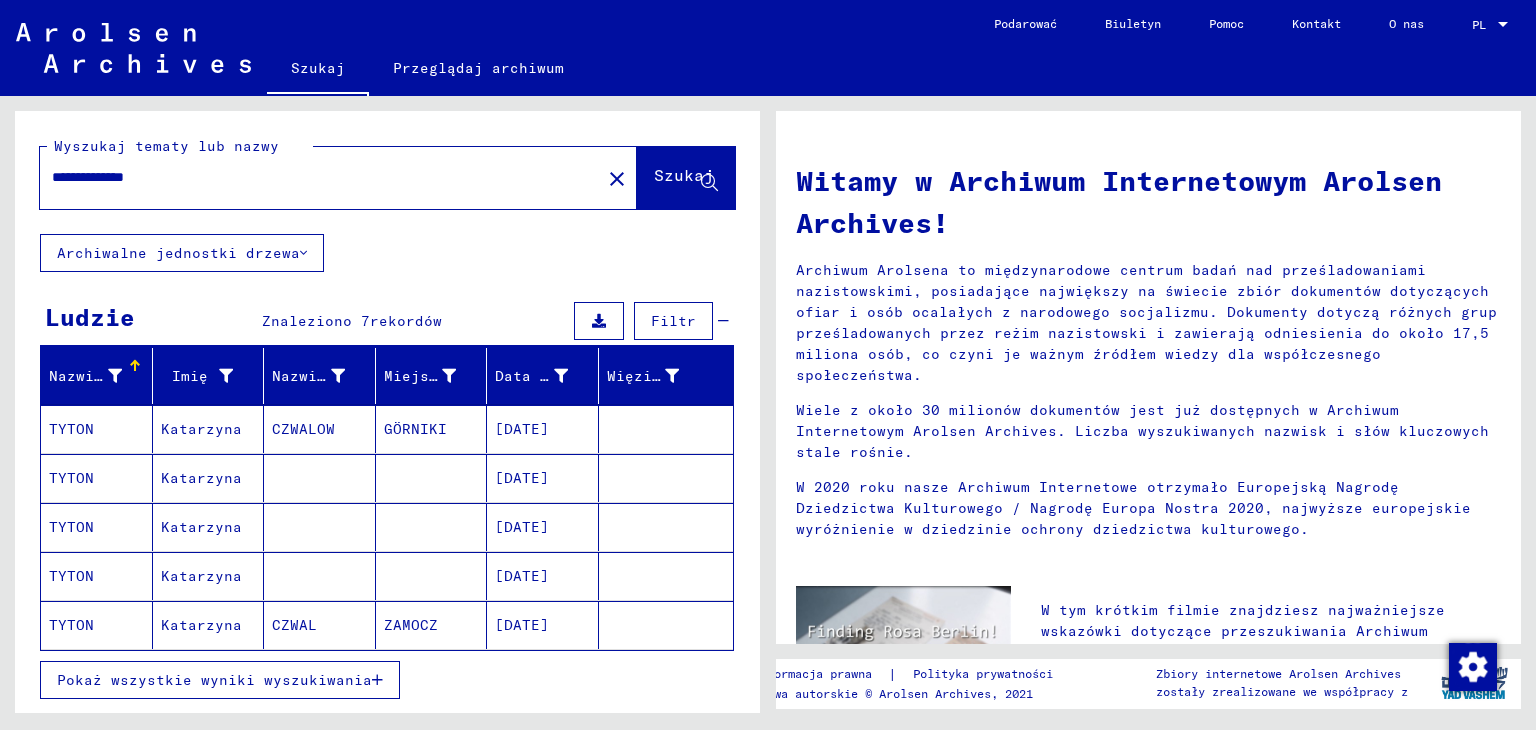 click on "TYTON" at bounding box center (71, 478) 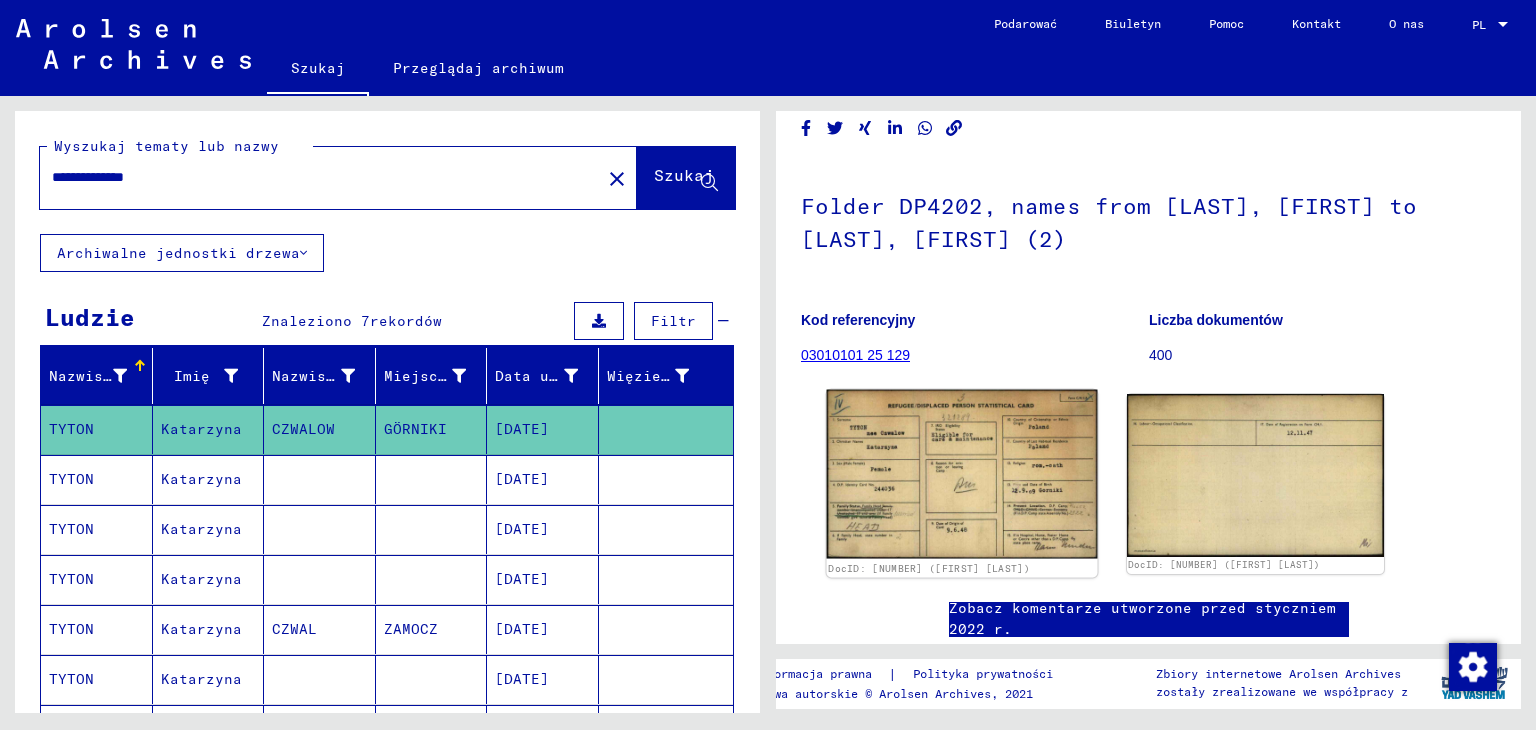 scroll, scrollTop: 100, scrollLeft: 0, axis: vertical 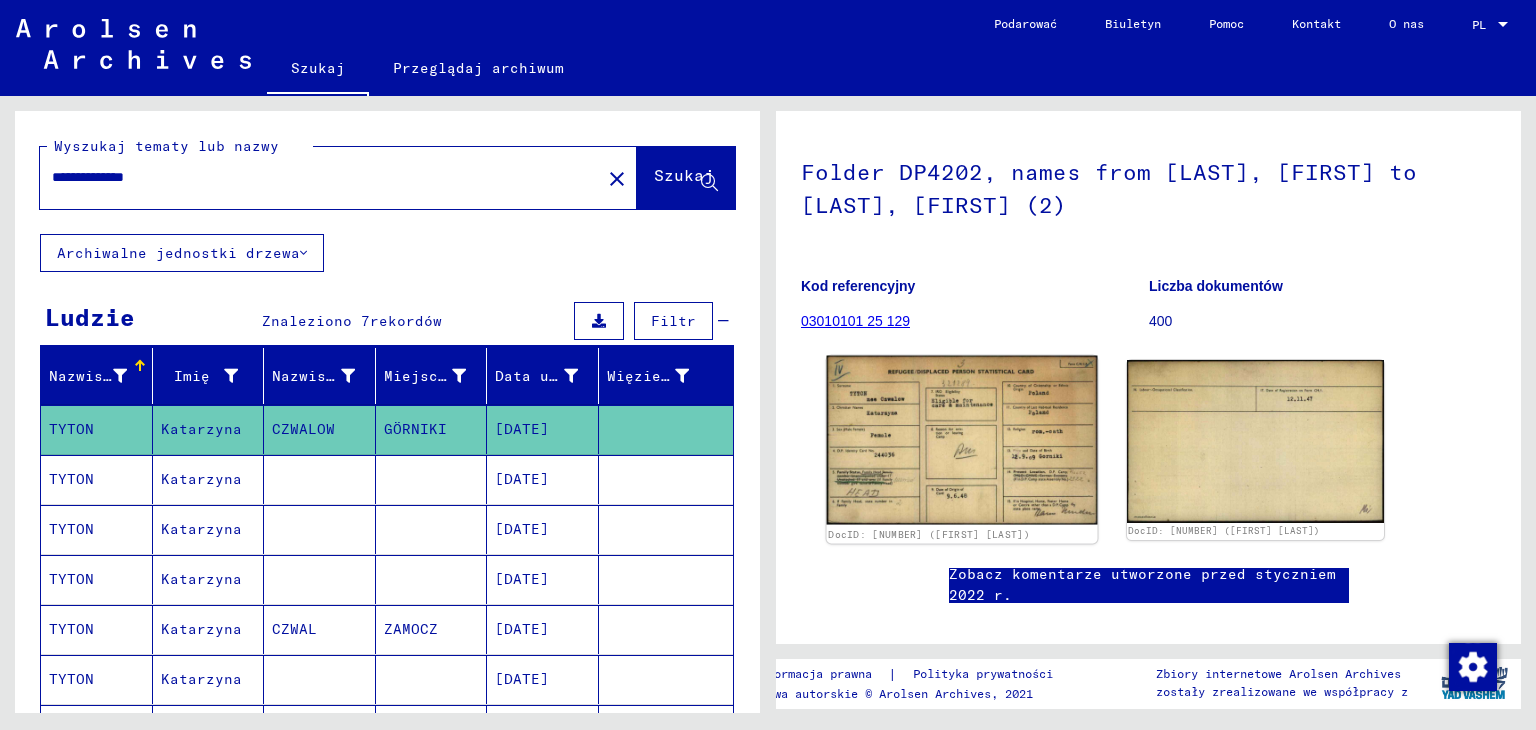 click 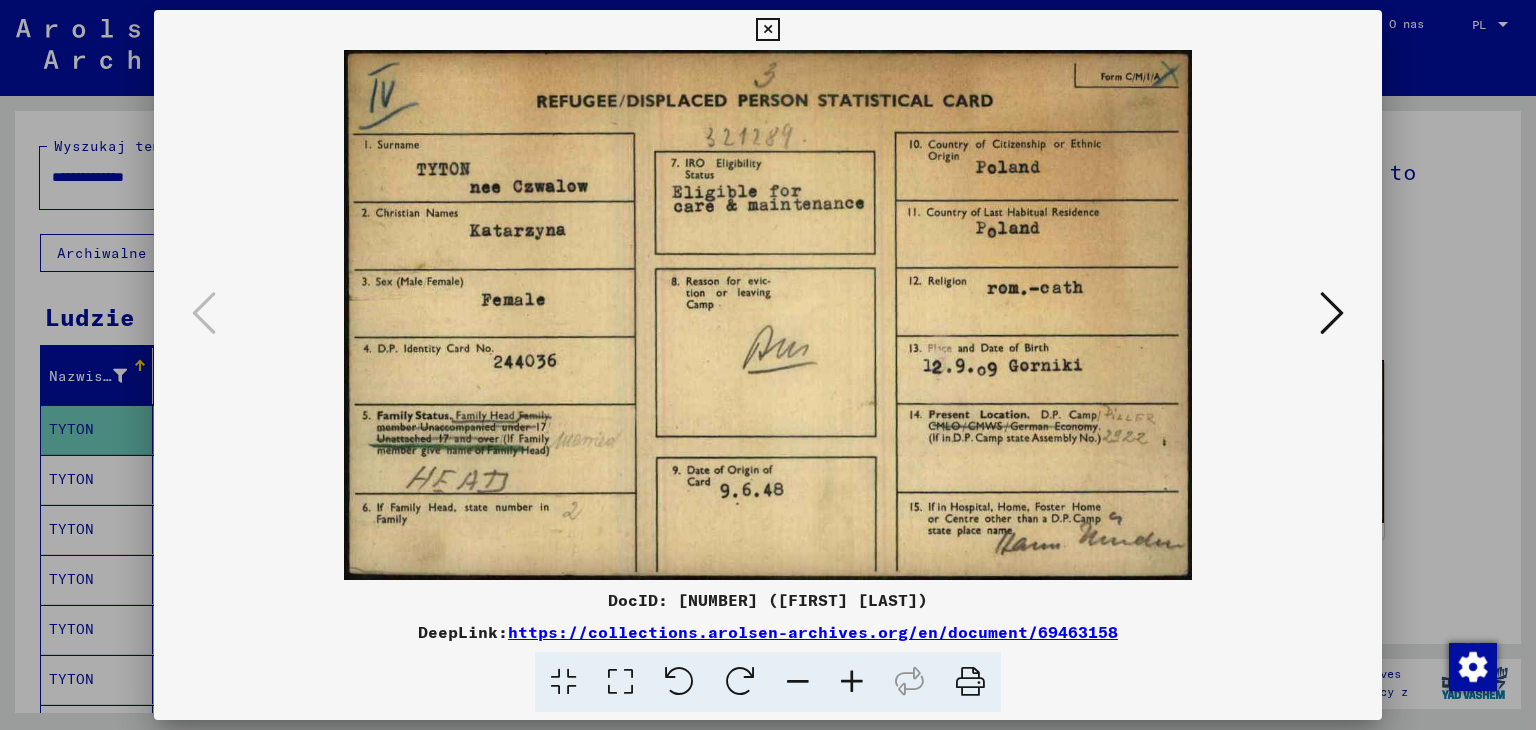 drag, startPoint x: 763, startPoint y: 28, endPoint x: 699, endPoint y: 69, distance: 76.00658 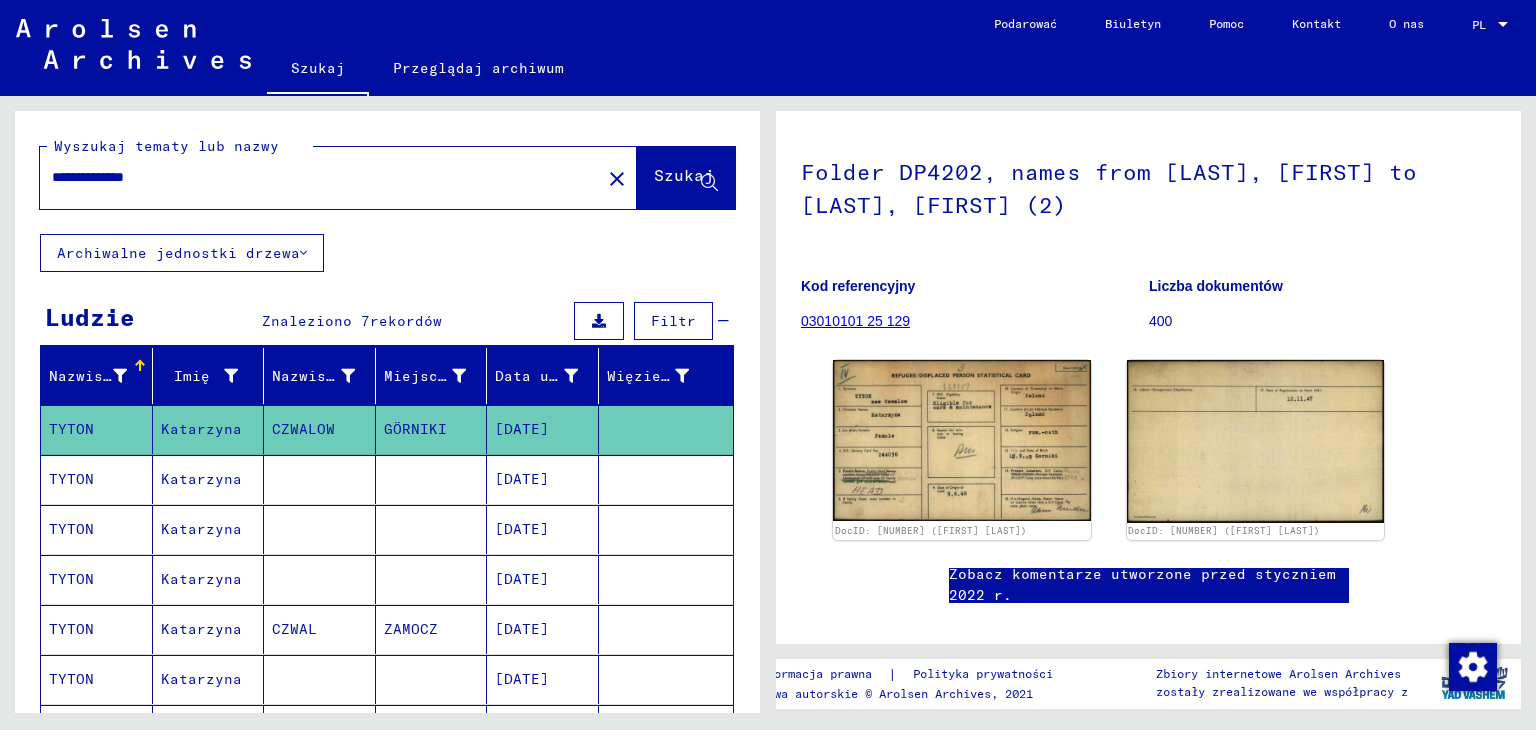 click on "TYTON" at bounding box center [71, 529] 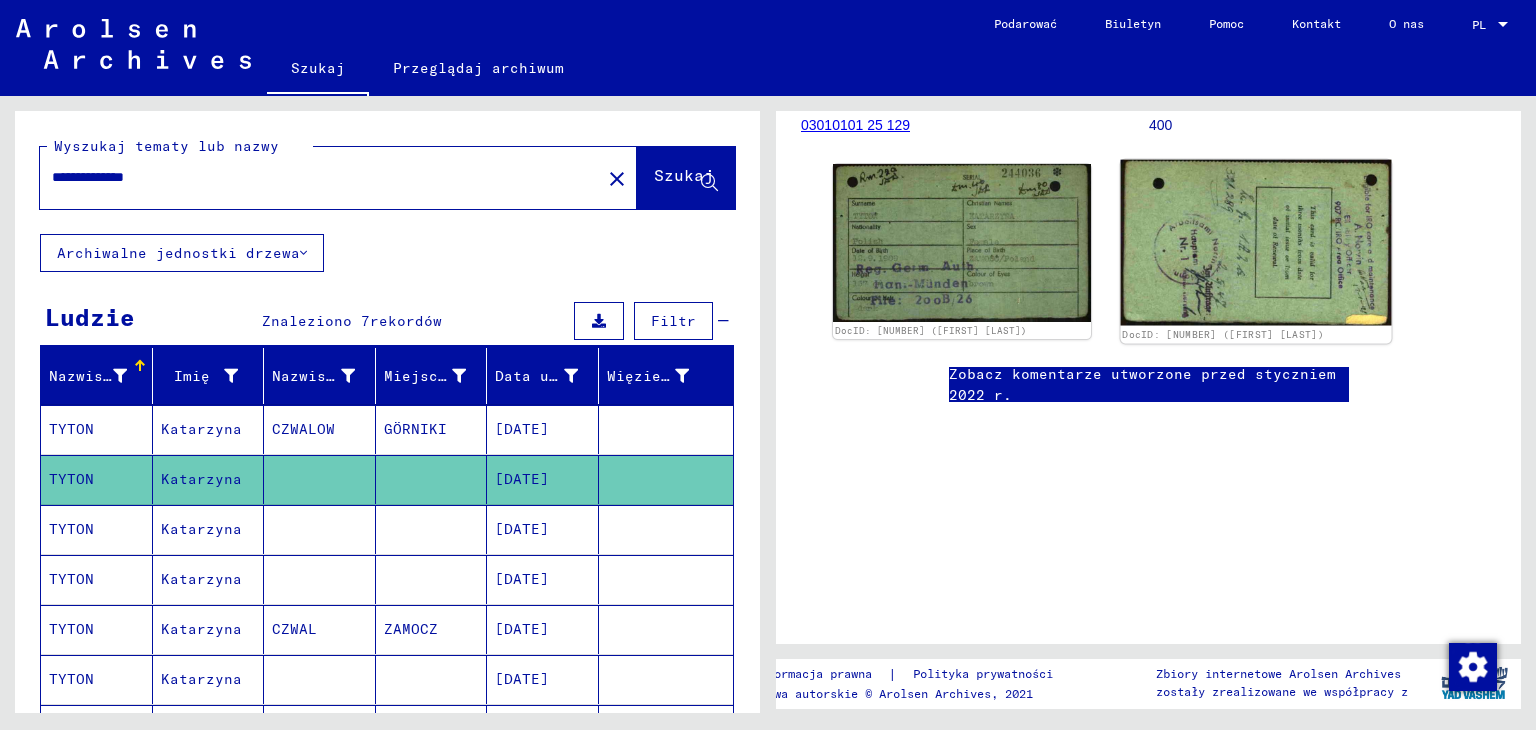 scroll, scrollTop: 300, scrollLeft: 0, axis: vertical 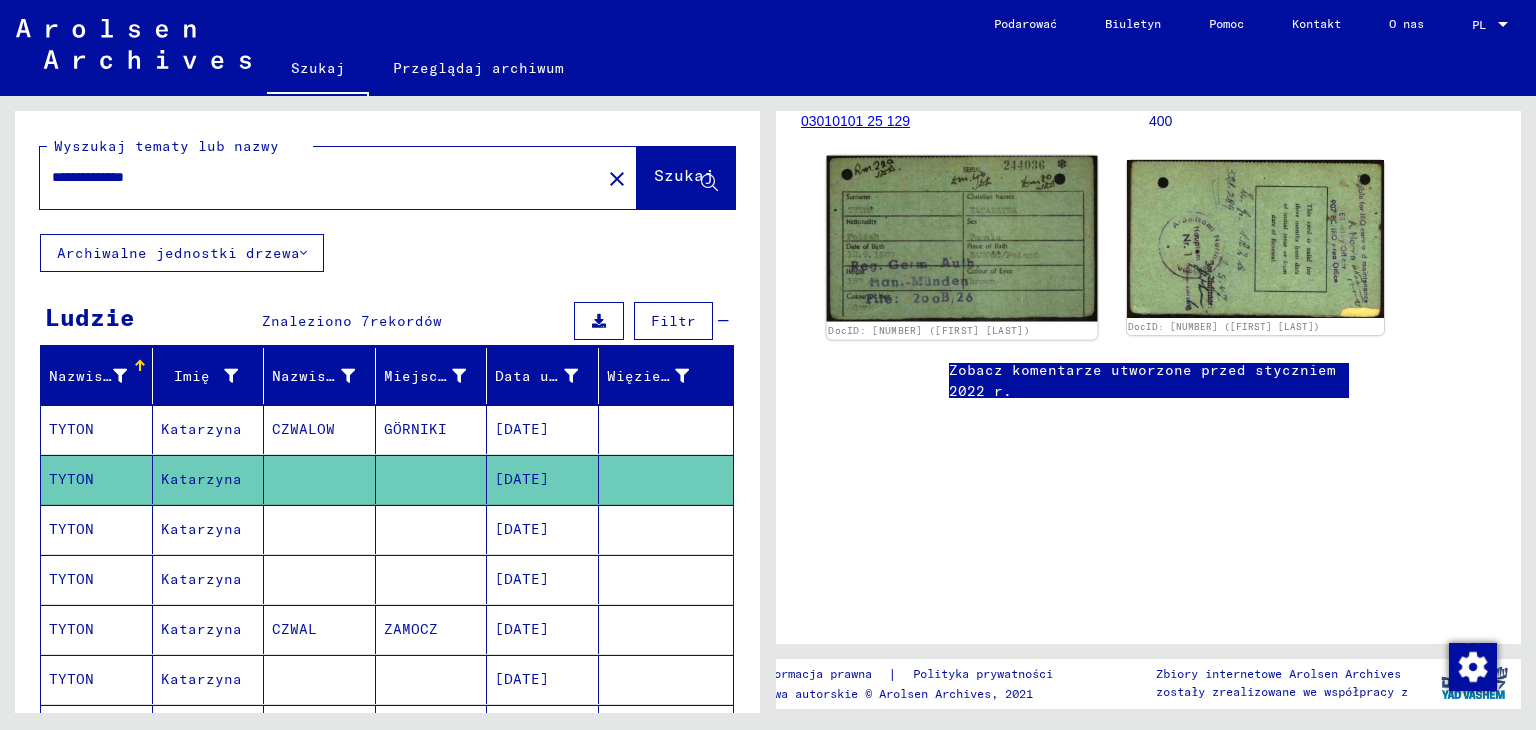 click 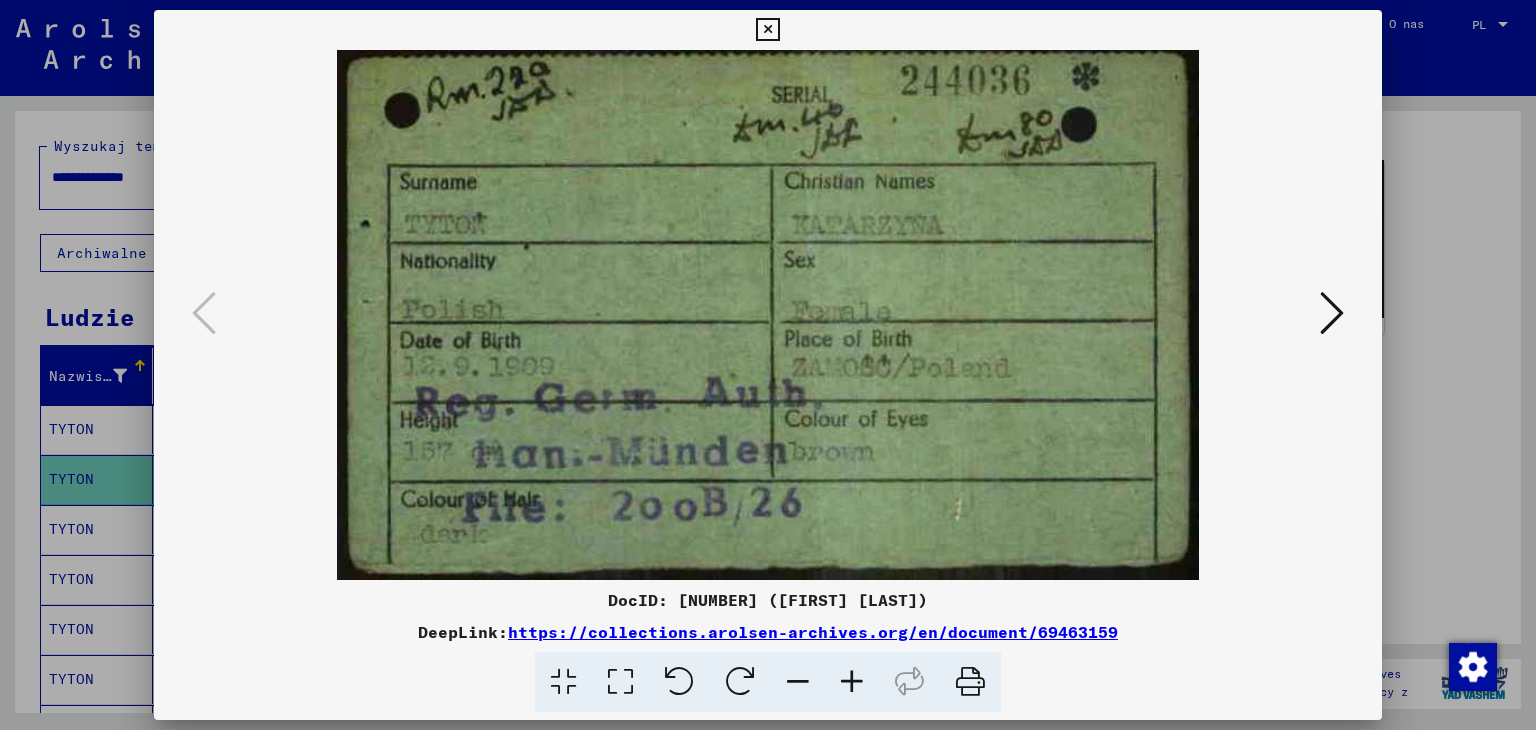 drag, startPoint x: 1033, startPoint y: 309, endPoint x: 1331, endPoint y: 305, distance: 298.02686 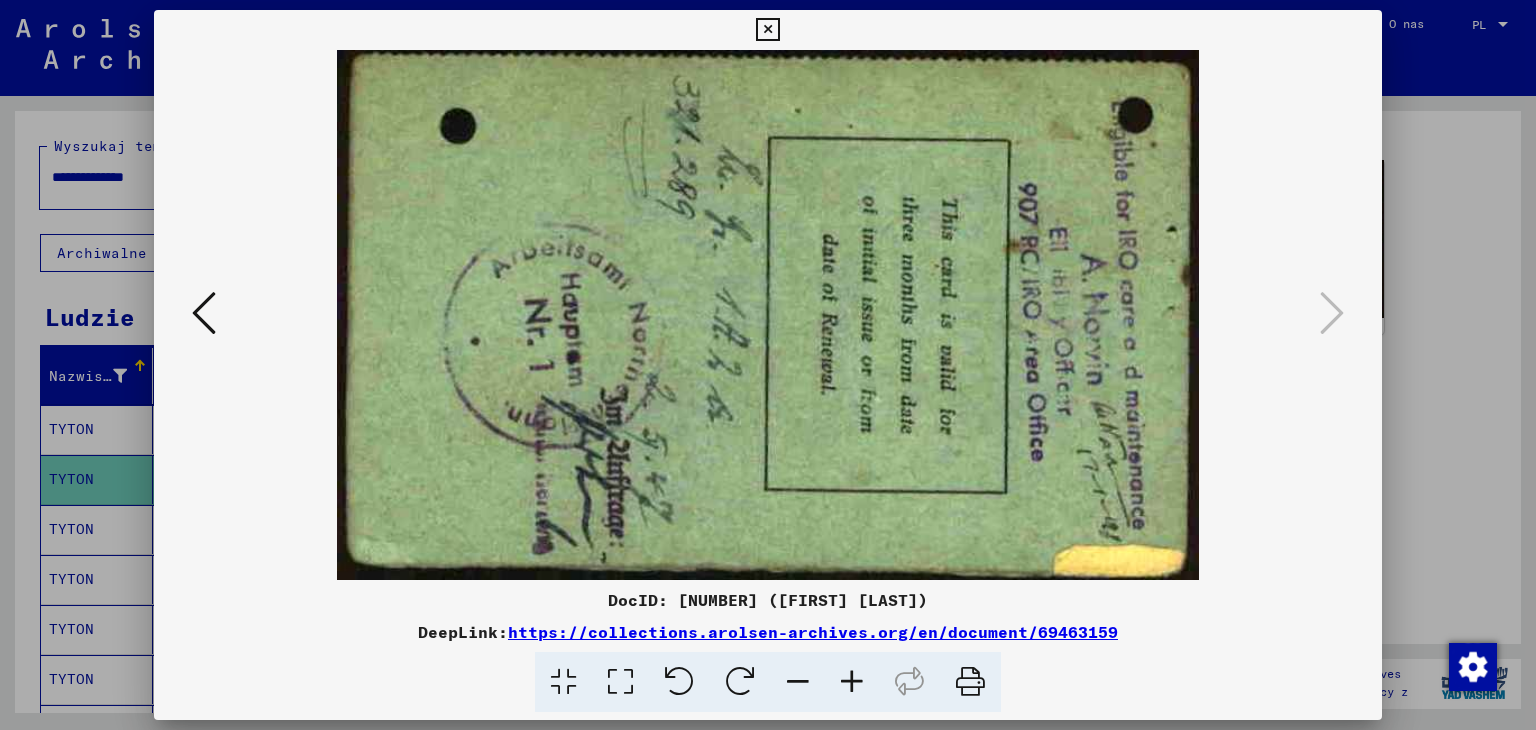 click at bounding box center [767, 30] 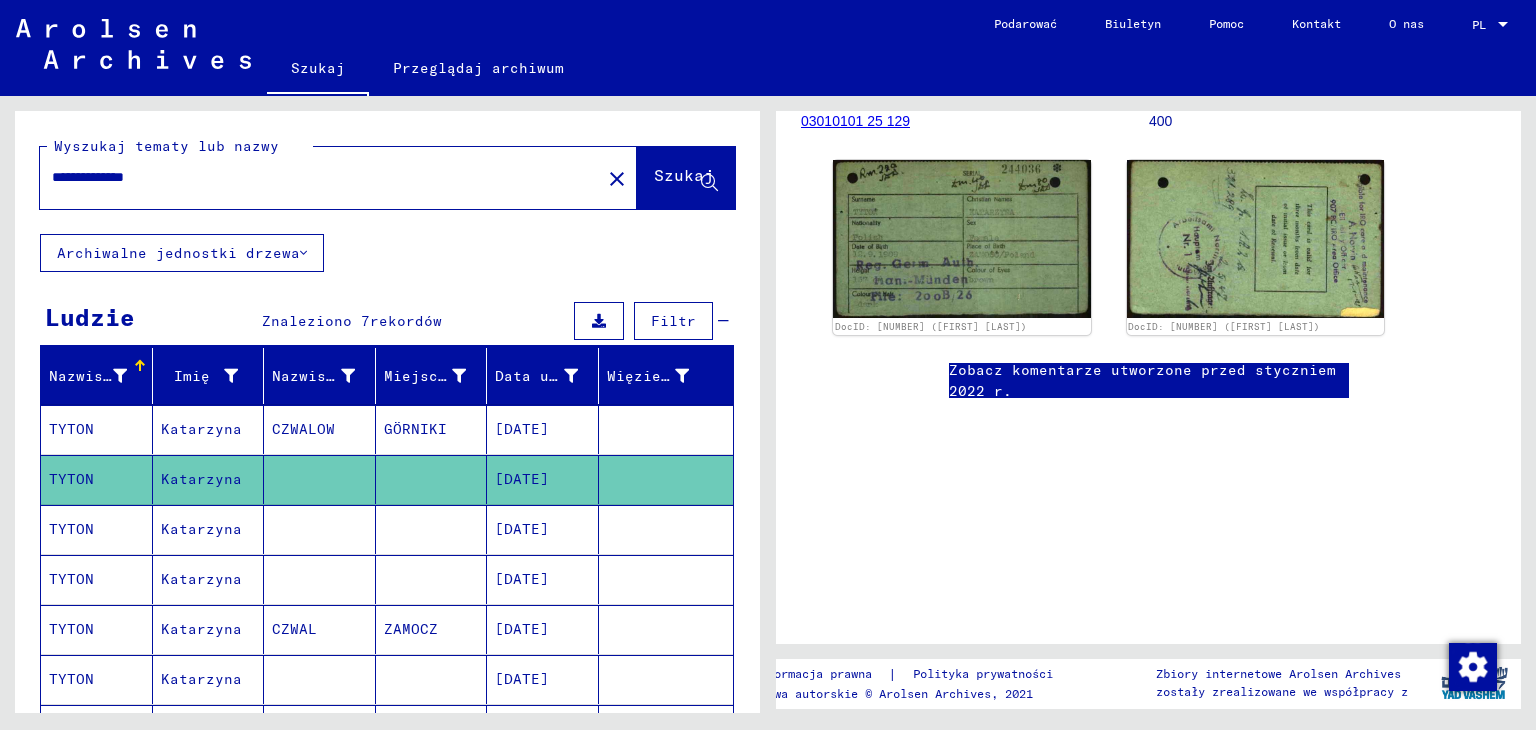 click on "TYTON" at bounding box center (71, 579) 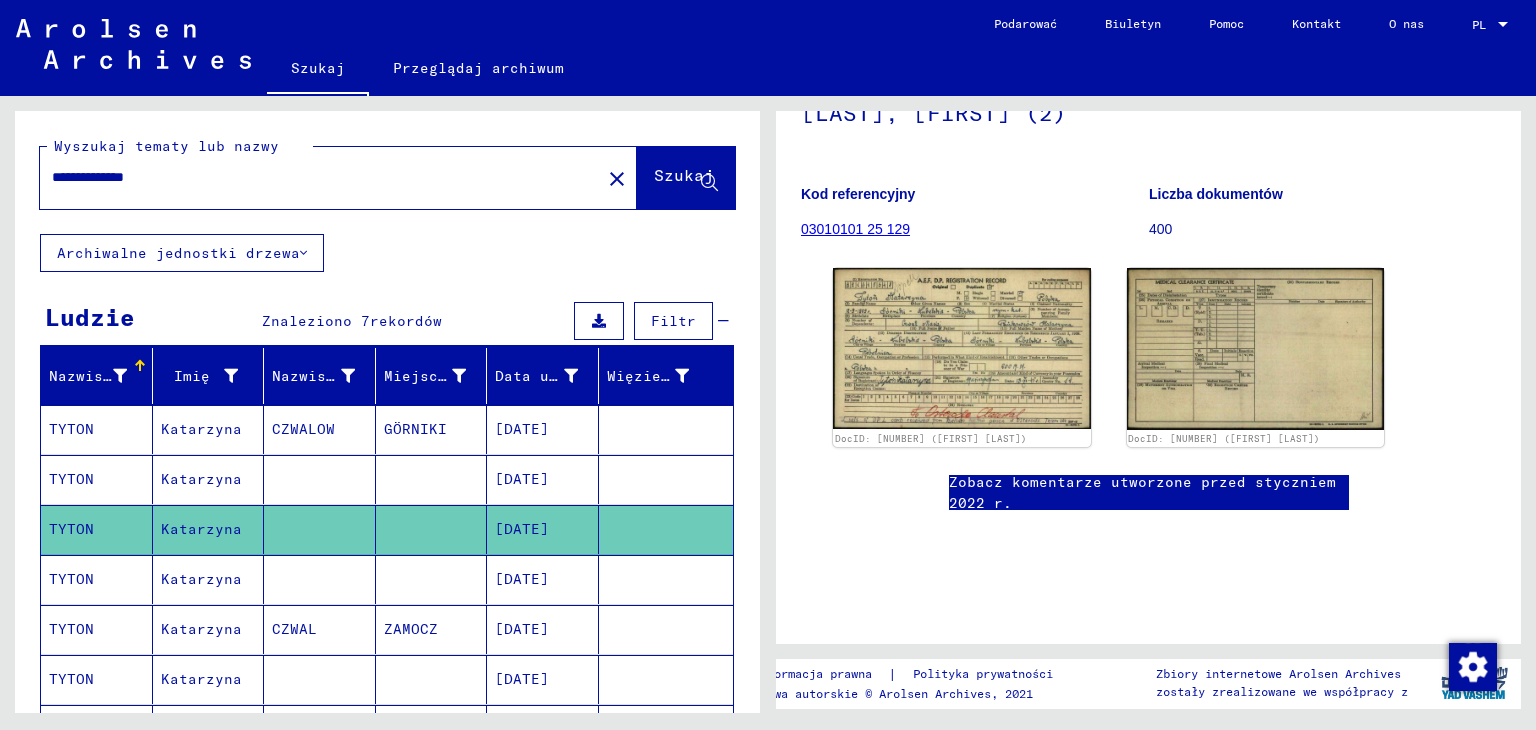 scroll, scrollTop: 200, scrollLeft: 0, axis: vertical 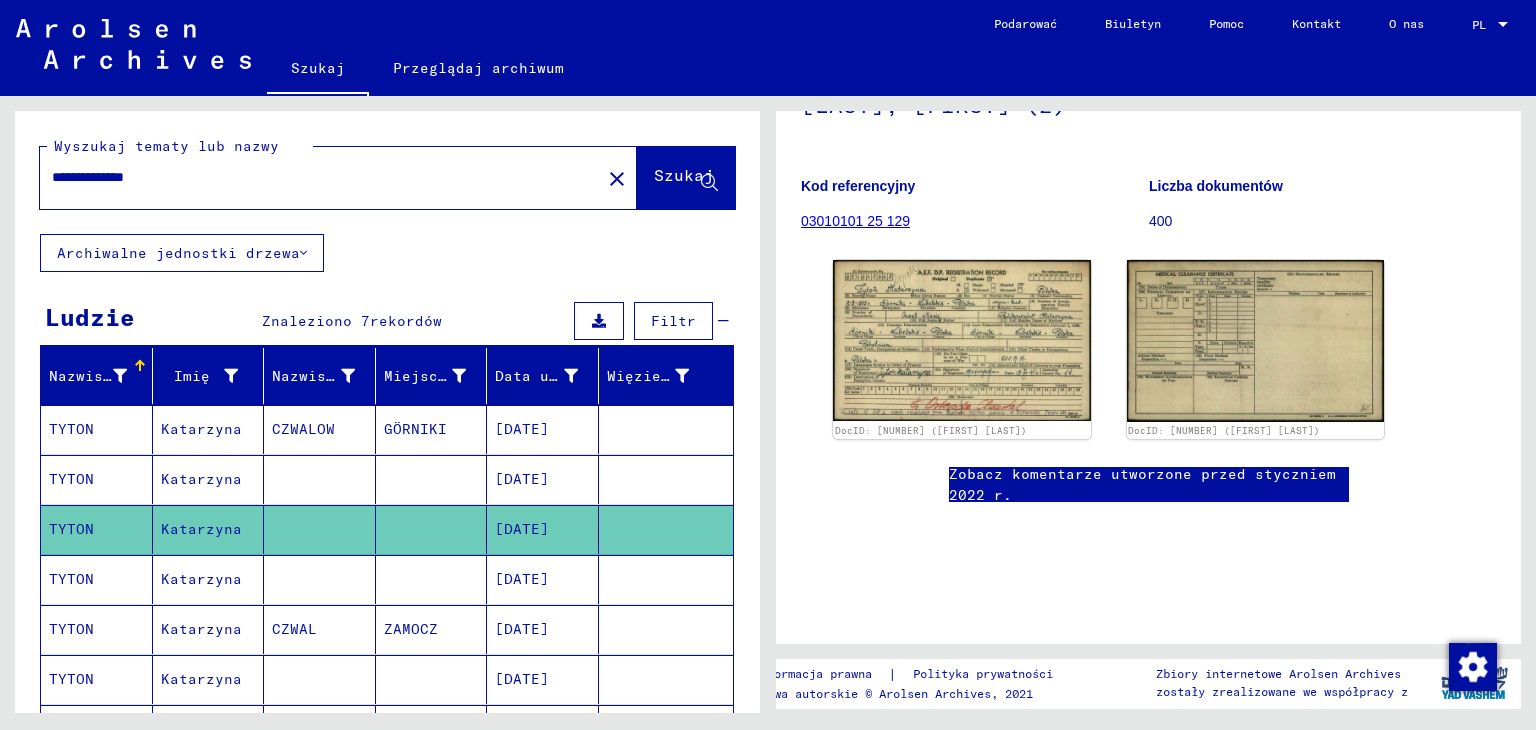 click on "TYTON" at bounding box center (71, 629) 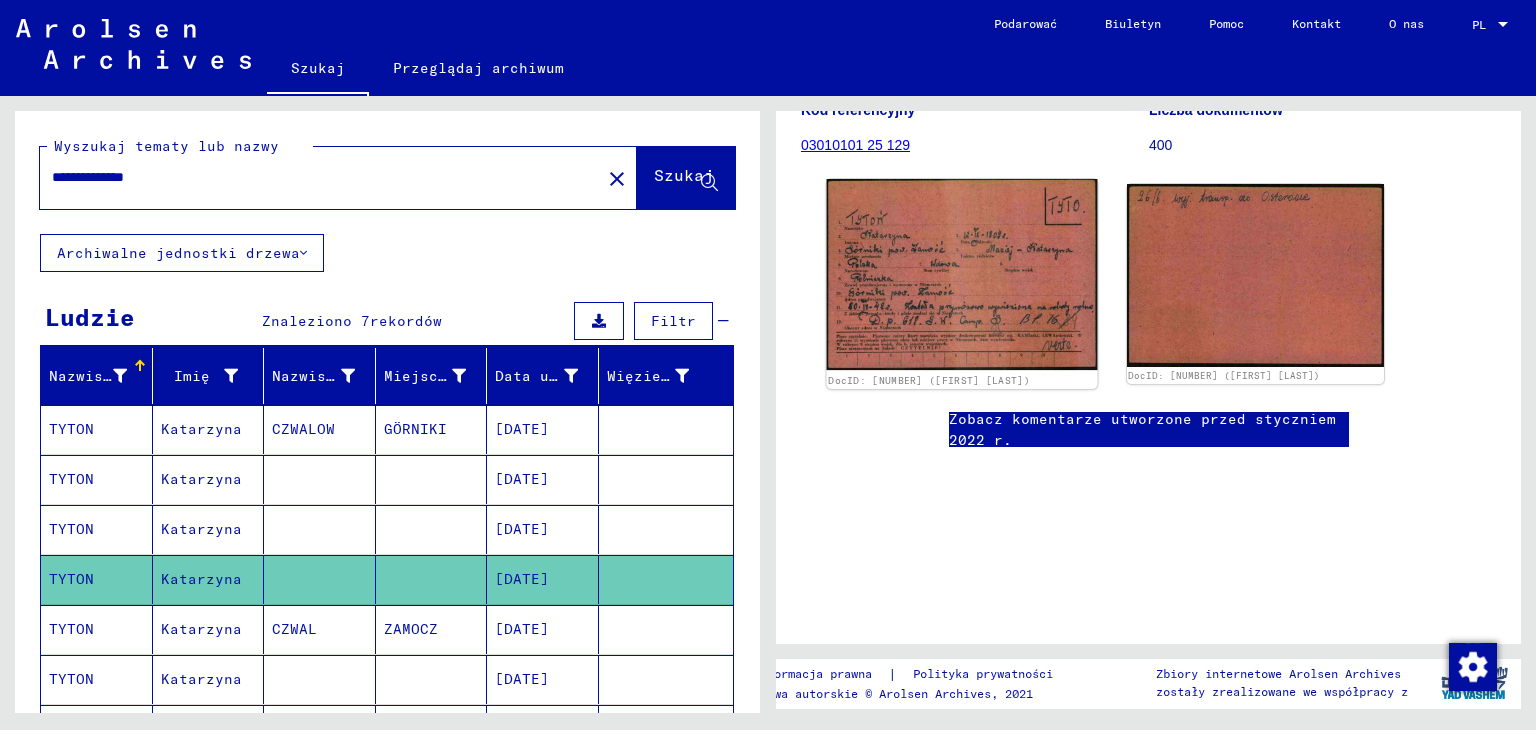 scroll, scrollTop: 300, scrollLeft: 0, axis: vertical 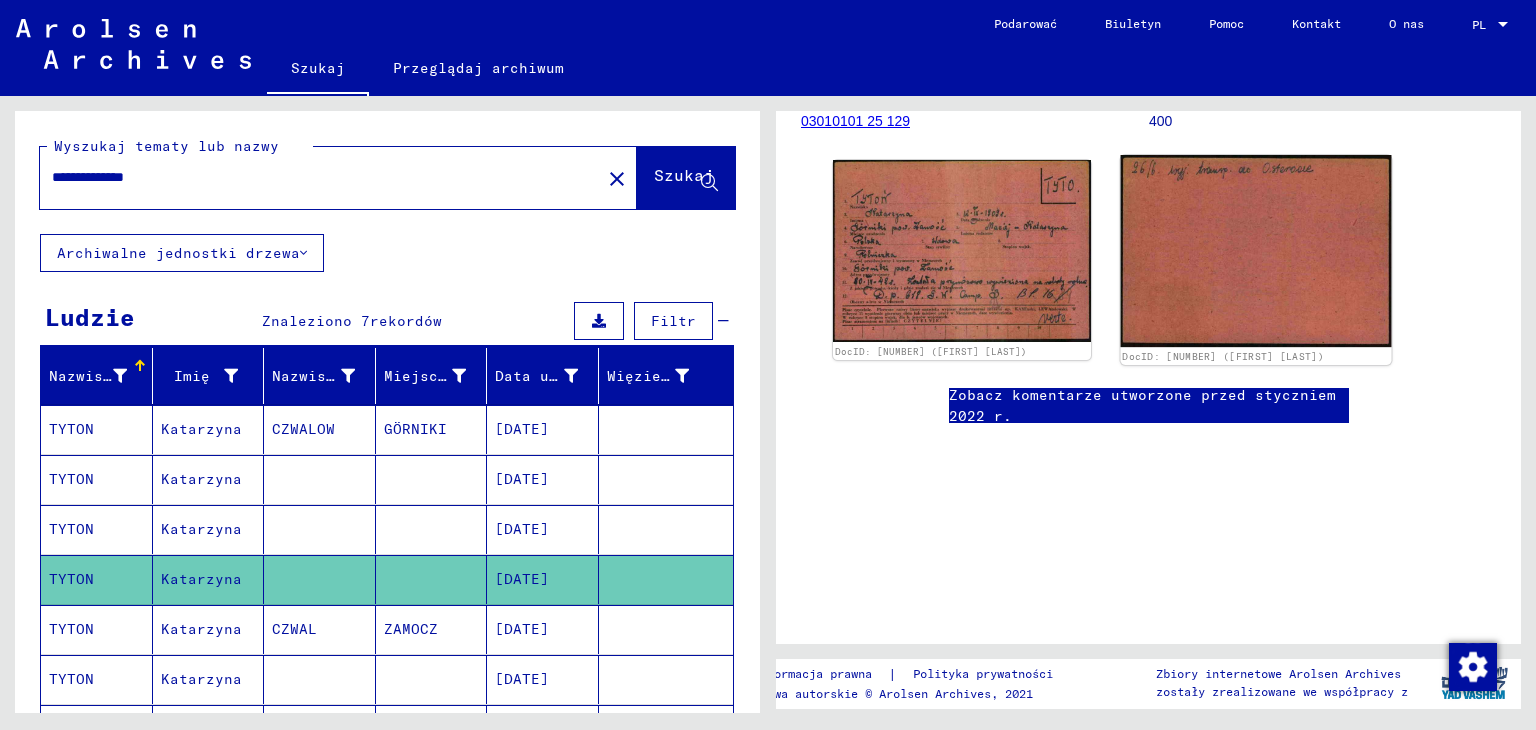 click 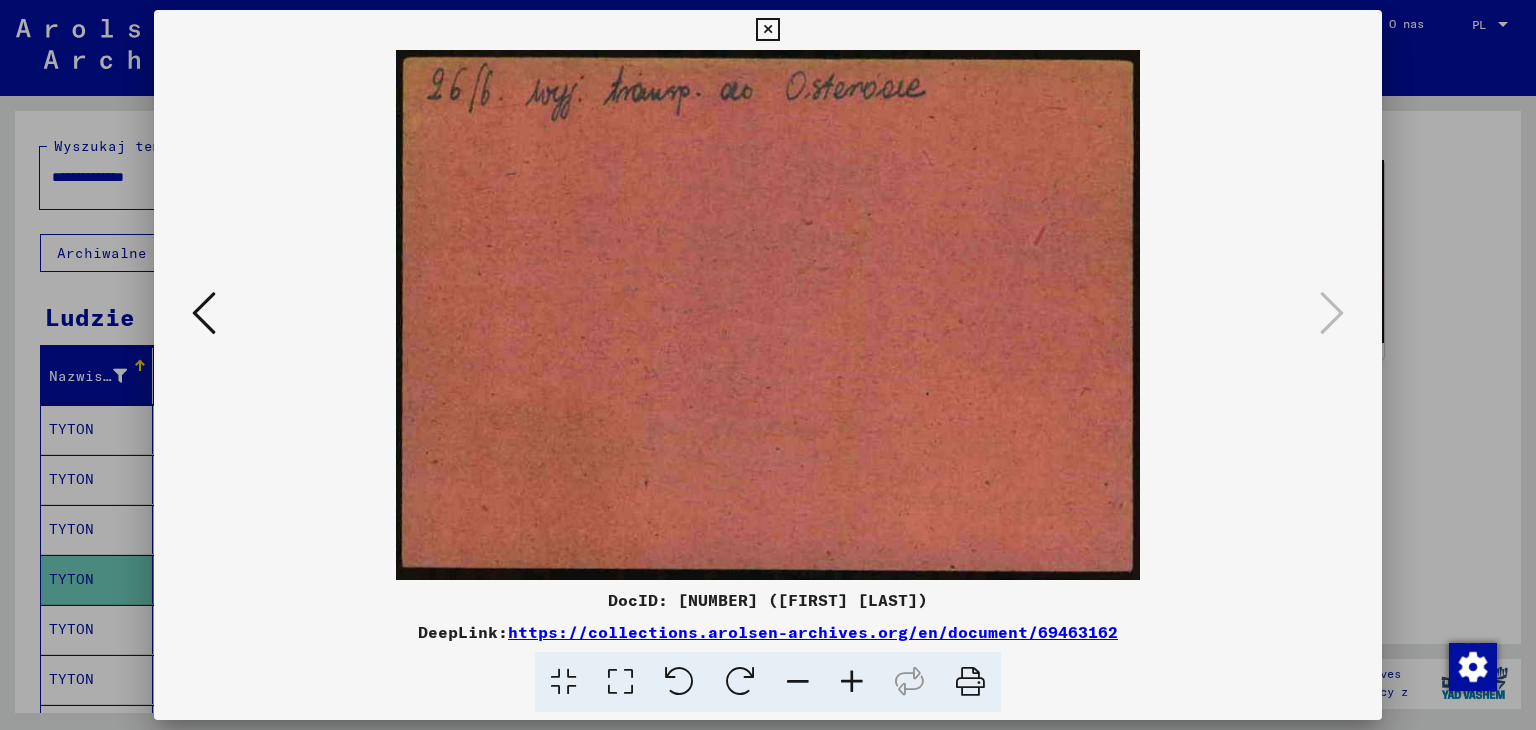 click at bounding box center [767, 30] 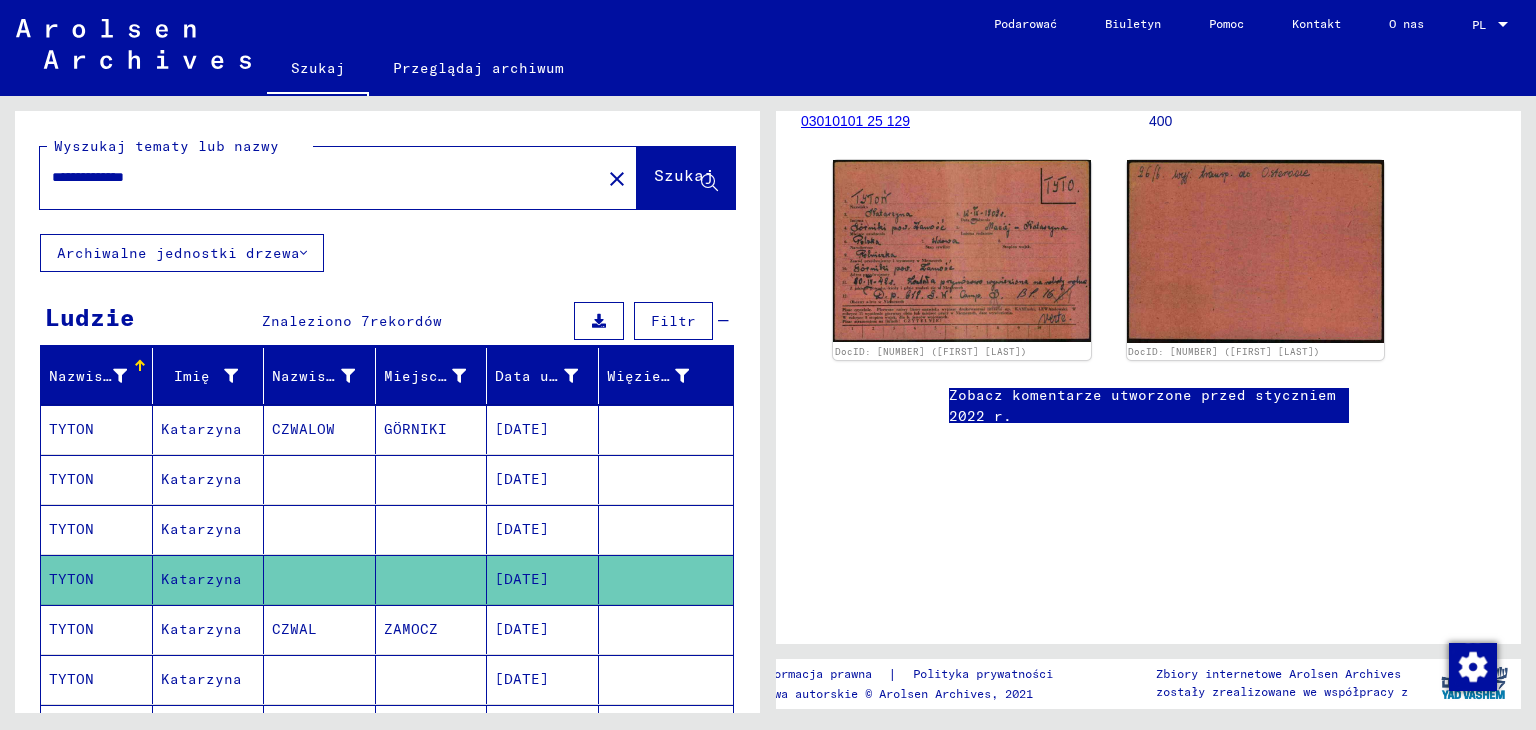 click on "TYTON" at bounding box center (71, 679) 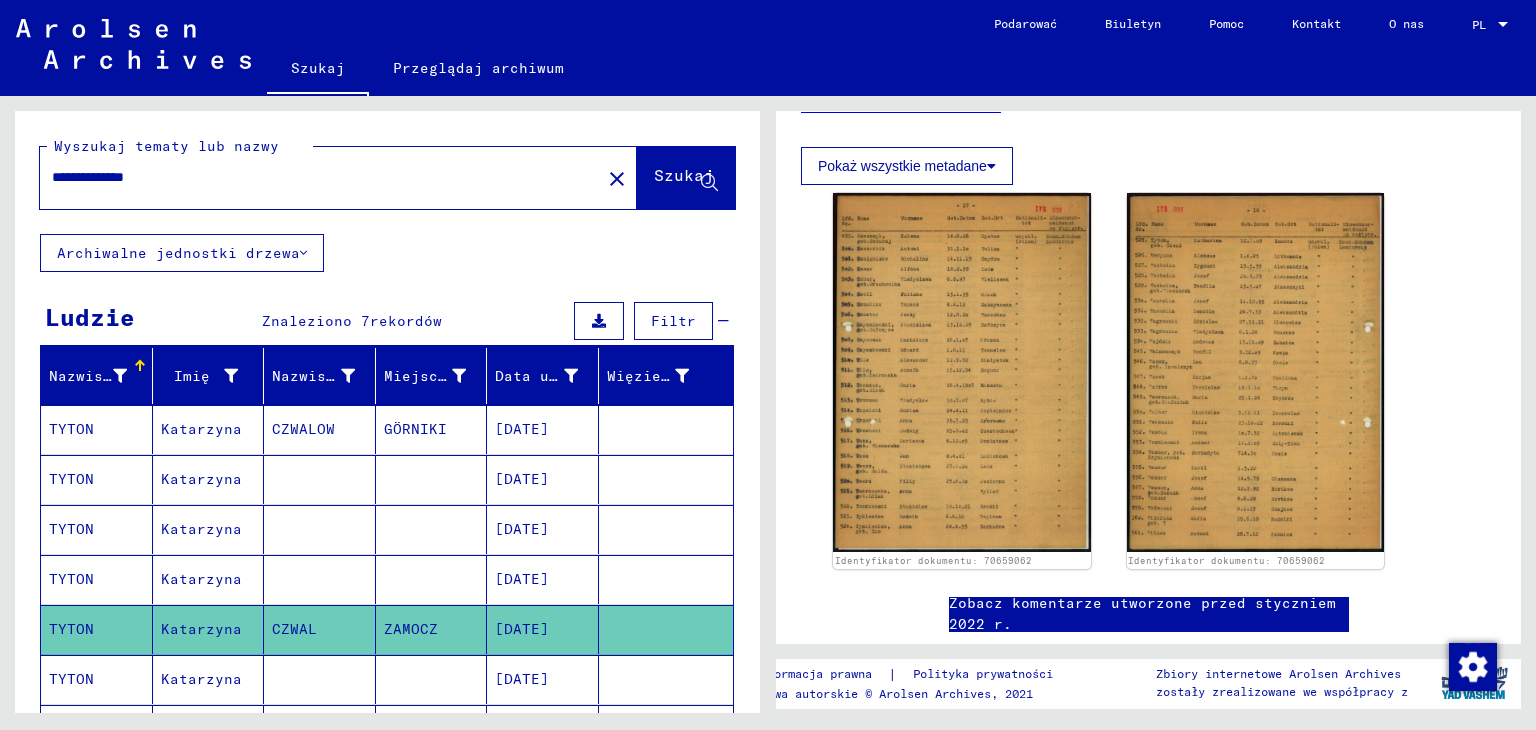 scroll, scrollTop: 400, scrollLeft: 0, axis: vertical 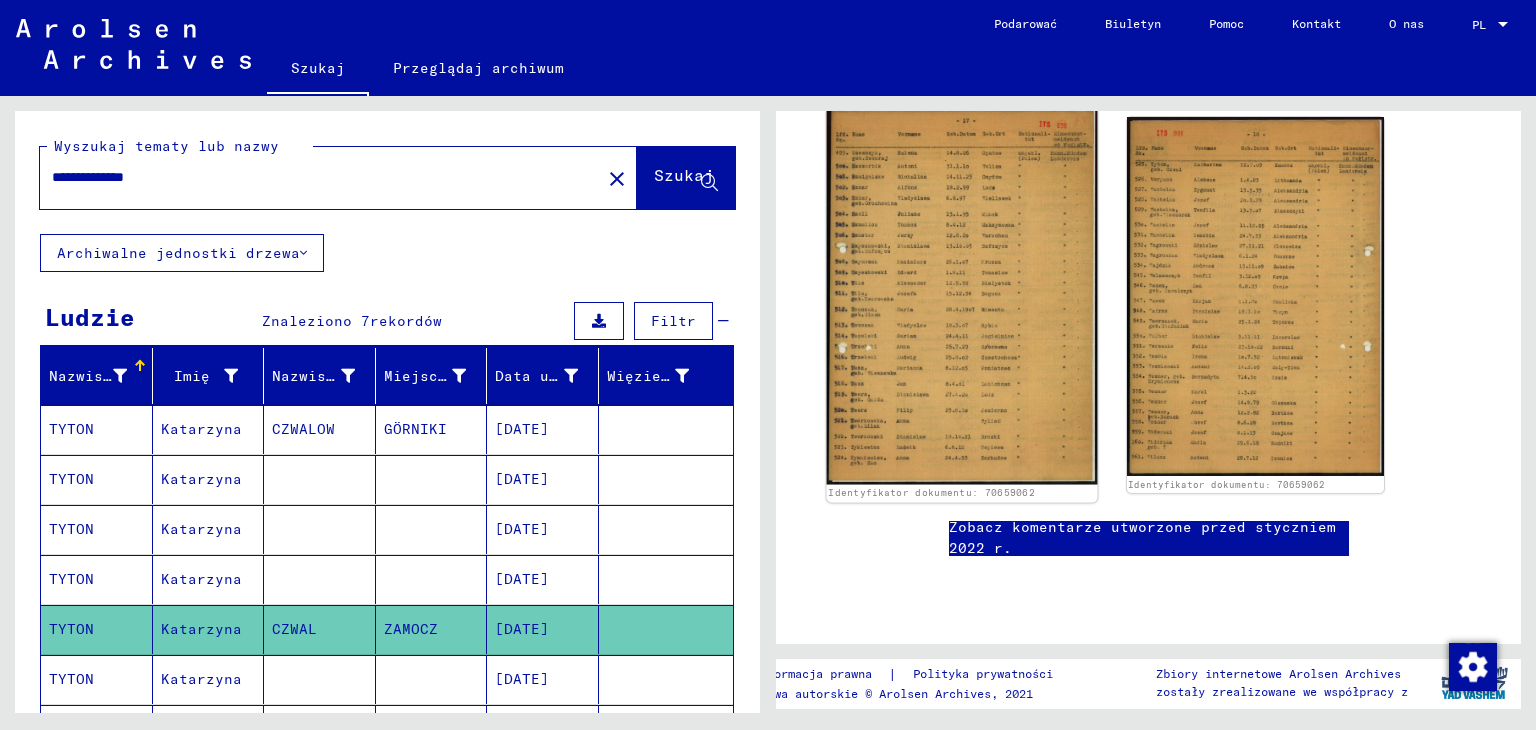 click 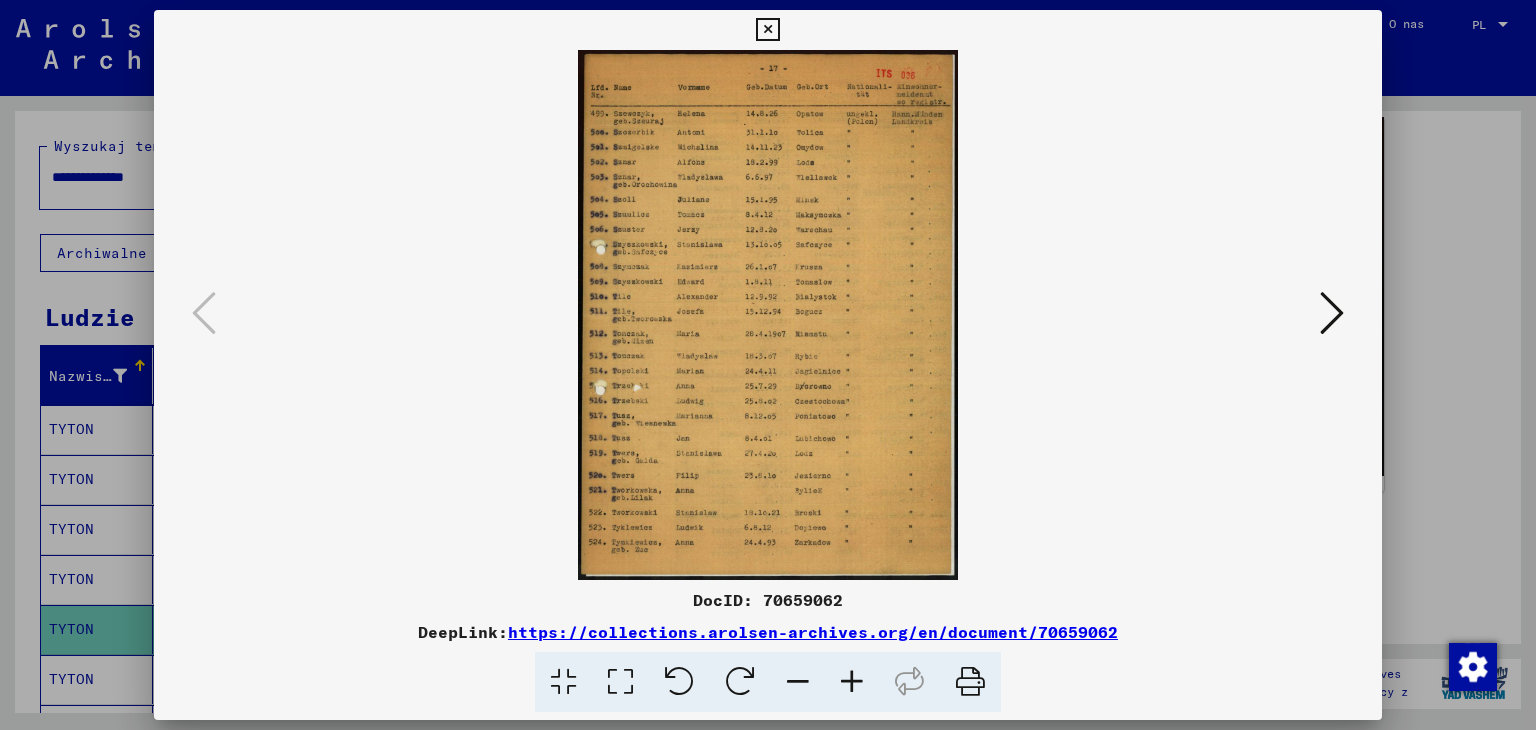 scroll, scrollTop: 378, scrollLeft: 0, axis: vertical 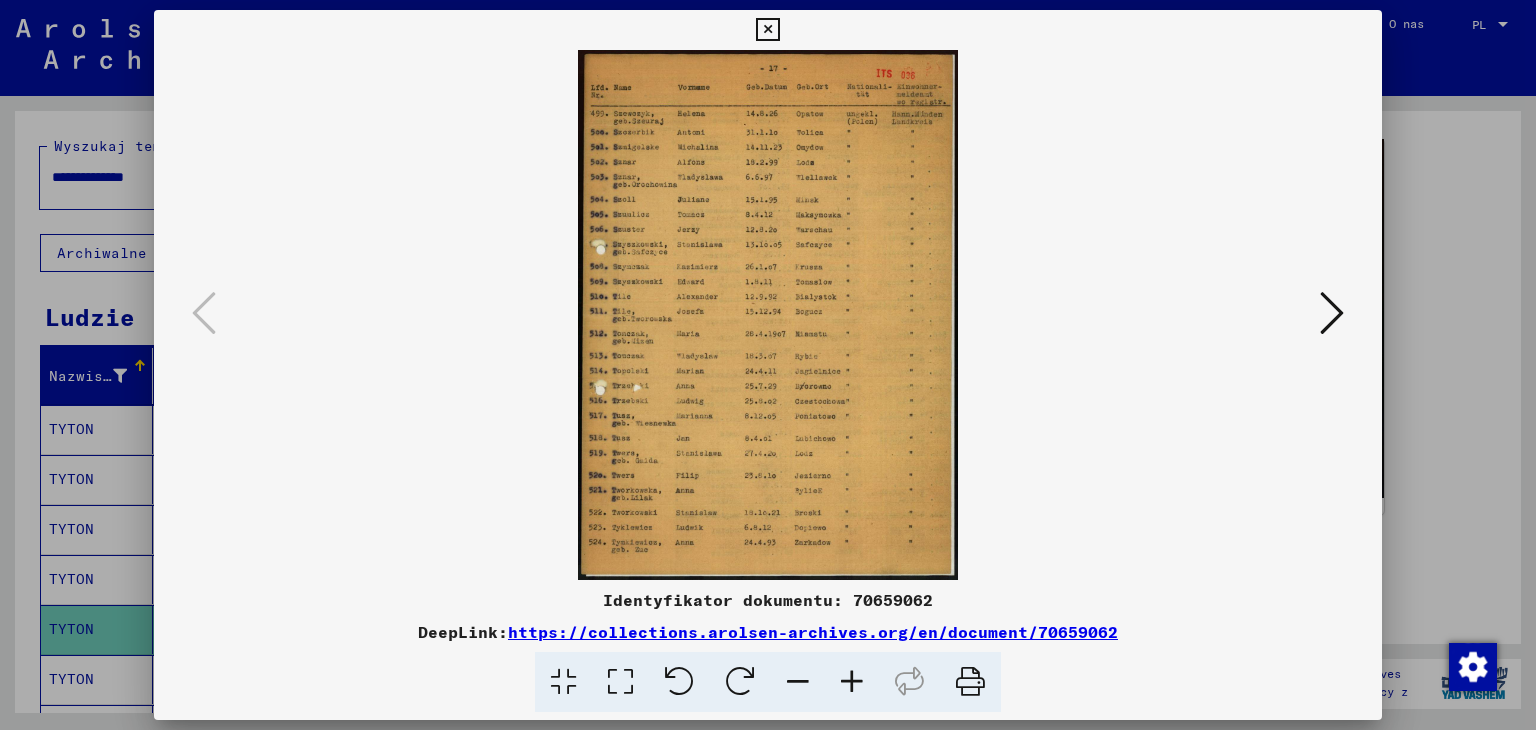 click at bounding box center [1332, 313] 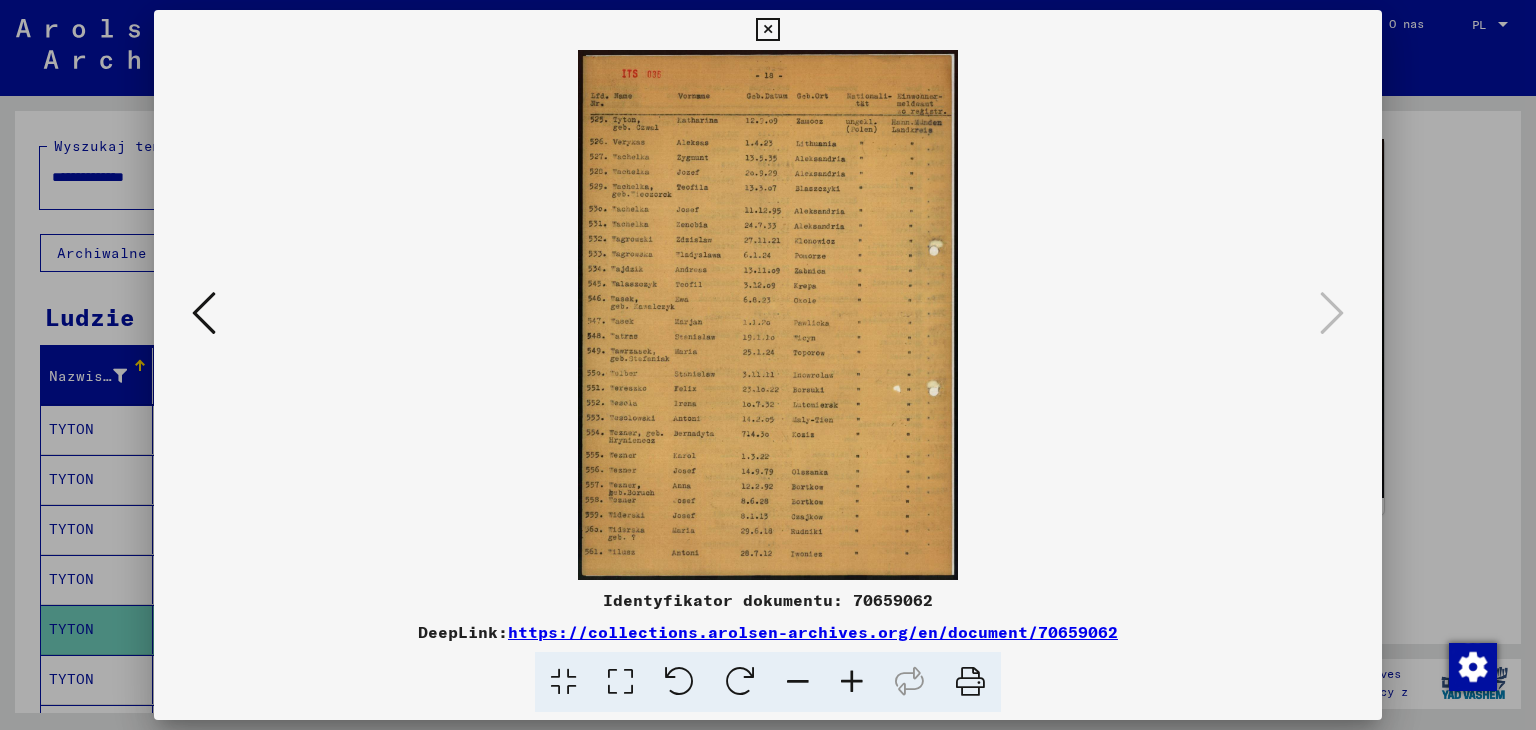 click on "https://collections.arolsen-archives.org/en/document/70659062" at bounding box center (813, 632) 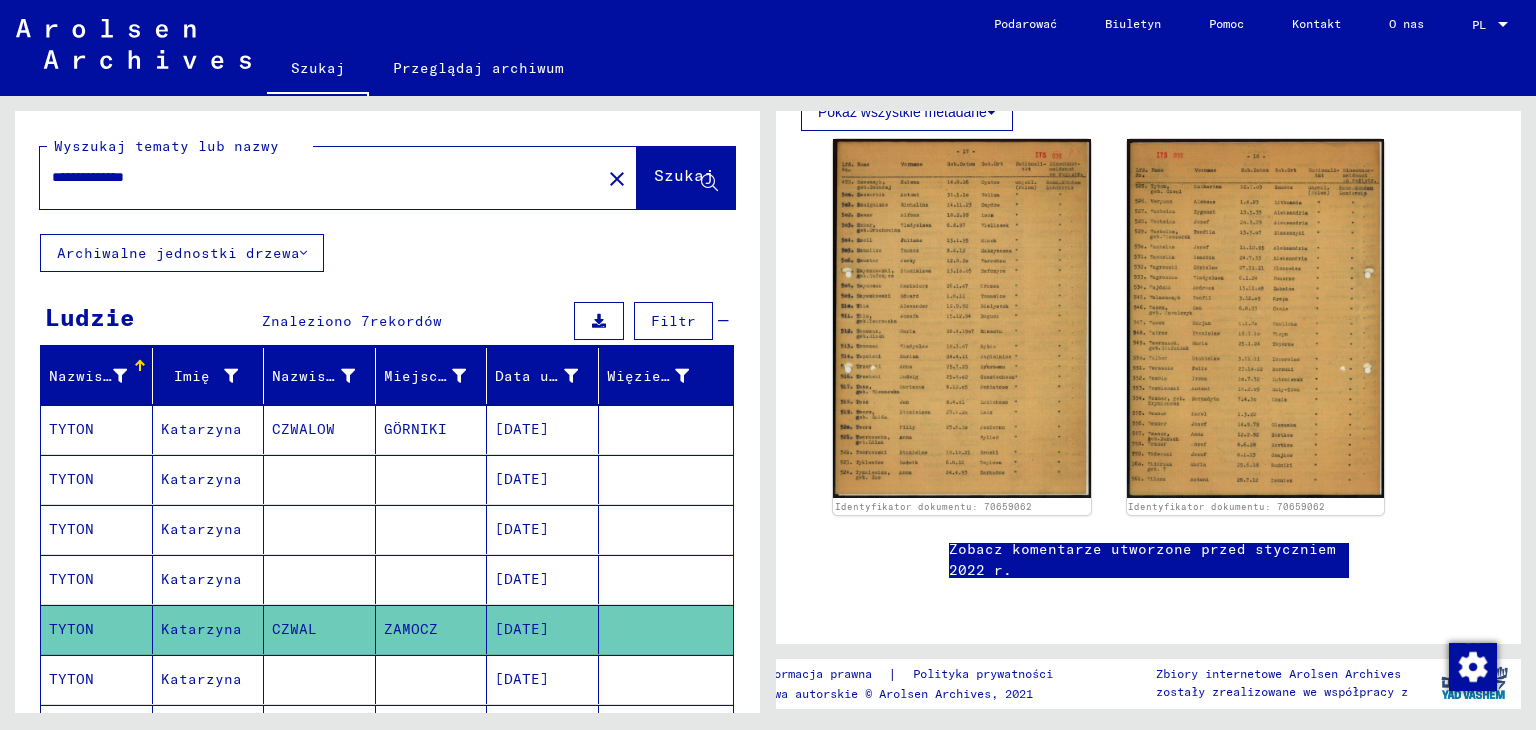 scroll, scrollTop: 100, scrollLeft: 0, axis: vertical 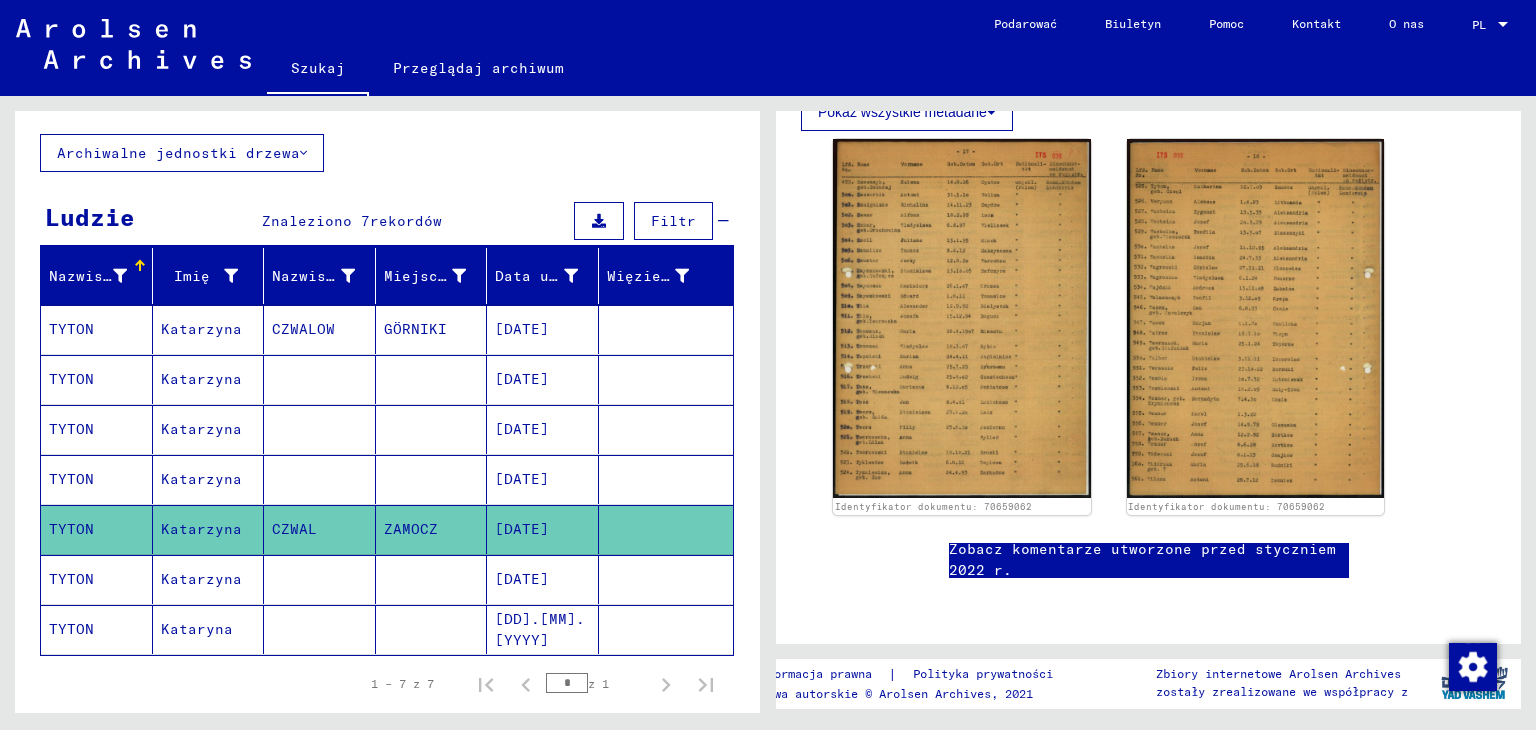 click on "TYTON" at bounding box center [71, 629] 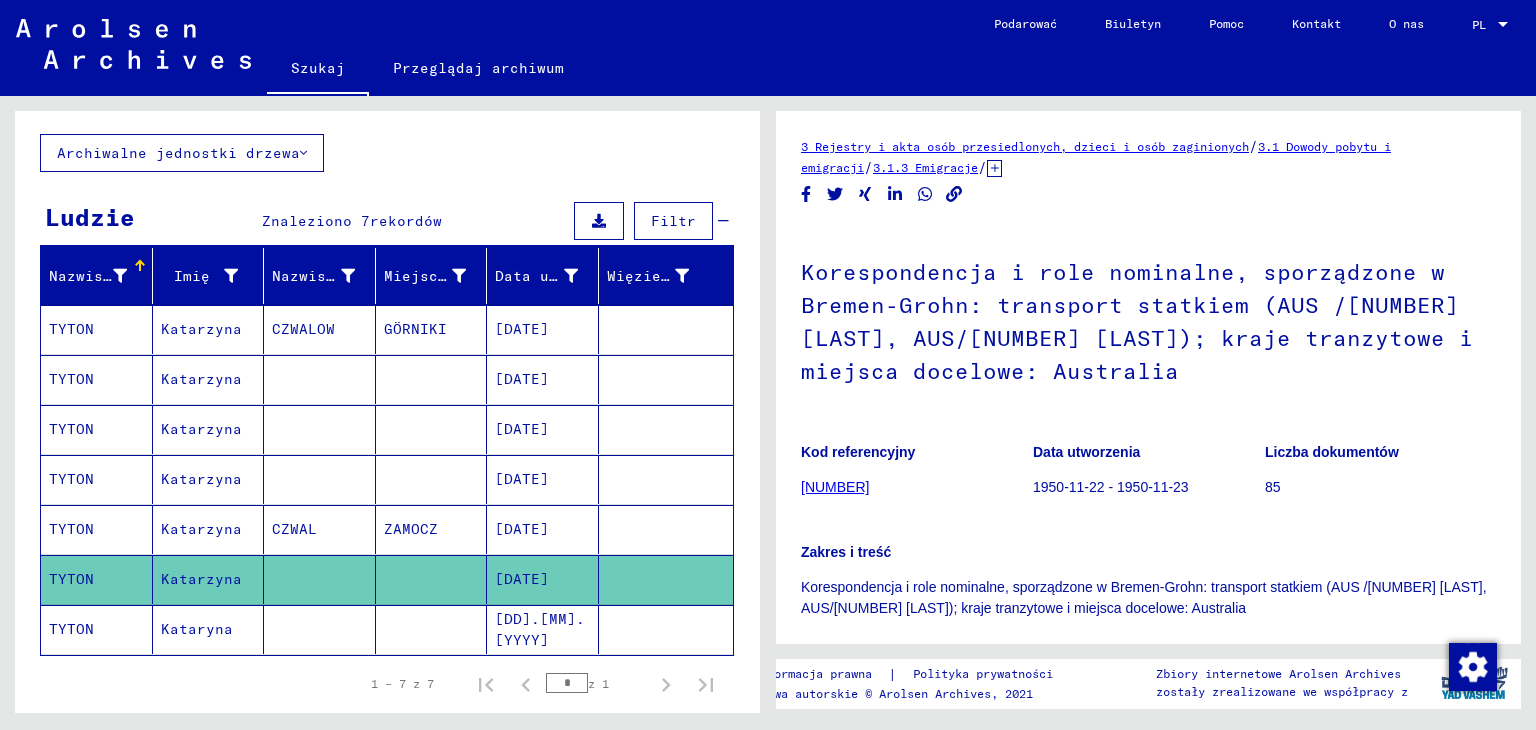 scroll, scrollTop: 300, scrollLeft: 0, axis: vertical 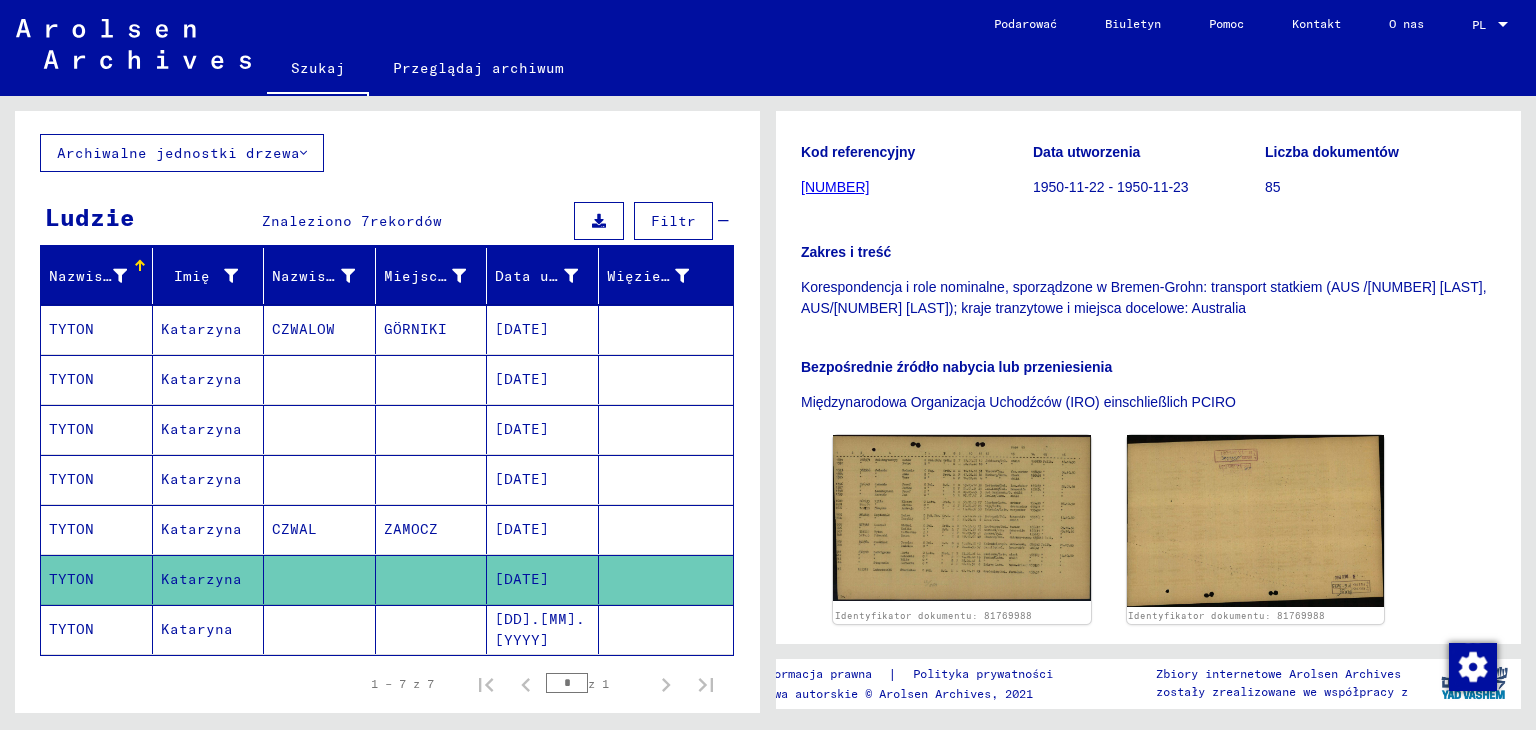 click 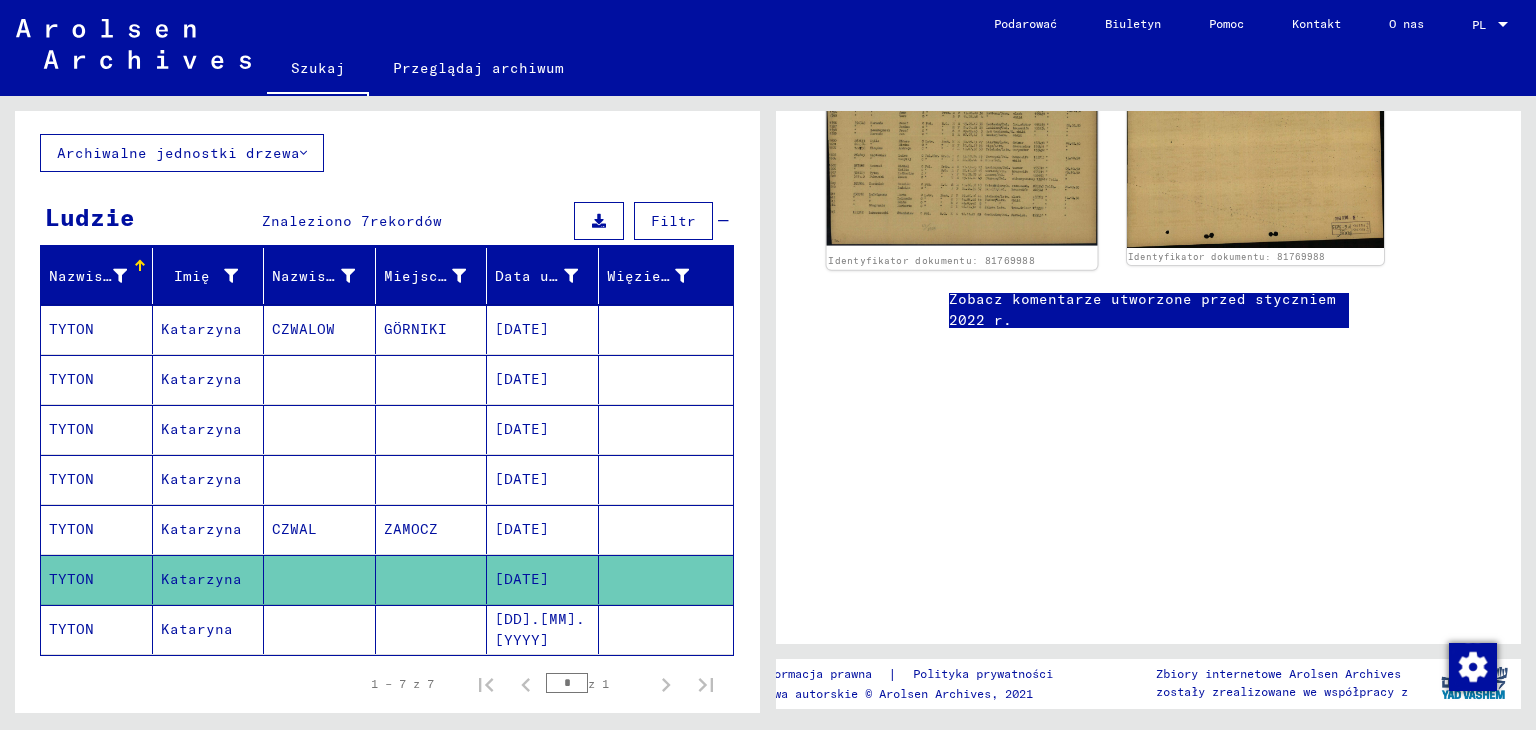 scroll, scrollTop: 749, scrollLeft: 0, axis: vertical 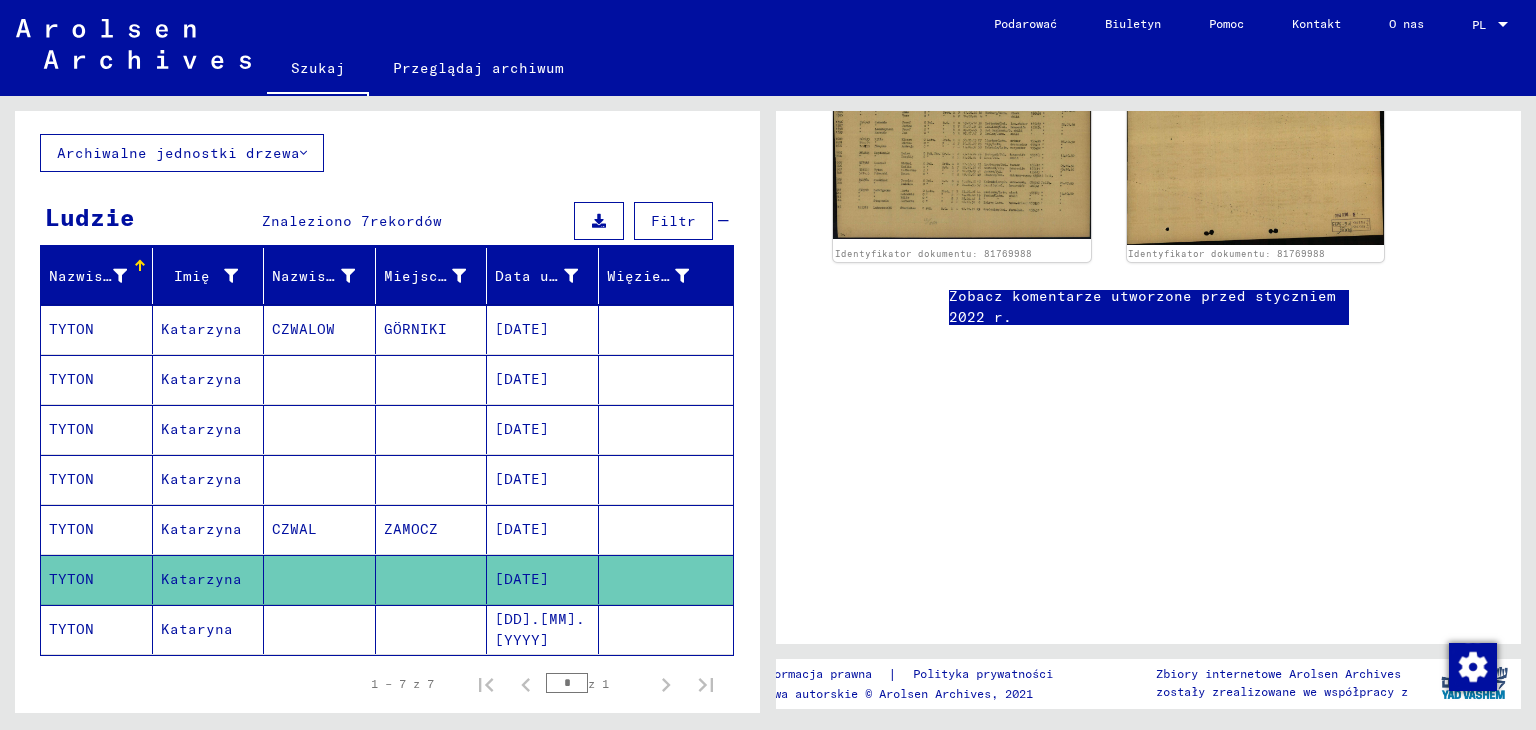 click 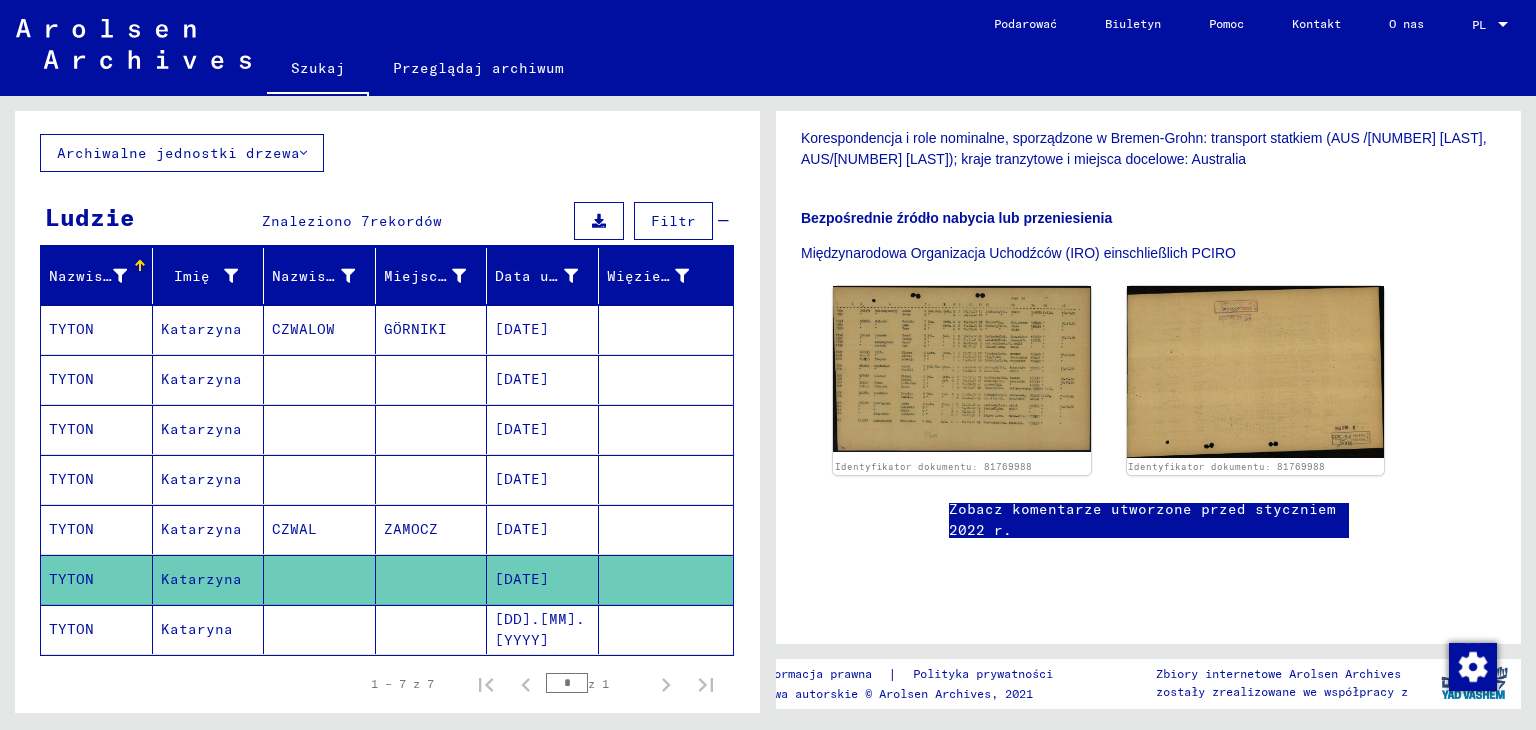 scroll, scrollTop: 549, scrollLeft: 0, axis: vertical 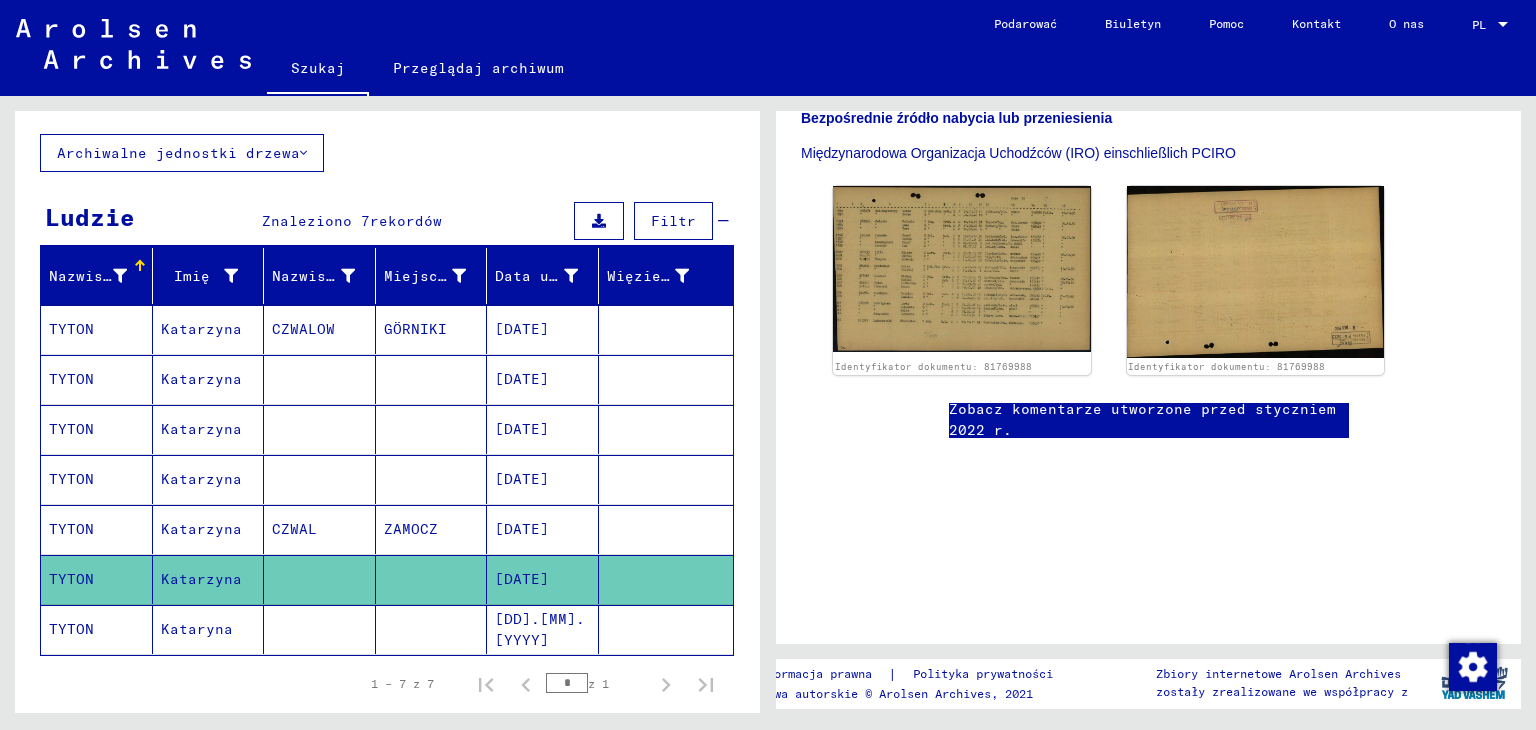 click 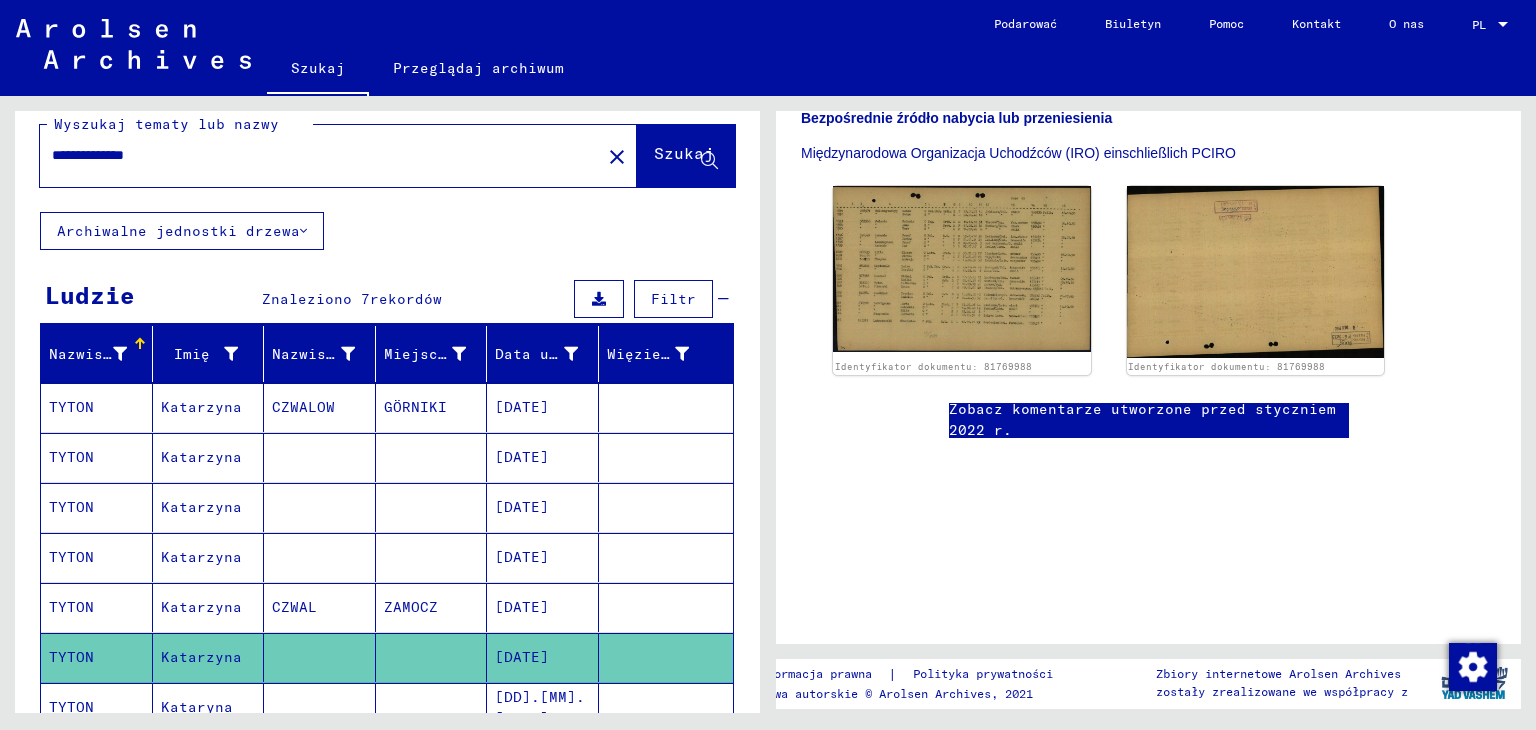 scroll, scrollTop: 0, scrollLeft: 0, axis: both 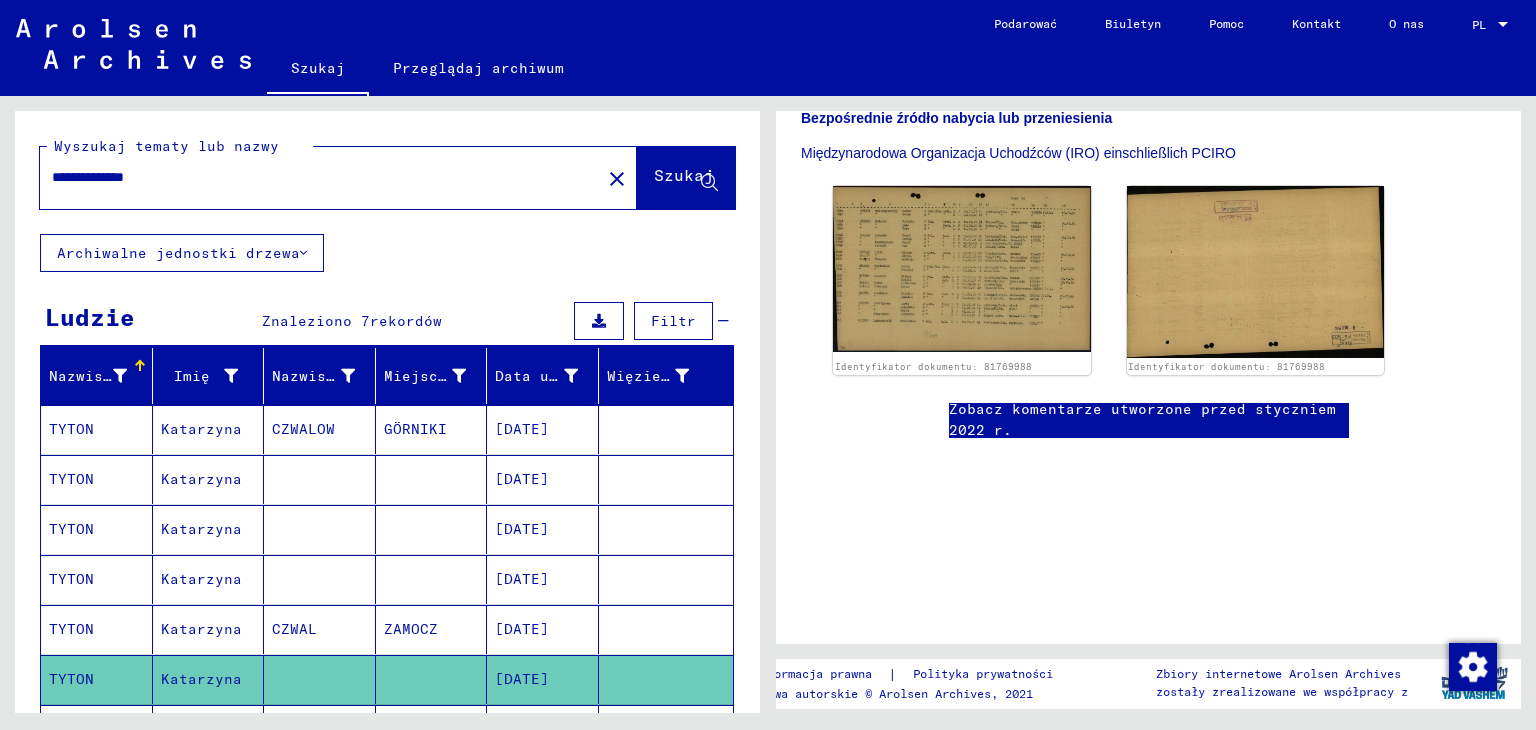 drag, startPoint x: 129, startPoint y: 176, endPoint x: 0, endPoint y: 175, distance: 129.00388 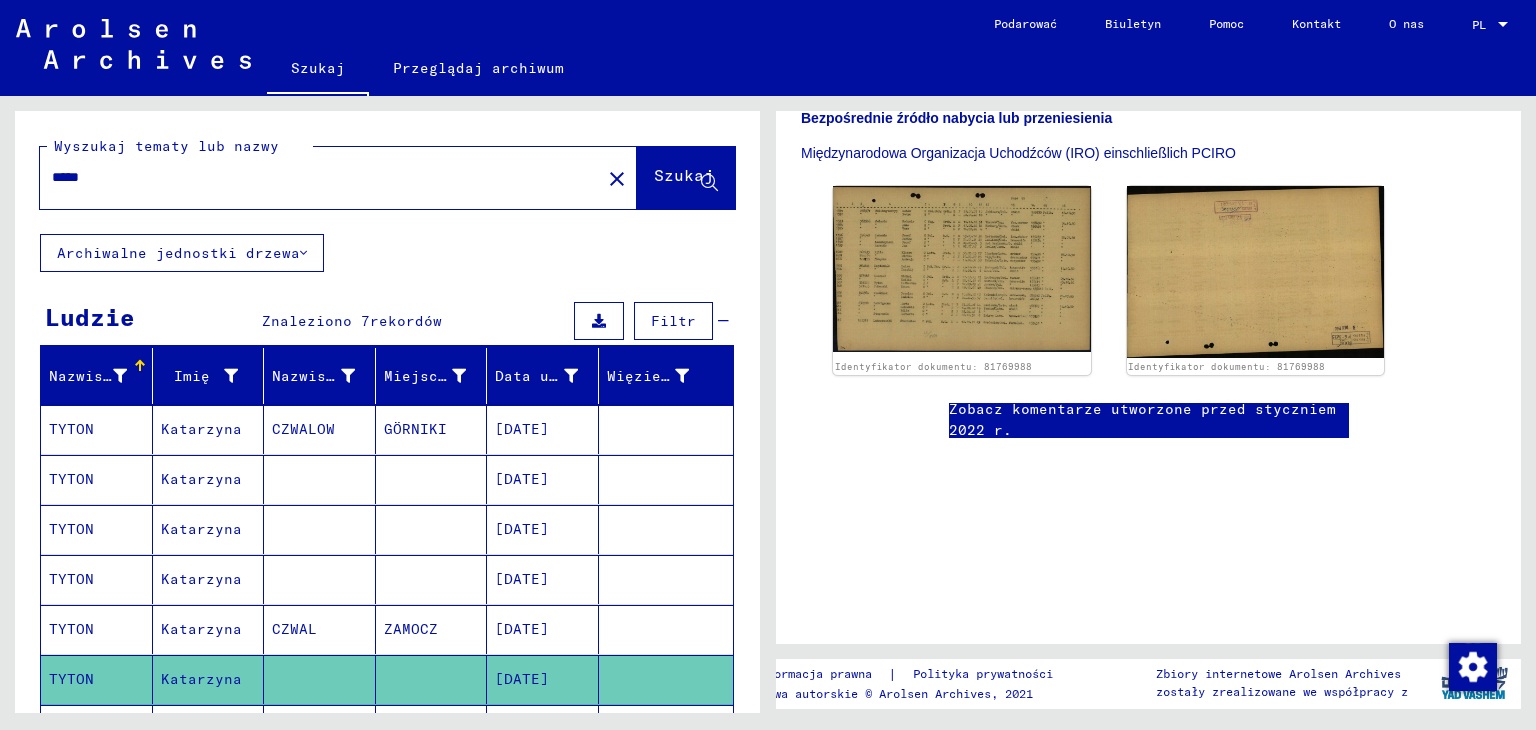 type on "*****" 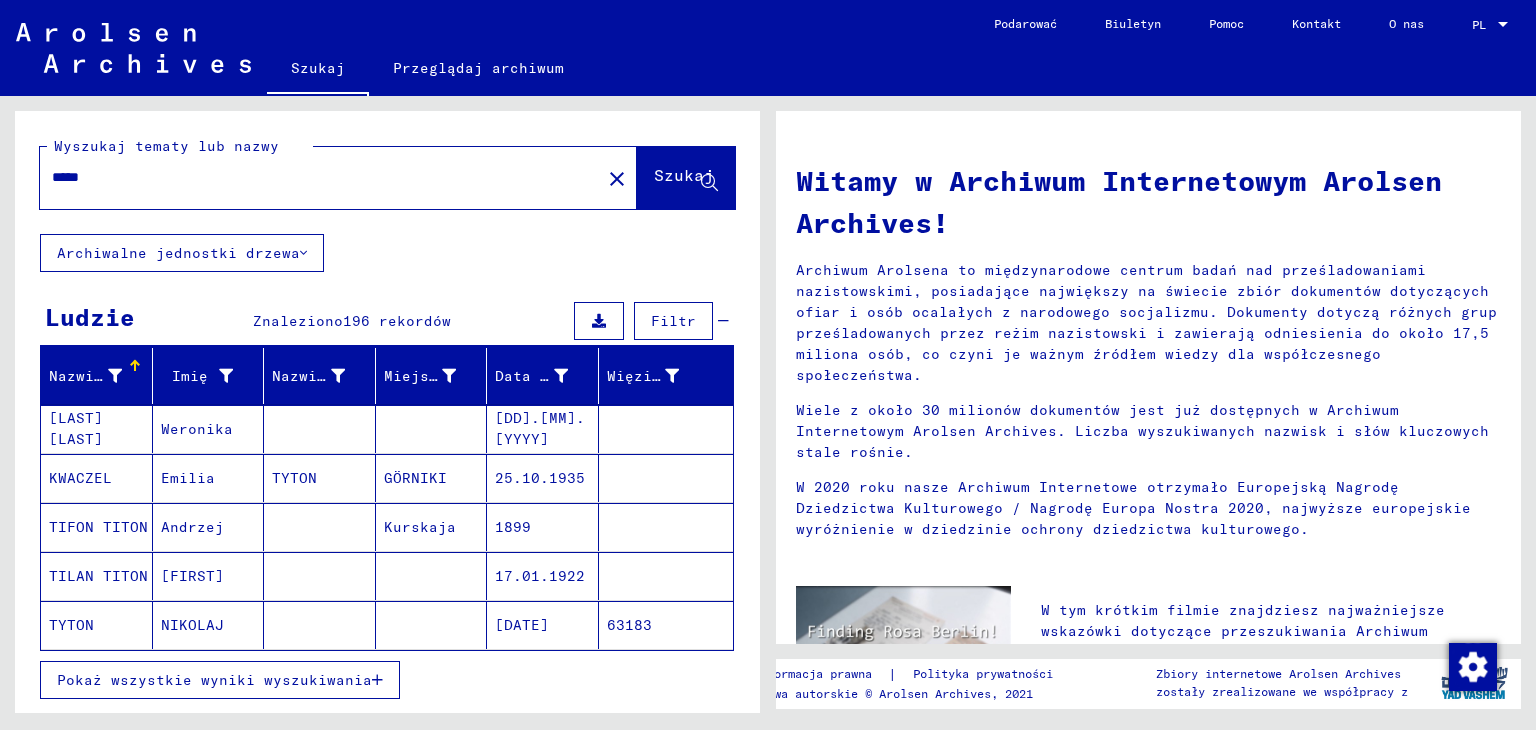 scroll, scrollTop: 100, scrollLeft: 0, axis: vertical 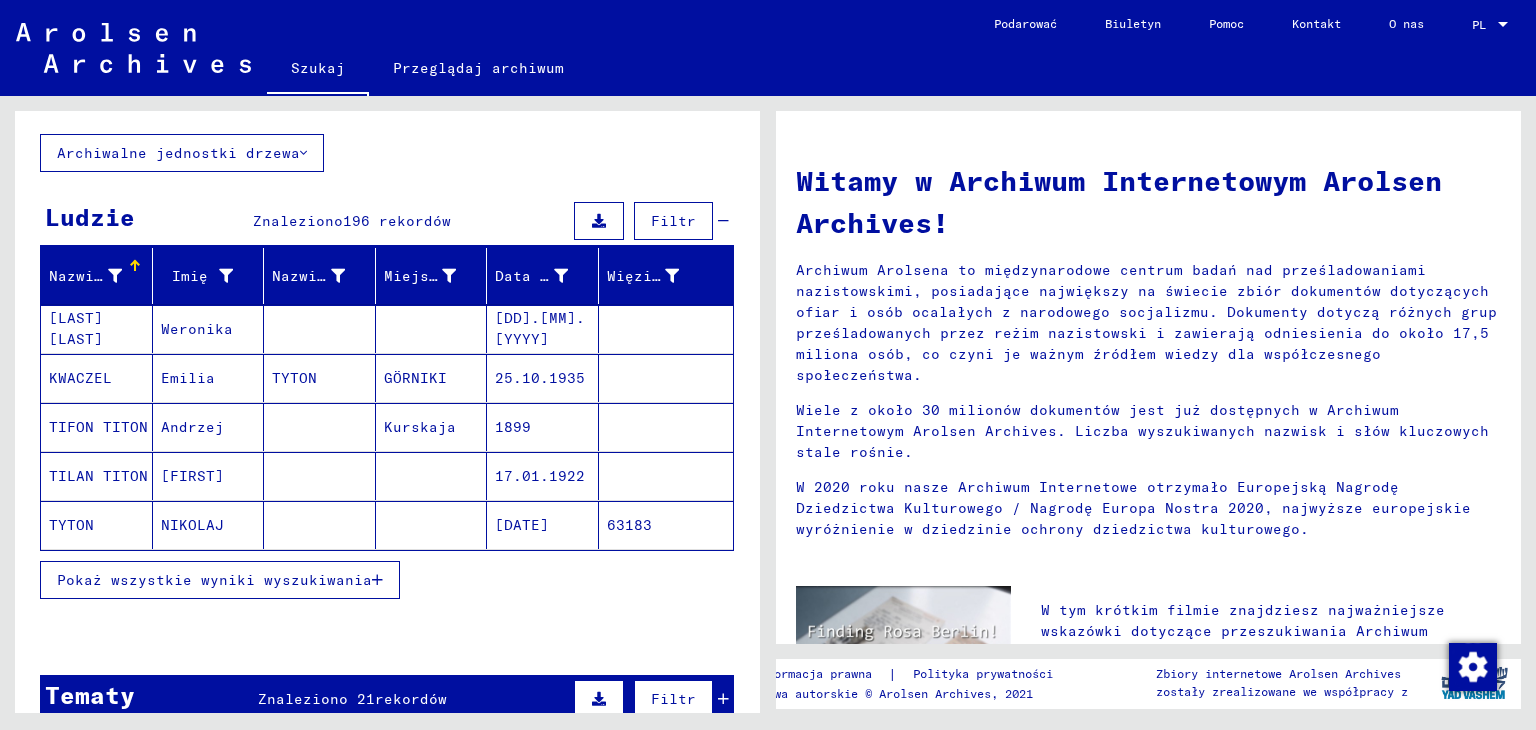 click on "Pokaż wszystkie wyniki wyszukiwania" at bounding box center [214, 580] 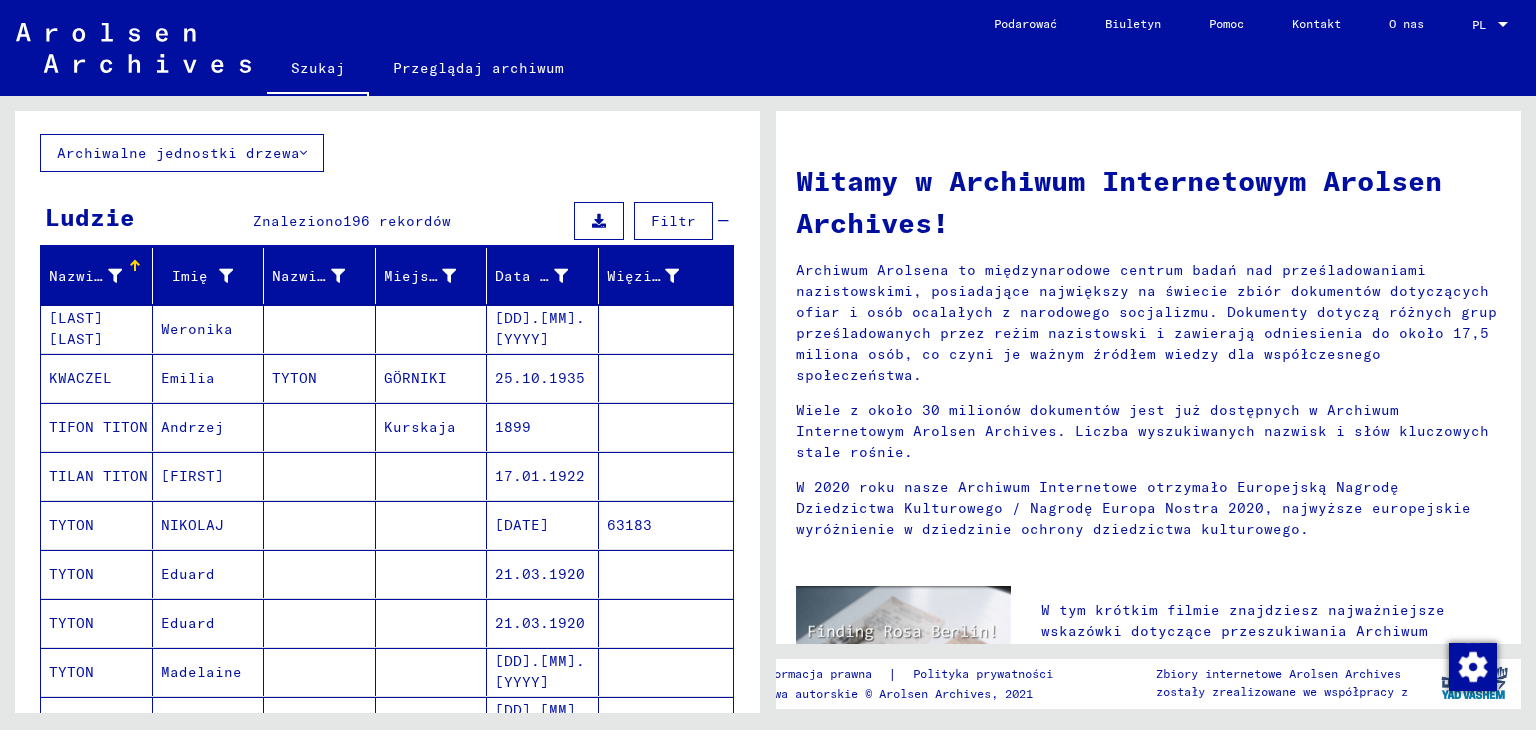 click on "GÖRNIKI" at bounding box center [420, 427] 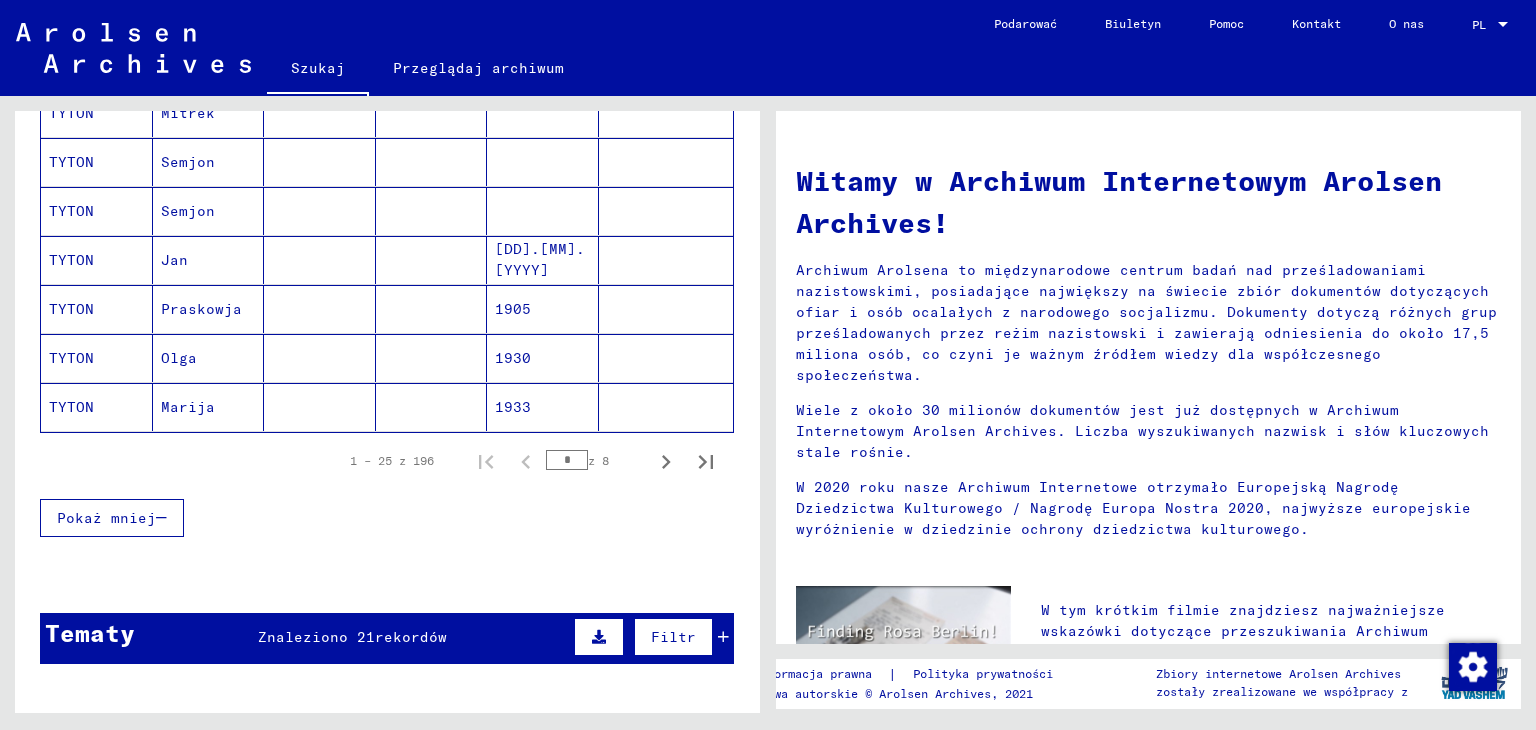 scroll, scrollTop: 1200, scrollLeft: 0, axis: vertical 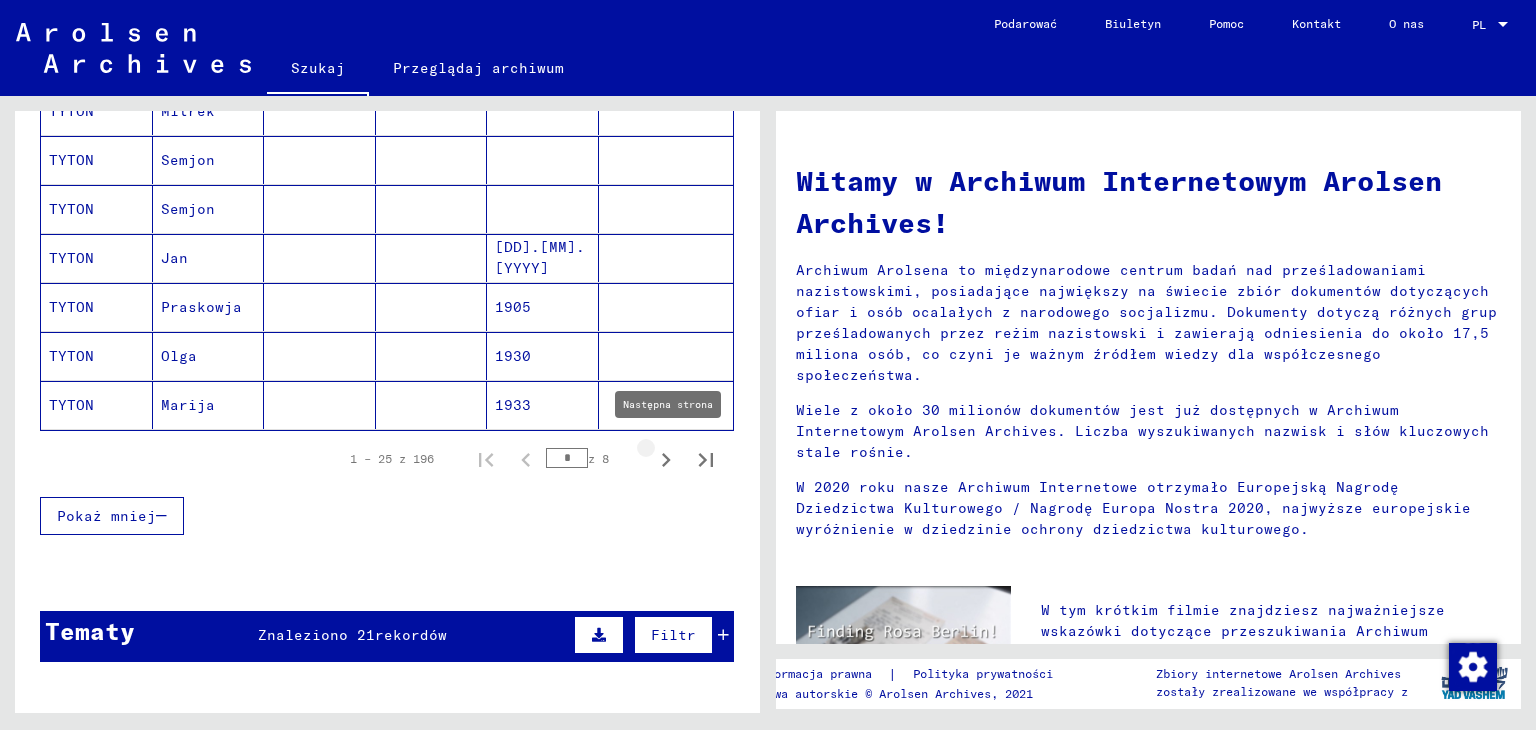 click 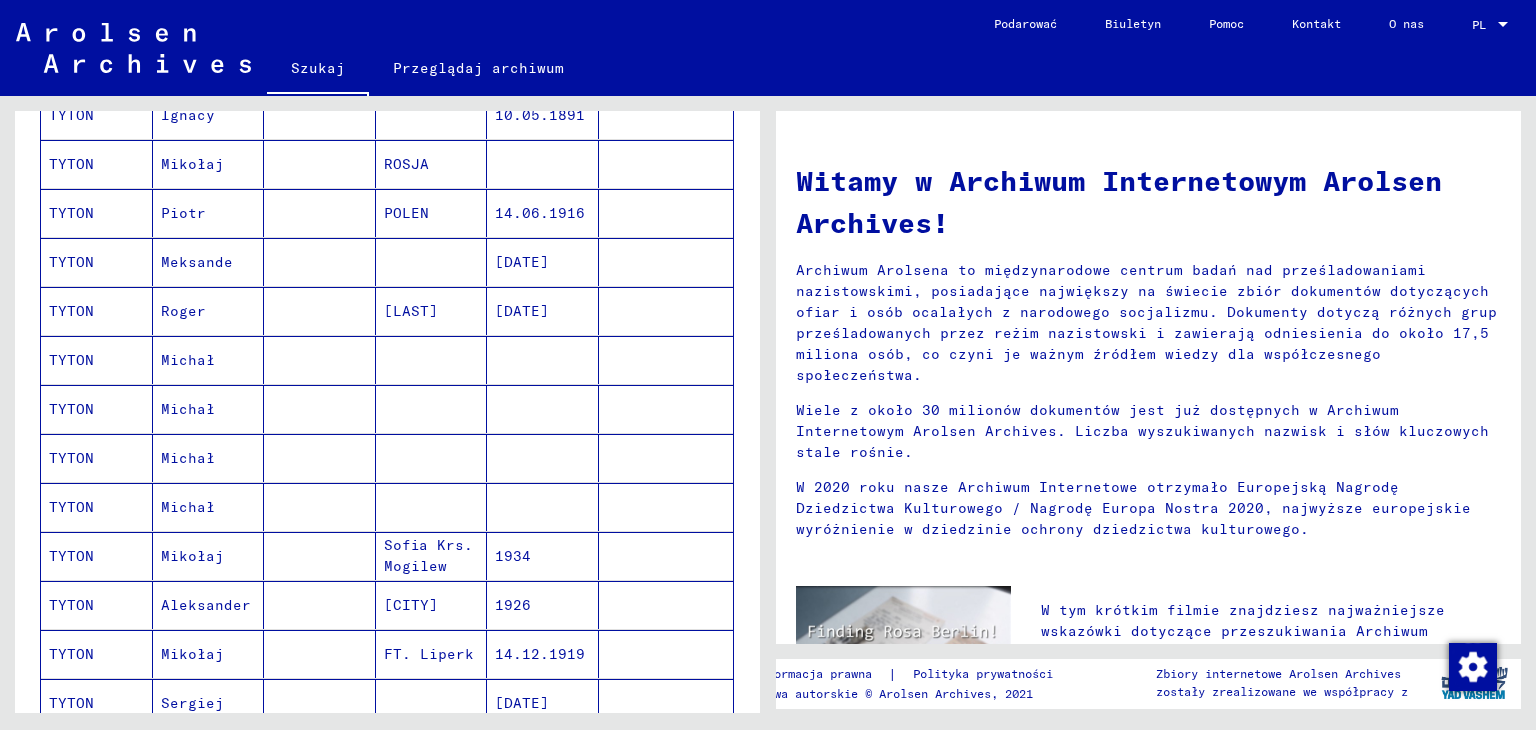 scroll, scrollTop: 800, scrollLeft: 0, axis: vertical 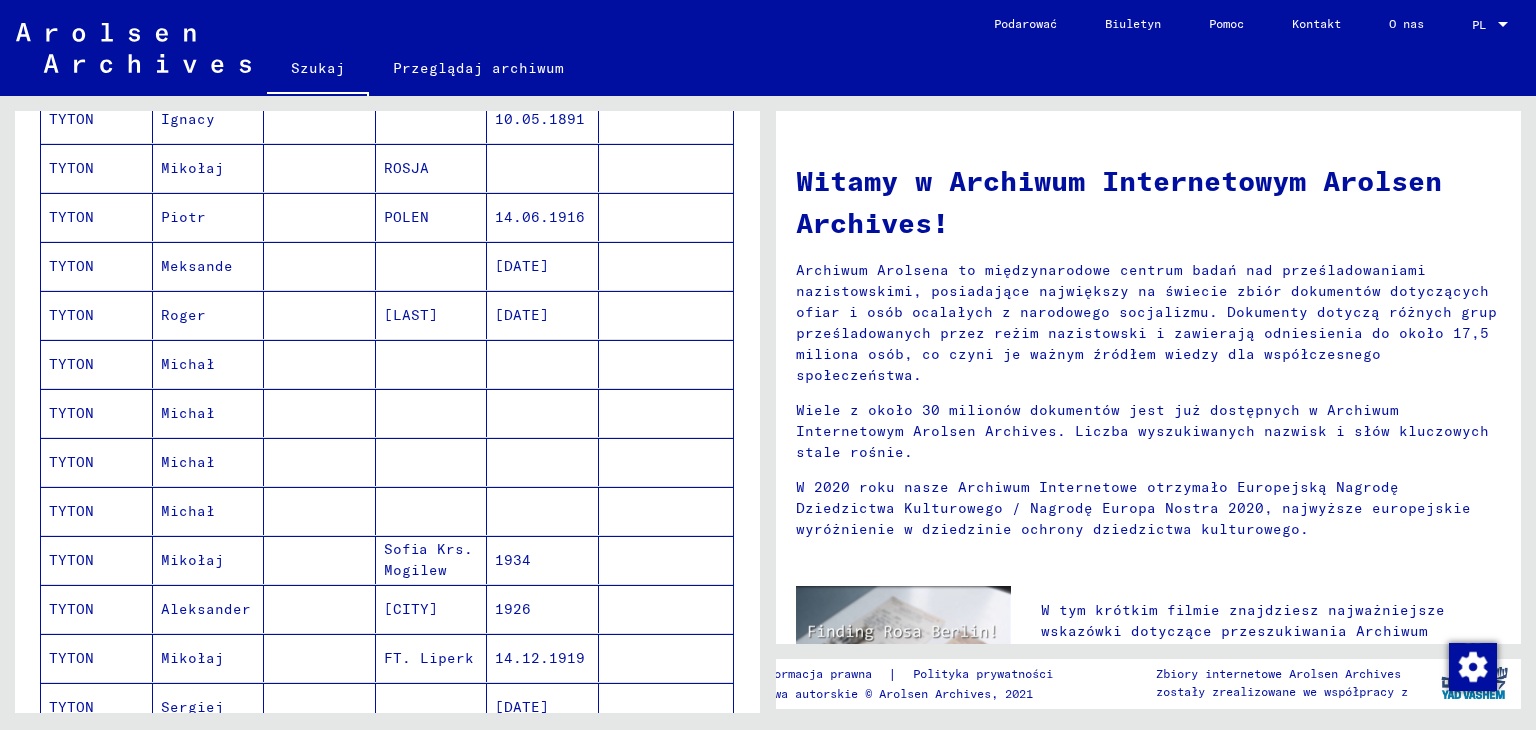 click on "TYTON" at bounding box center (71, 413) 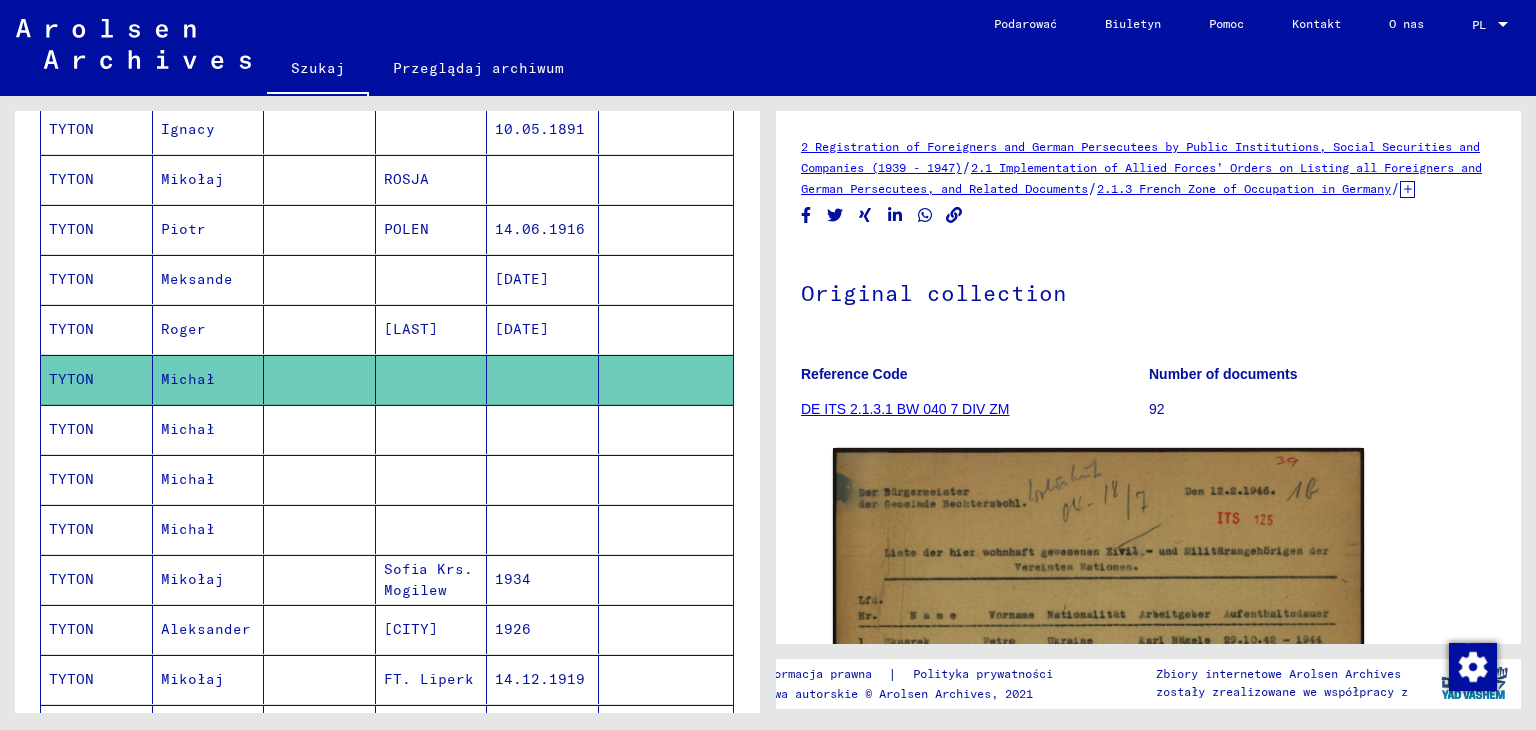 scroll, scrollTop: 808, scrollLeft: 0, axis: vertical 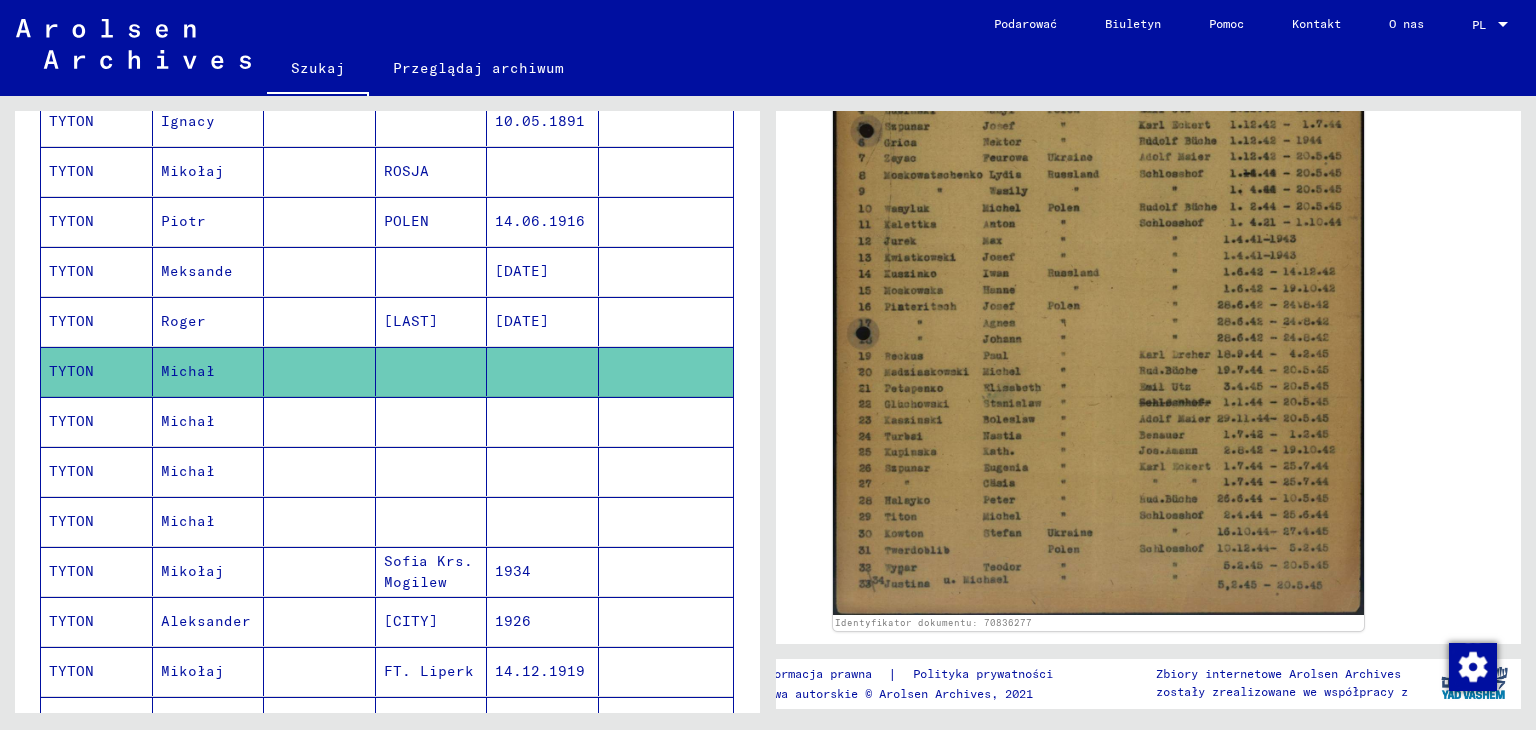 click on "TYTON" at bounding box center (71, 471) 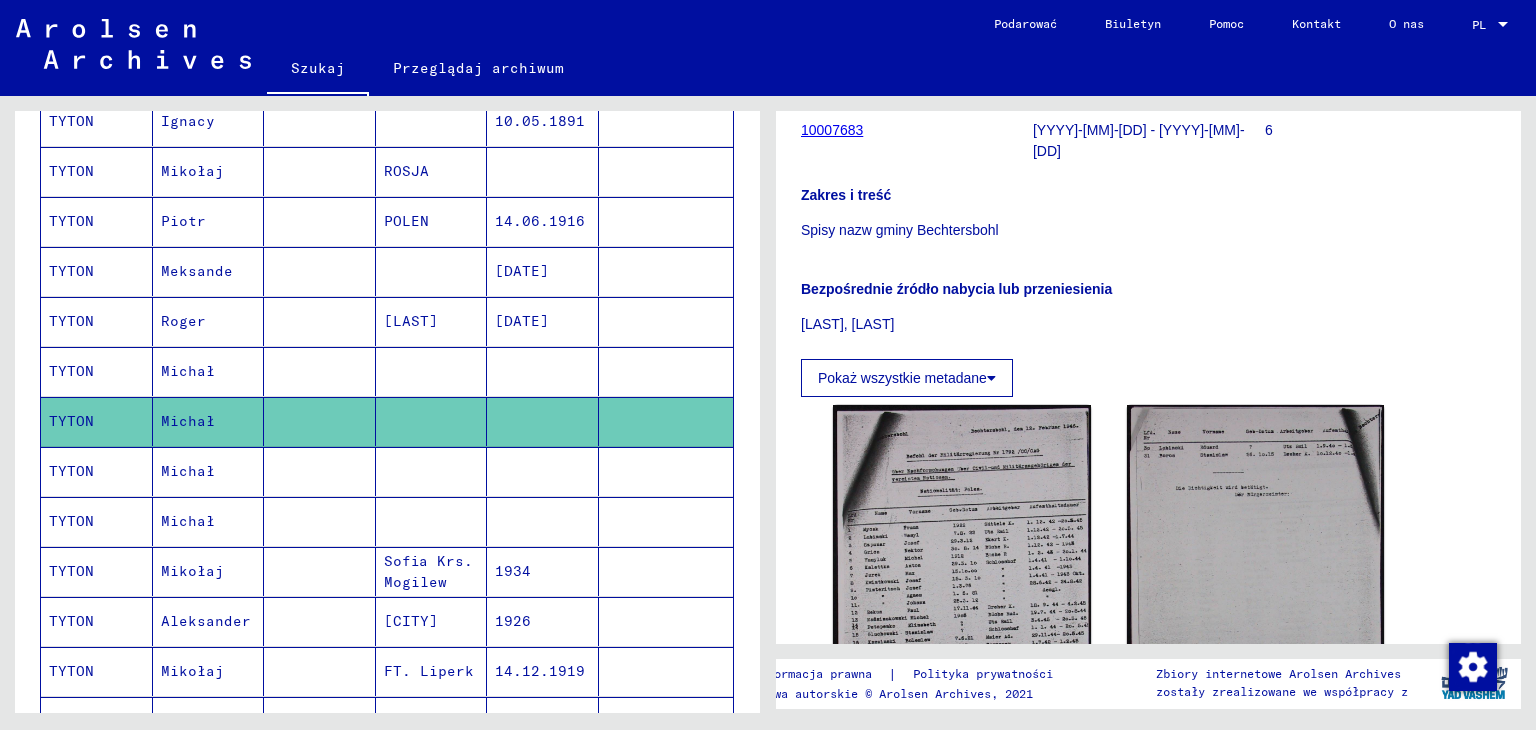 scroll, scrollTop: 500, scrollLeft: 0, axis: vertical 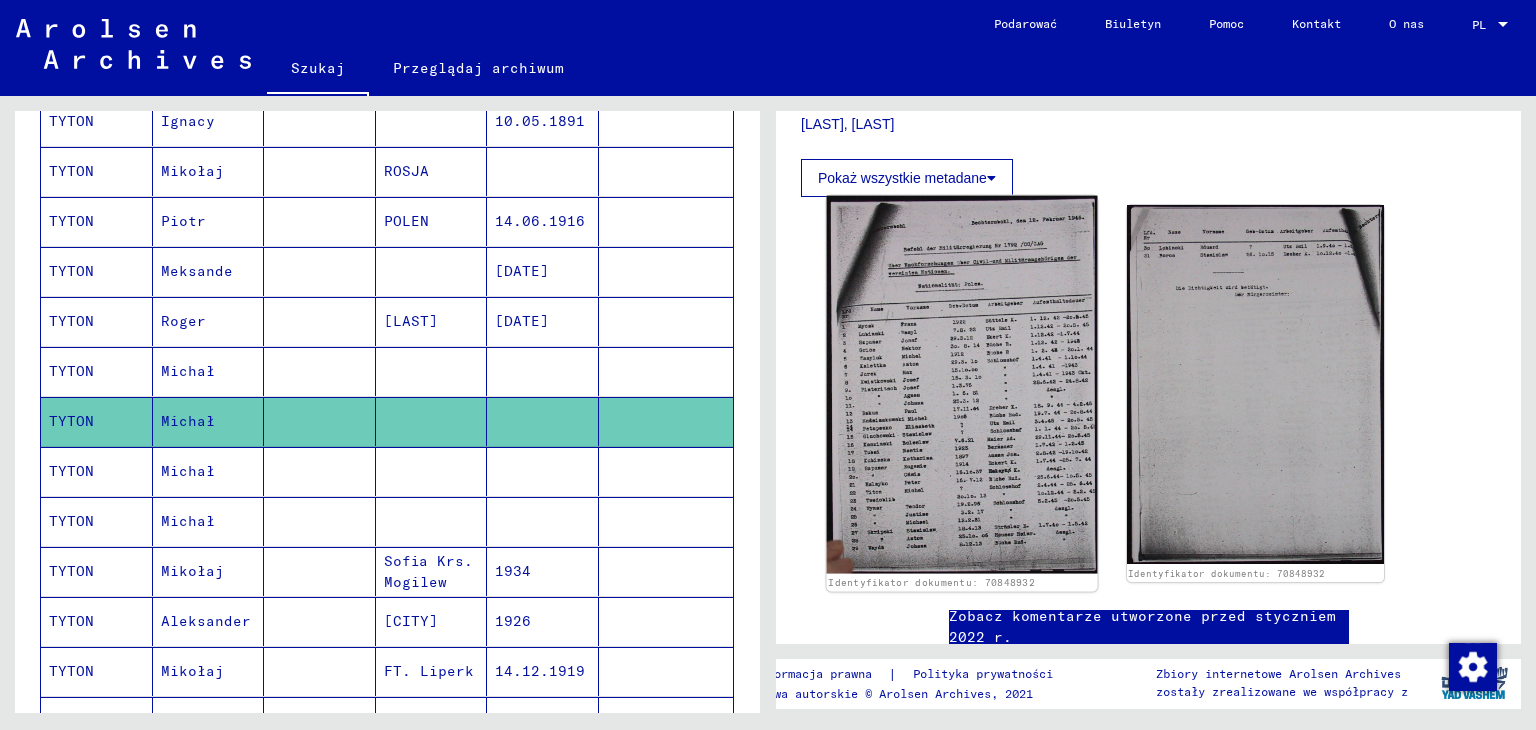click 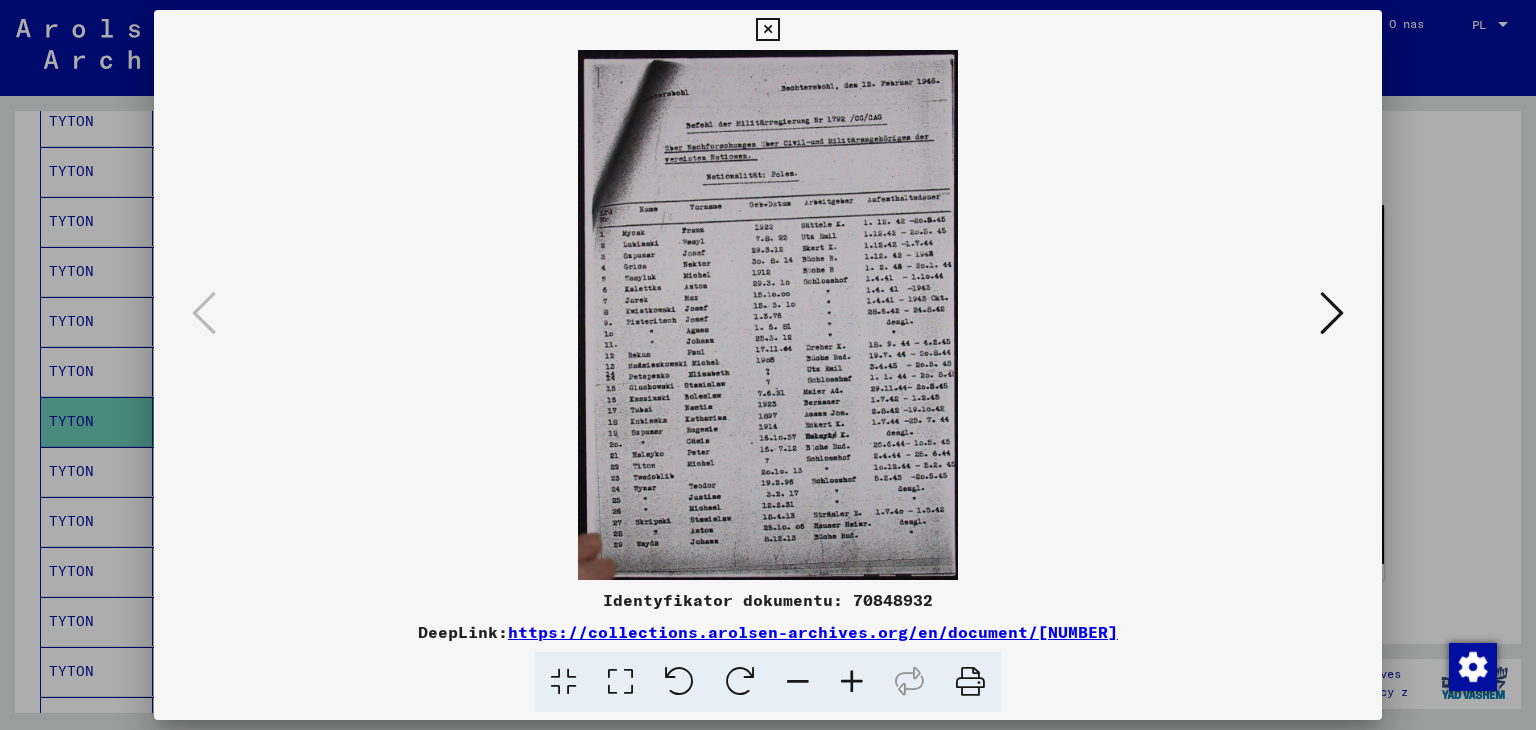 click at bounding box center (767, 30) 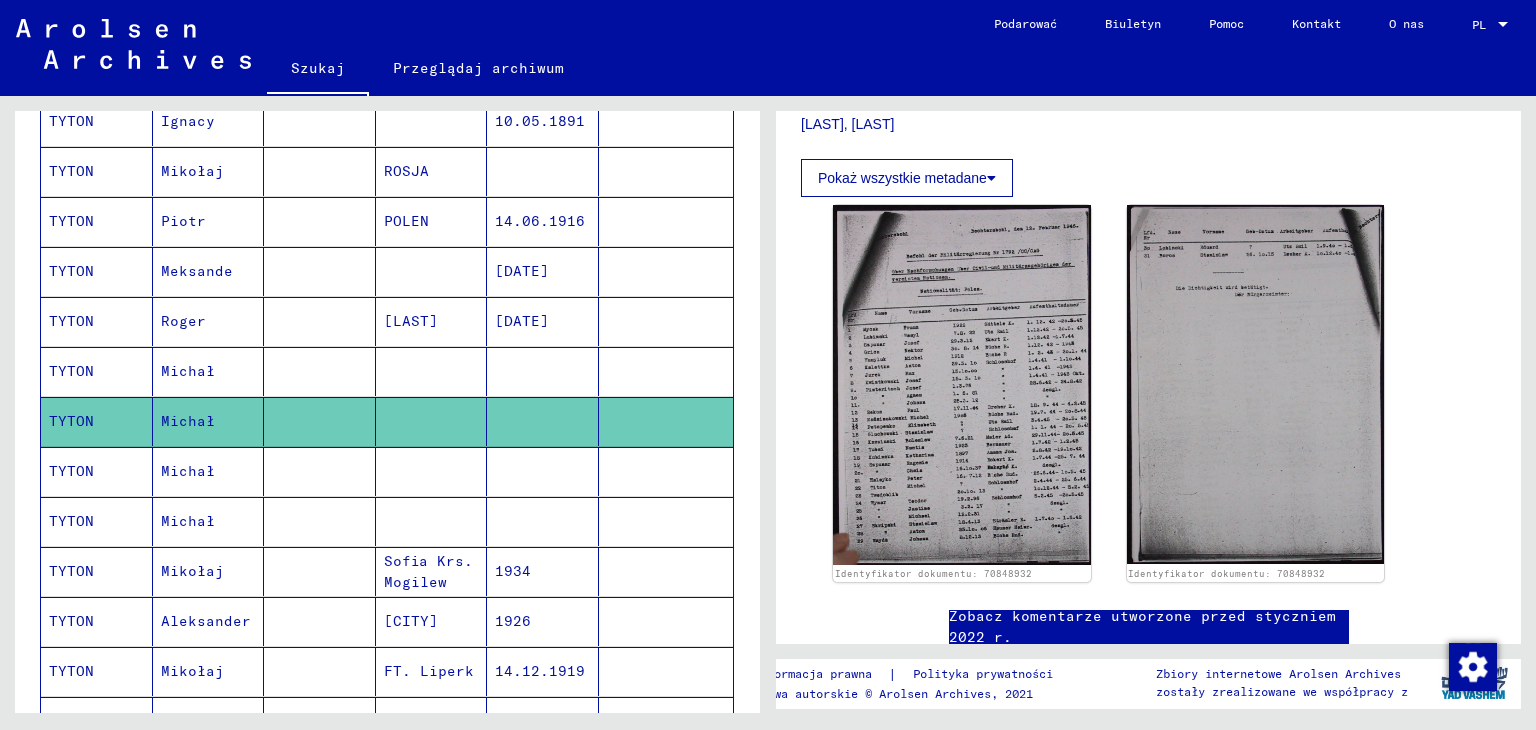 click on "TYTON" at bounding box center (71, 521) 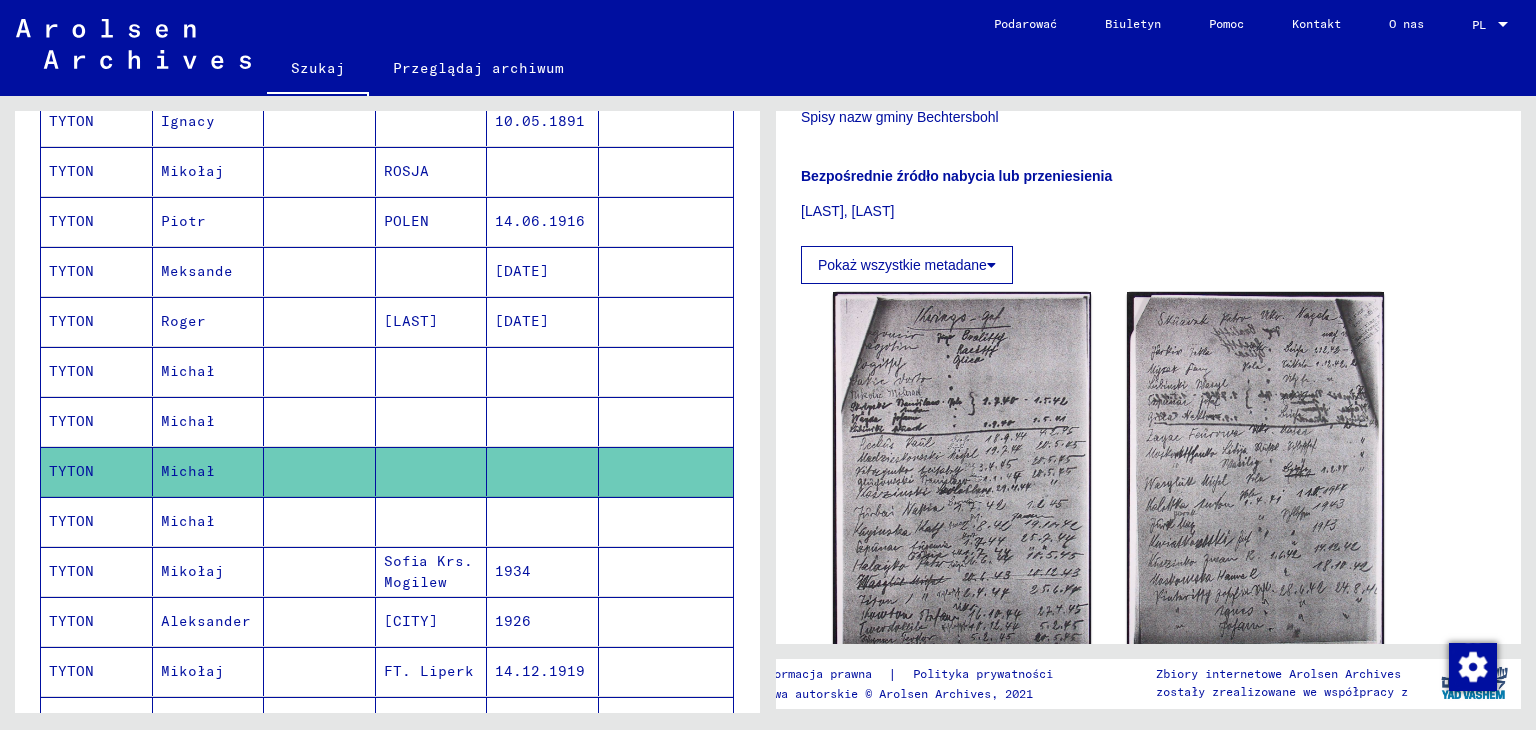 scroll, scrollTop: 500, scrollLeft: 0, axis: vertical 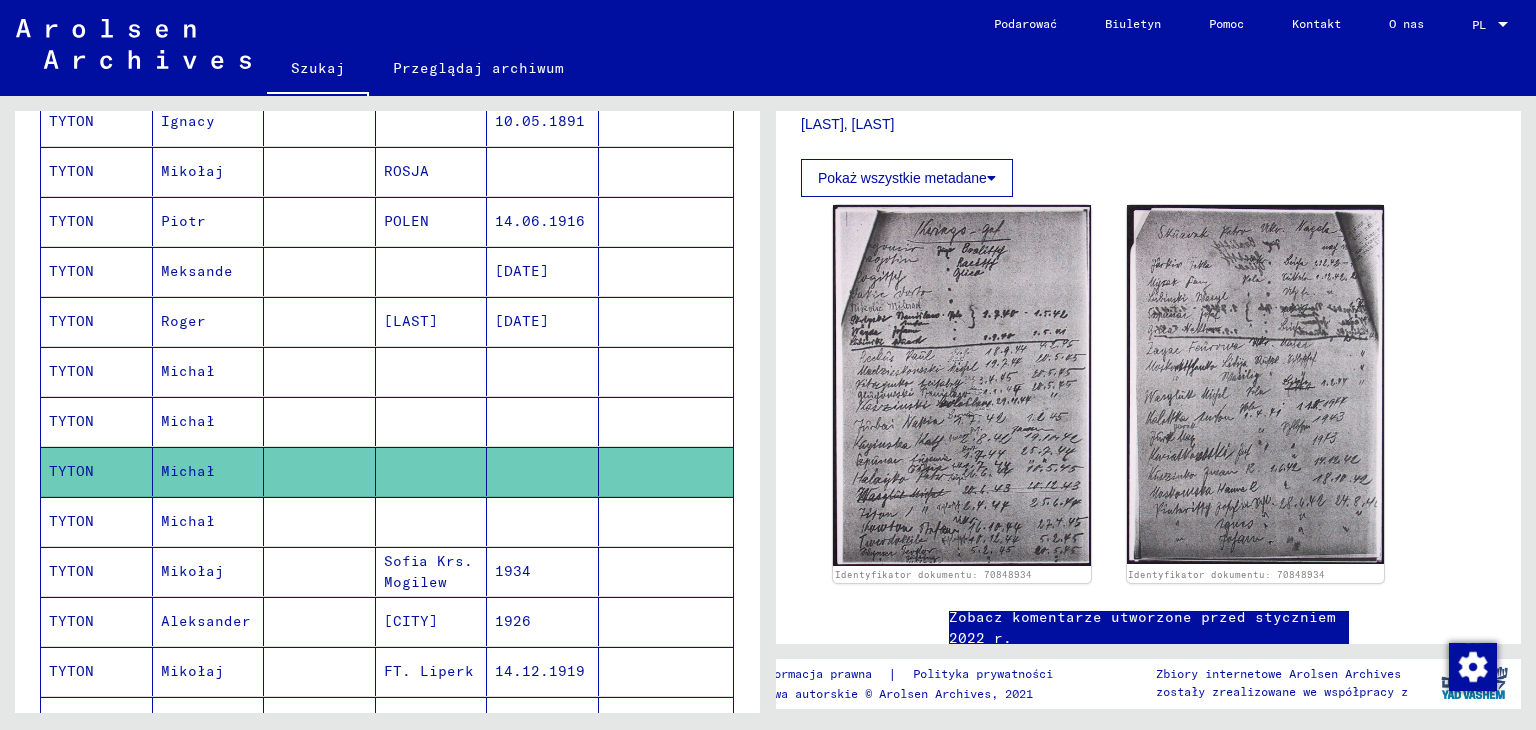click on "TYTON" at bounding box center [71, 571] 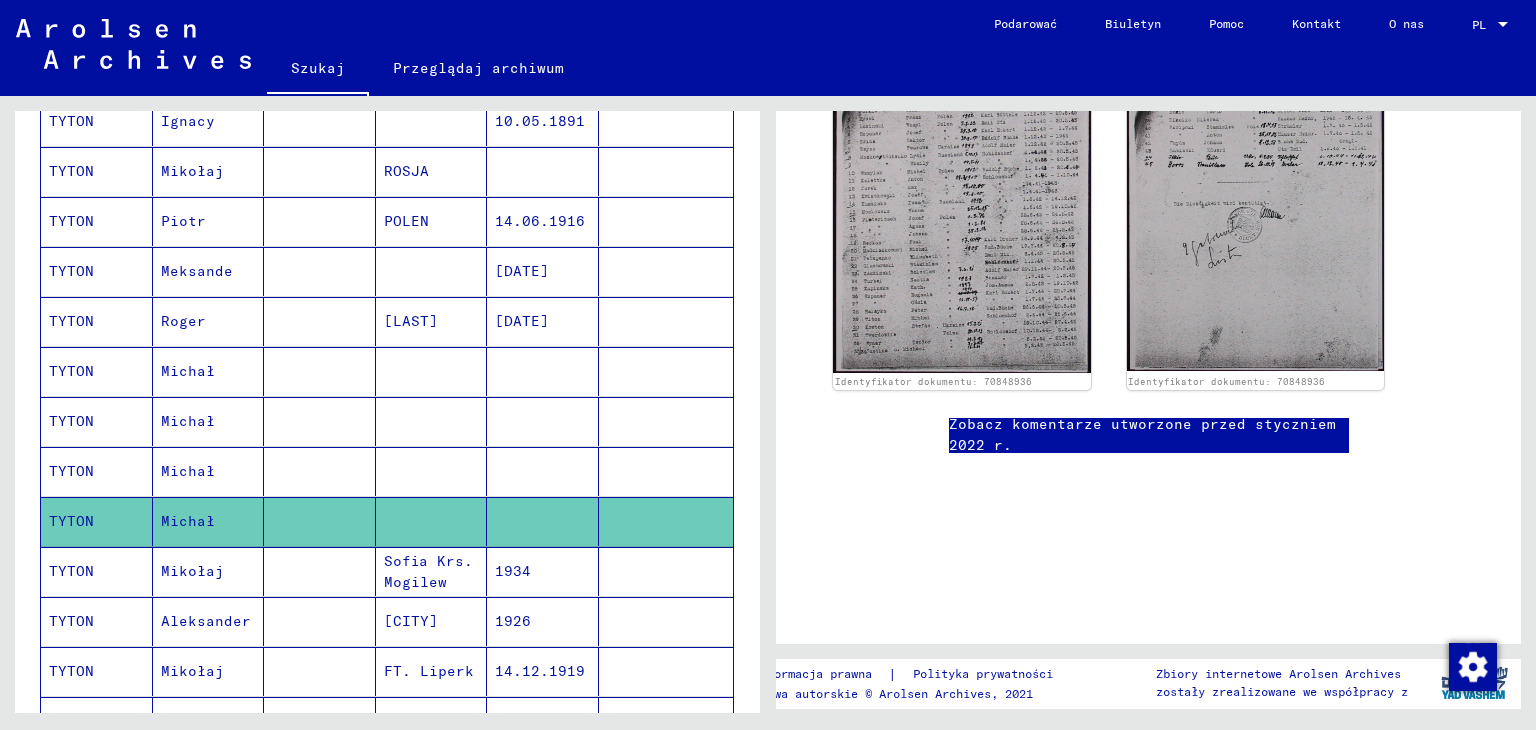 scroll, scrollTop: 521, scrollLeft: 0, axis: vertical 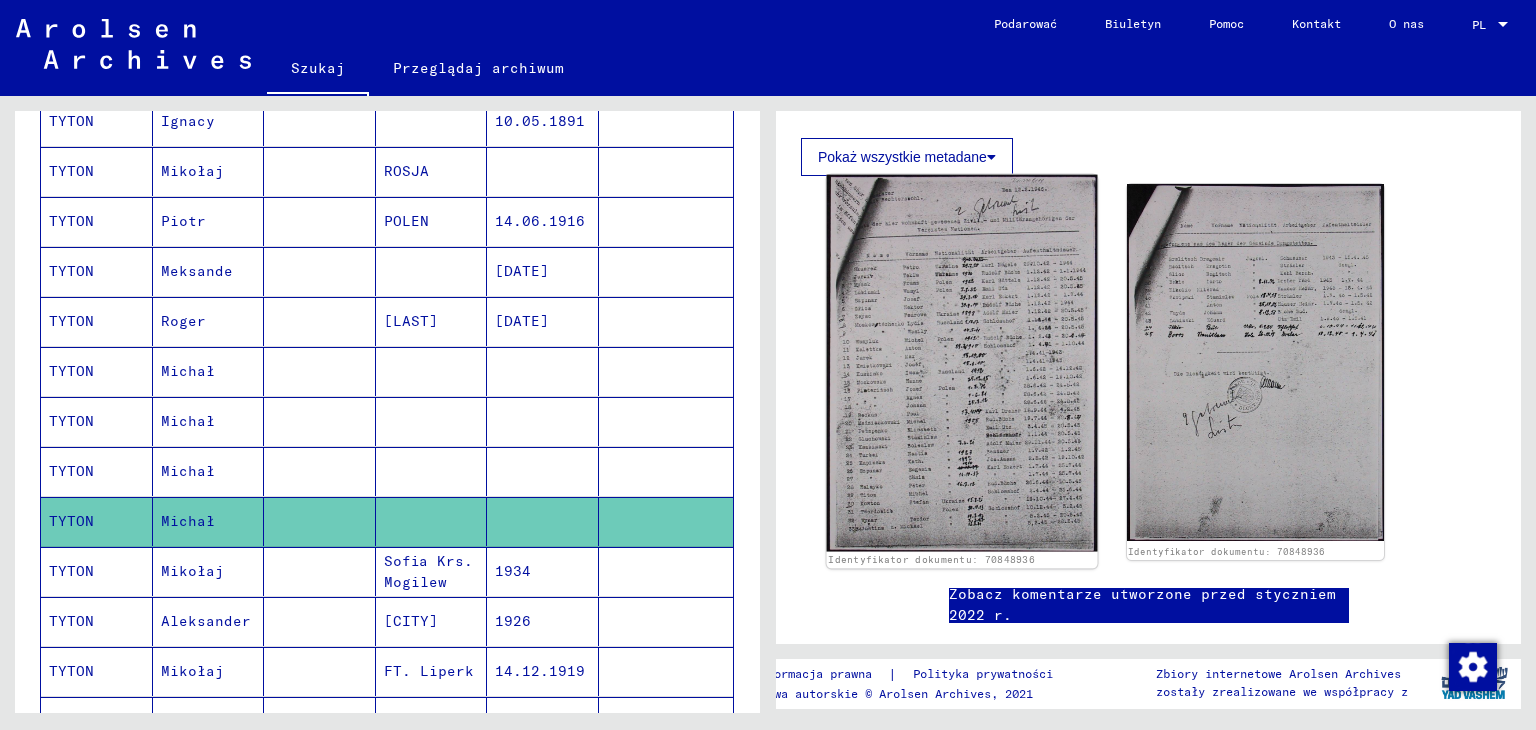 click 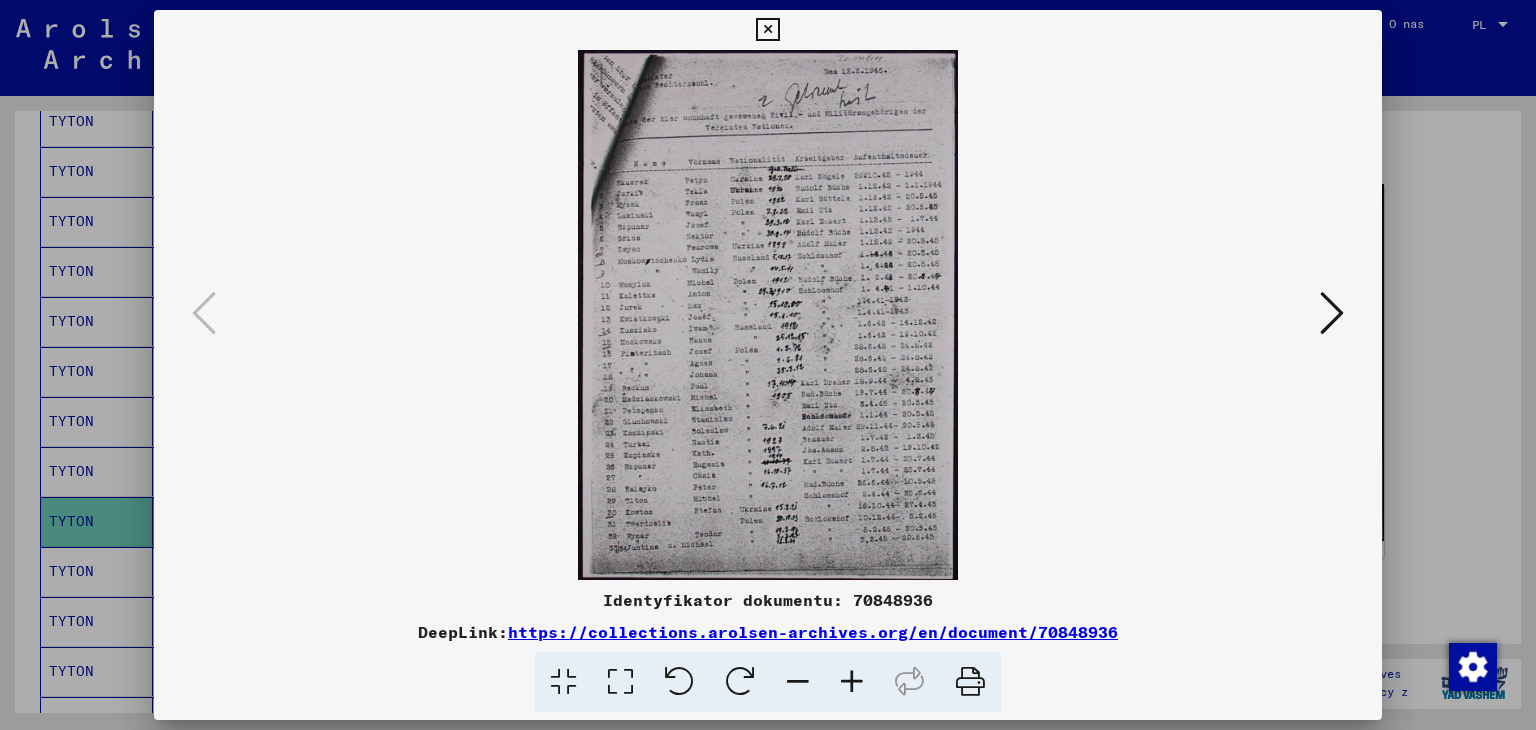 click at bounding box center (767, 30) 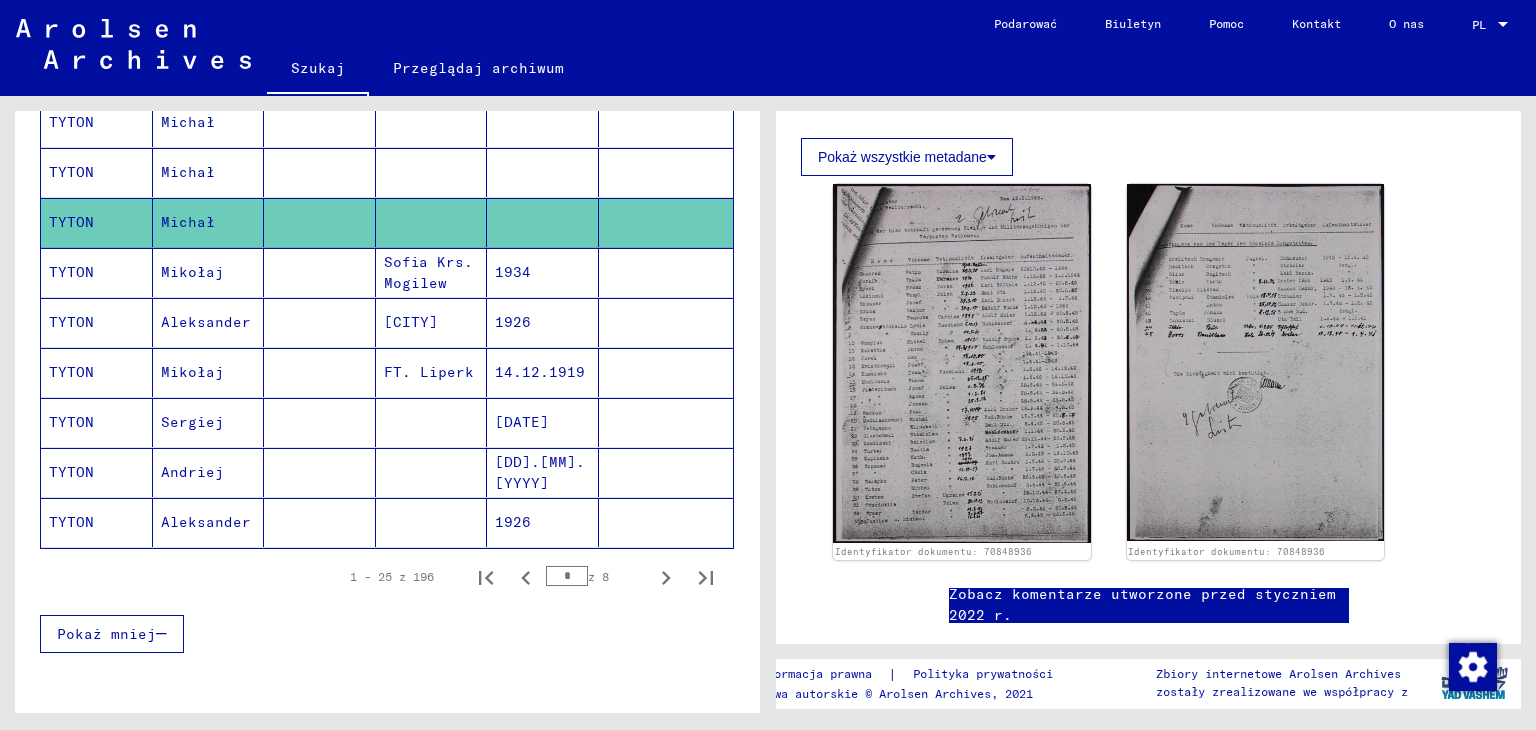 scroll, scrollTop: 1108, scrollLeft: 0, axis: vertical 